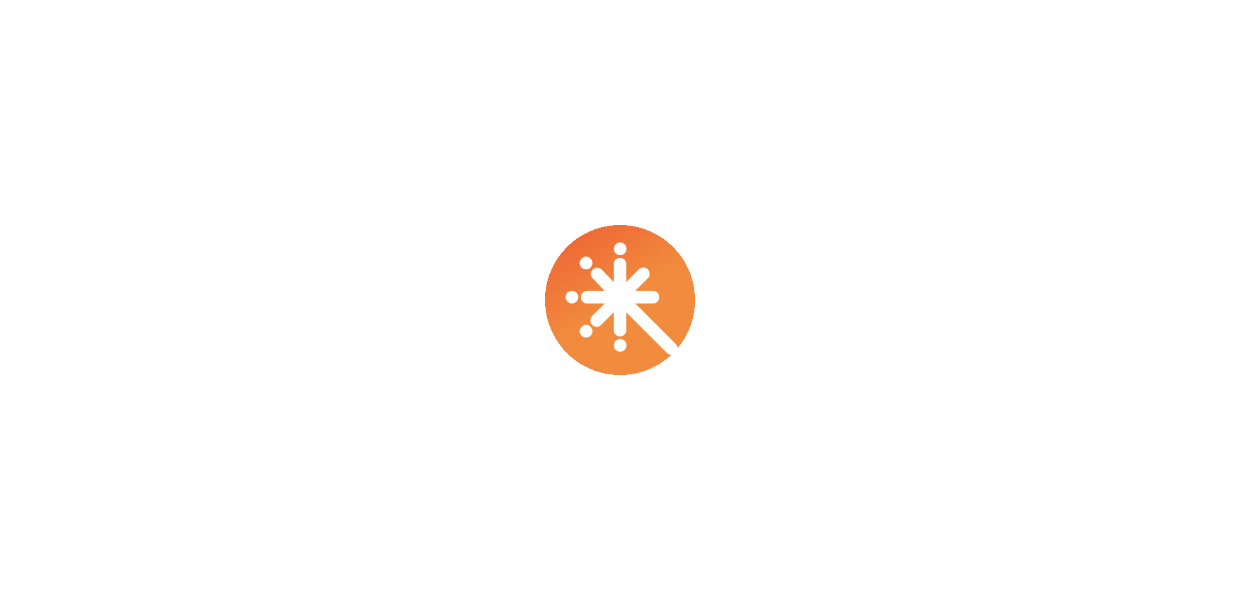 scroll, scrollTop: 0, scrollLeft: 0, axis: both 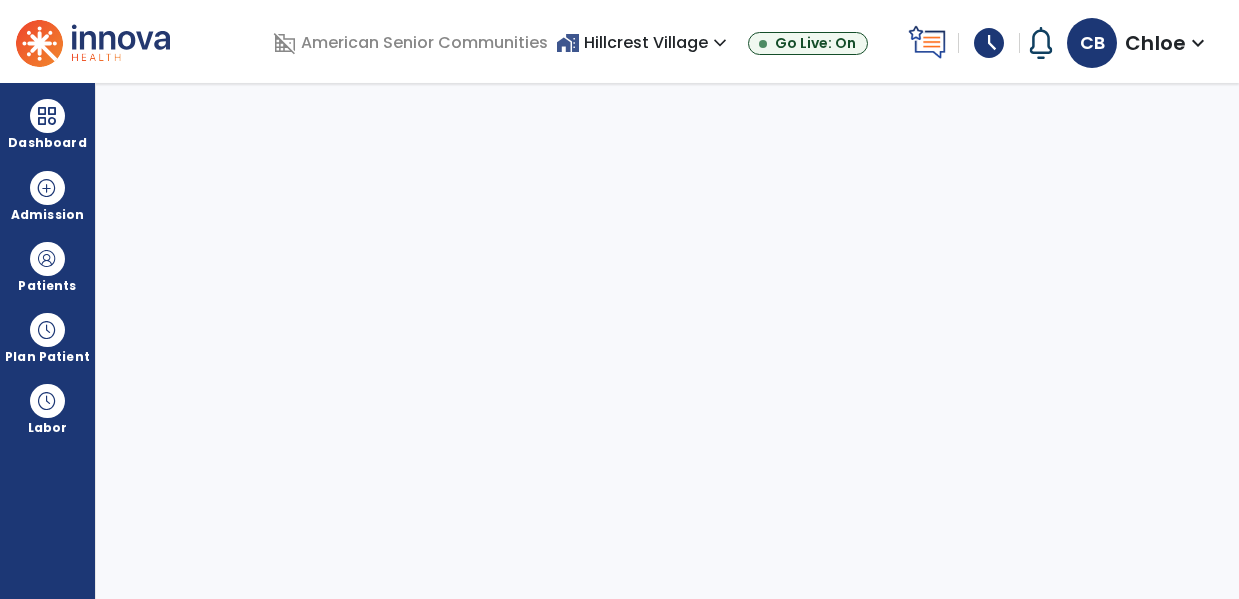 select on "****" 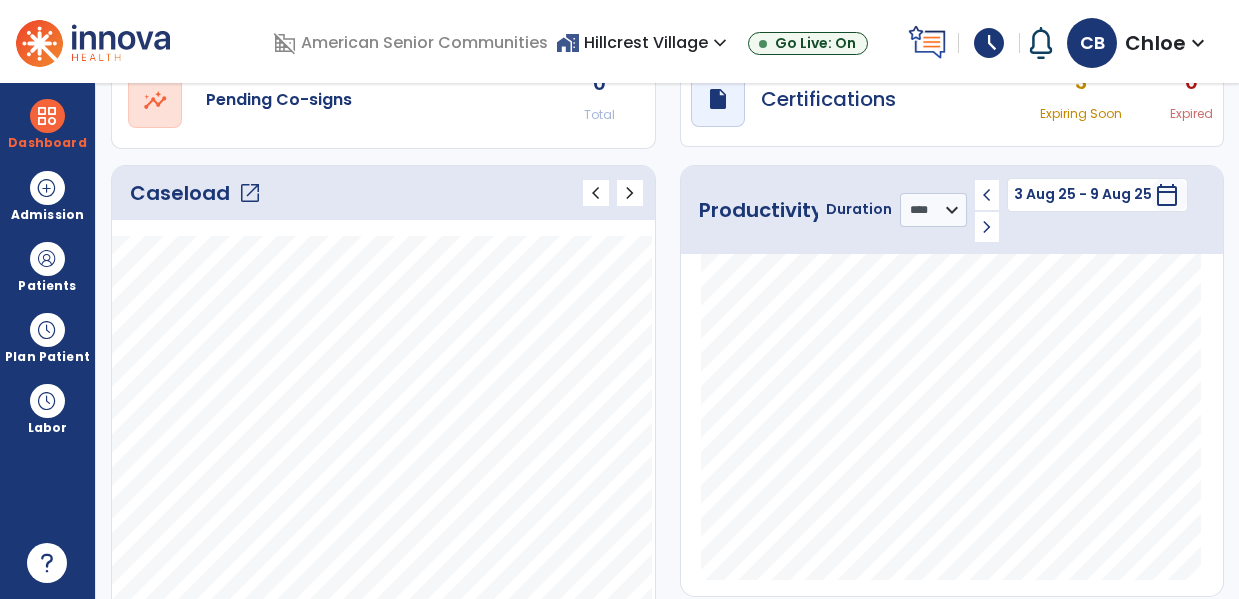 scroll, scrollTop: 157, scrollLeft: 0, axis: vertical 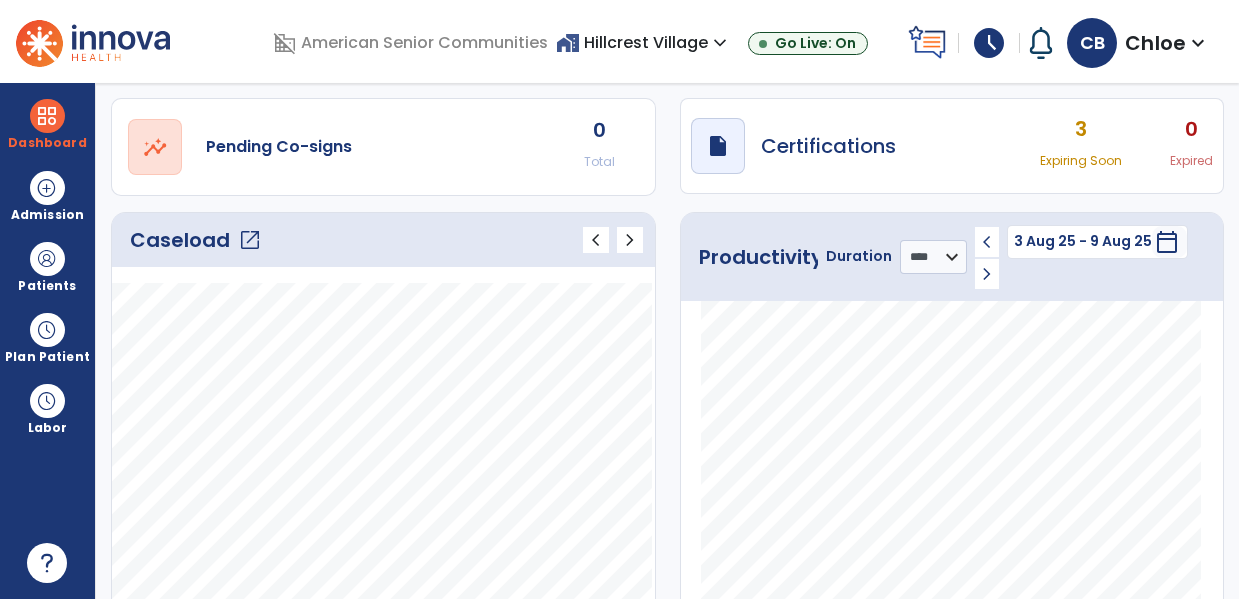 click on "open_in_new" 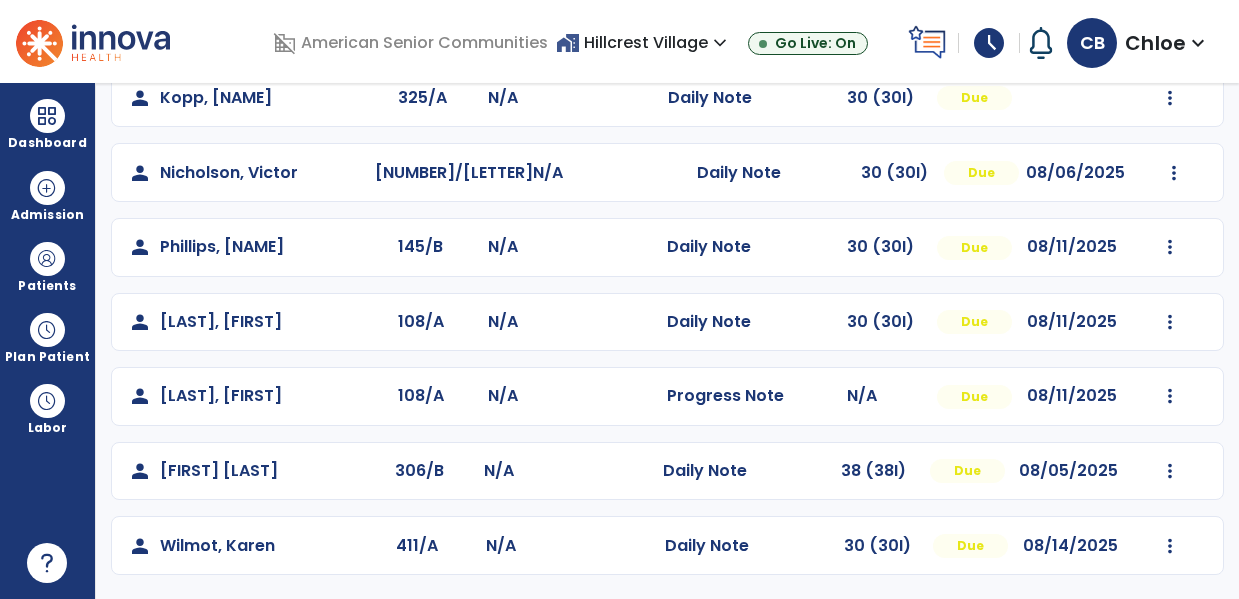 scroll, scrollTop: 0, scrollLeft: 0, axis: both 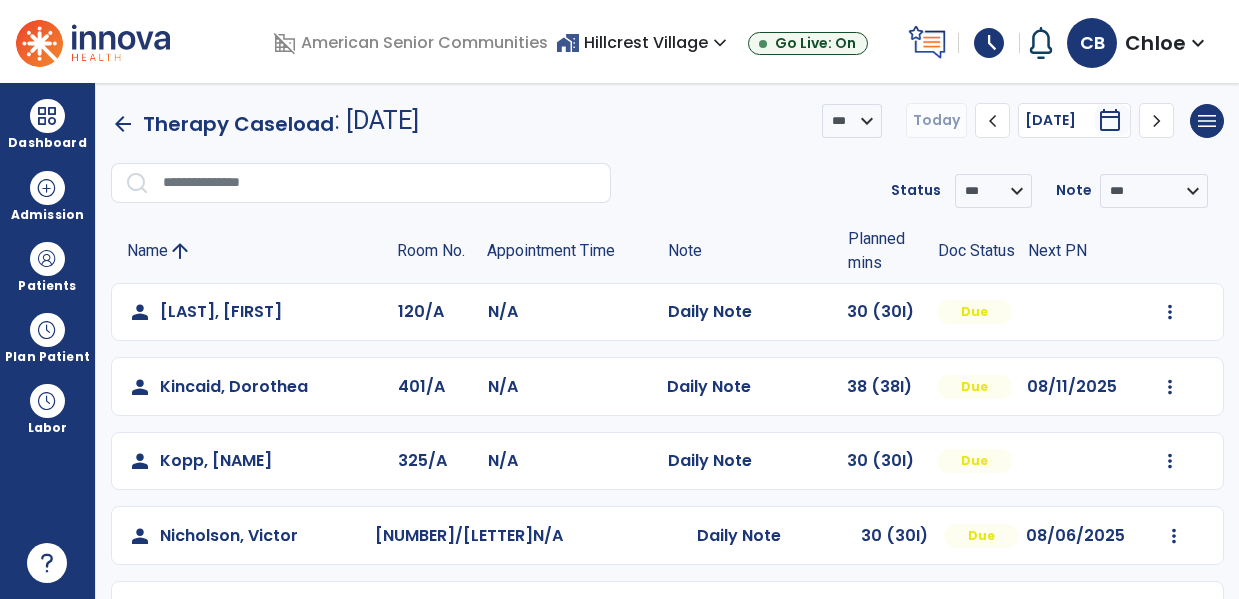 click on "**********" 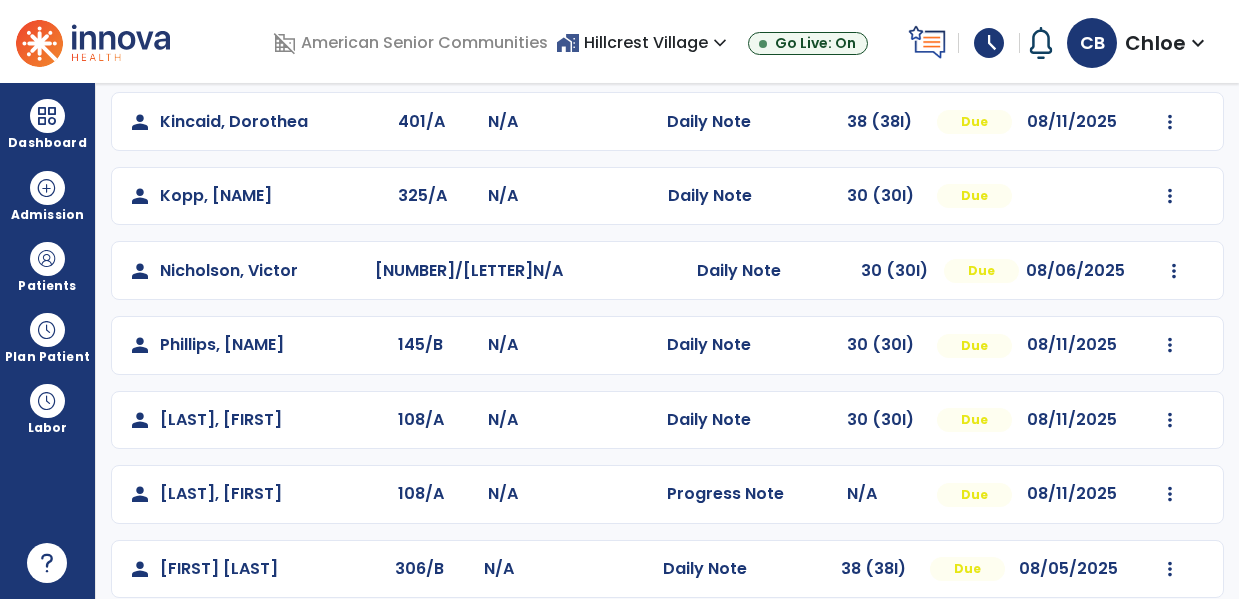 scroll, scrollTop: 363, scrollLeft: 0, axis: vertical 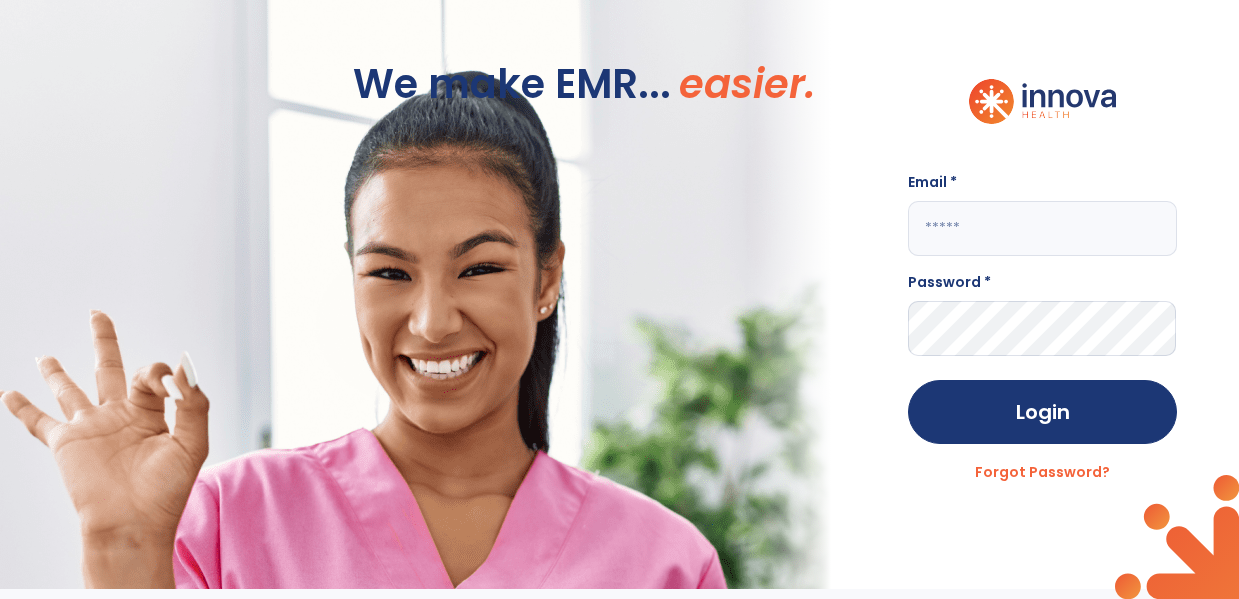 click 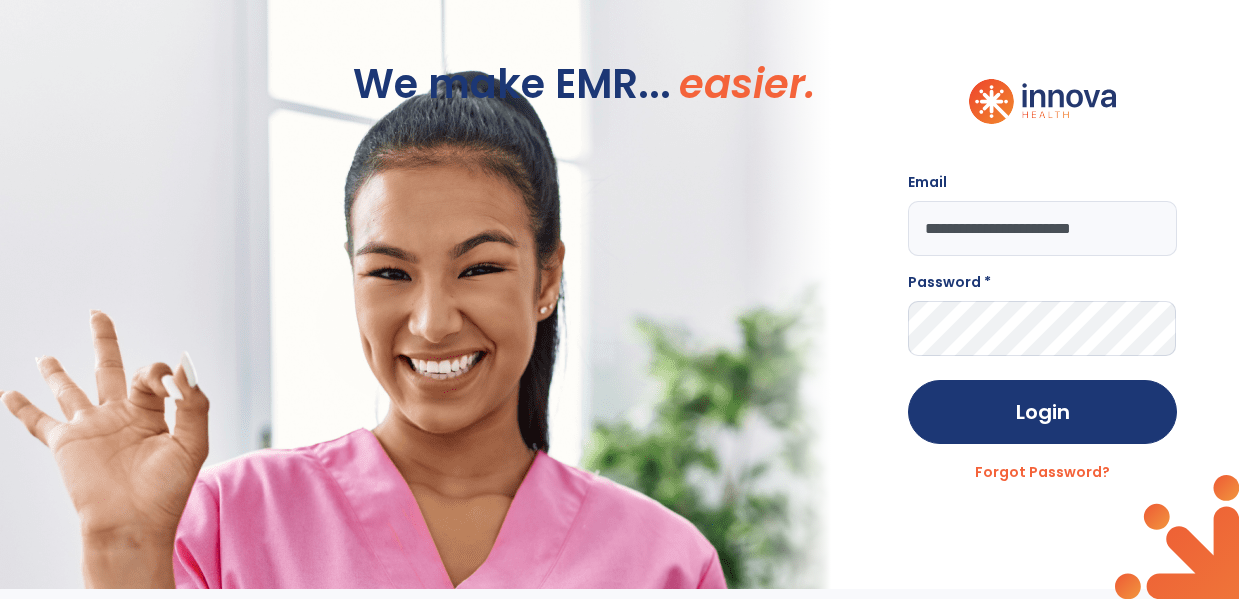 type on "**********" 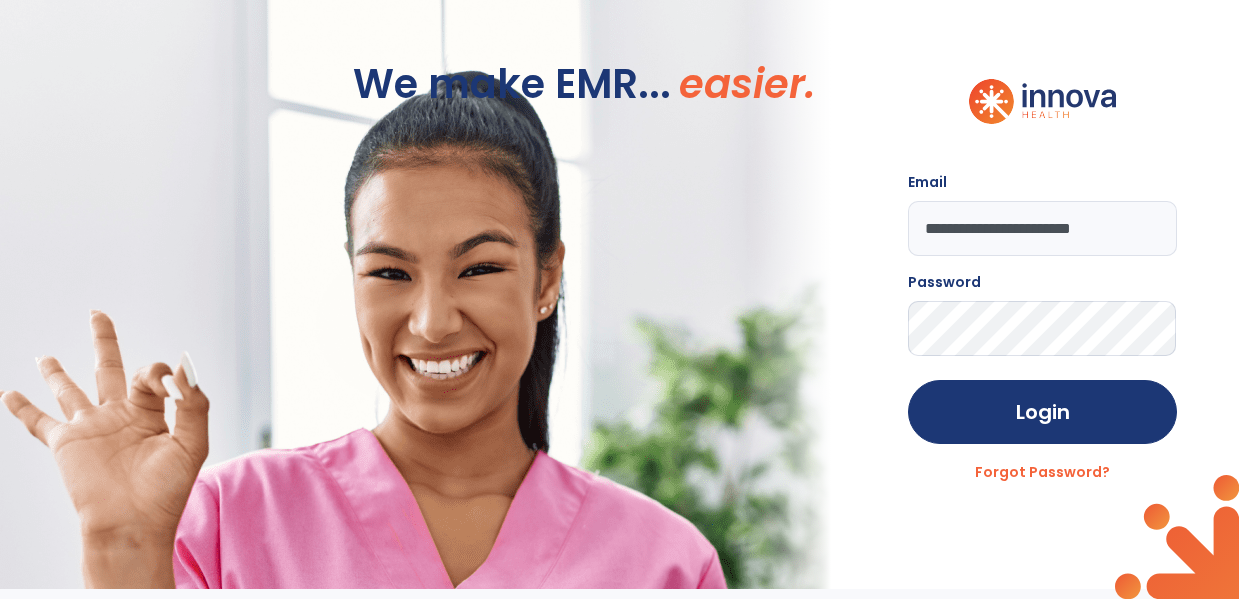 click on "Login" 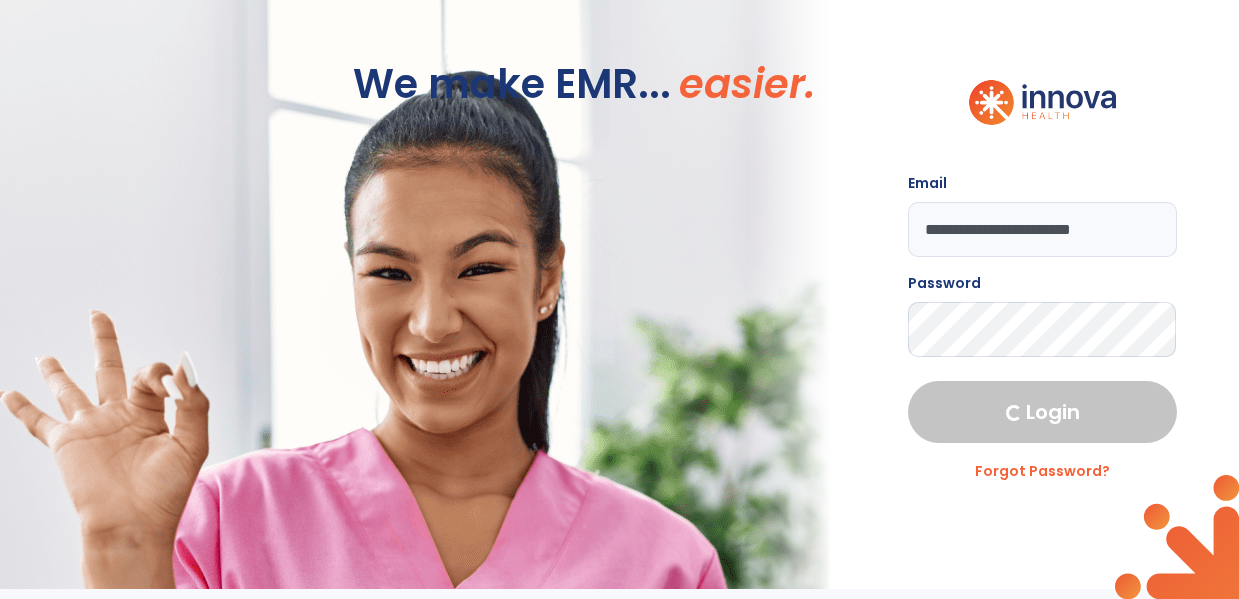 select on "****" 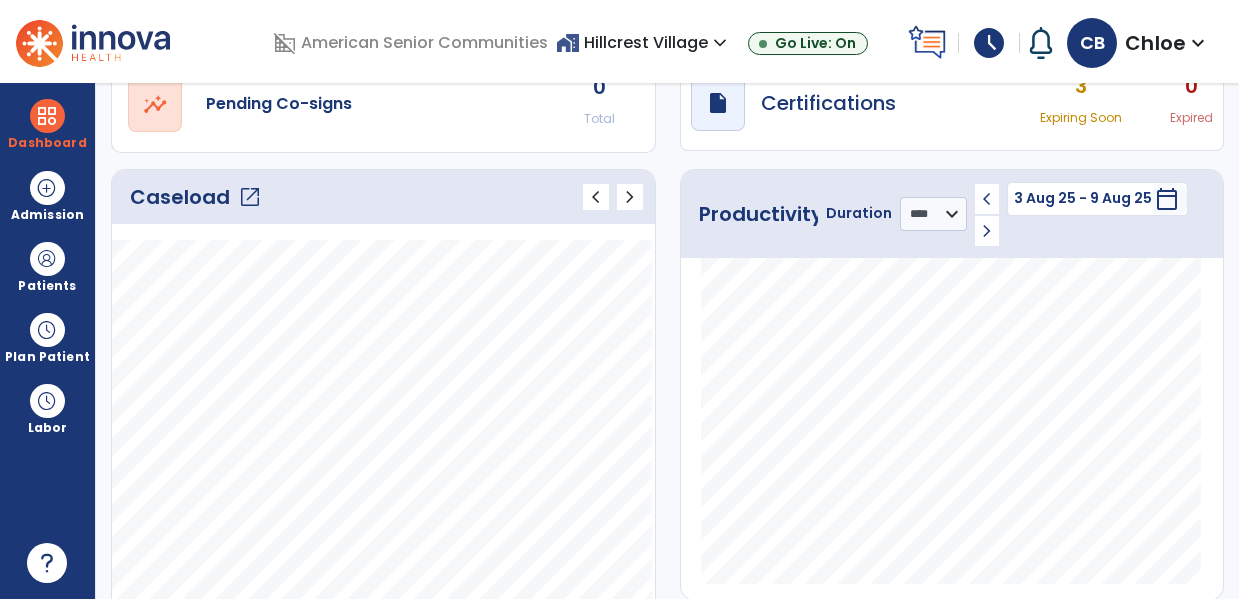 scroll, scrollTop: 172, scrollLeft: 0, axis: vertical 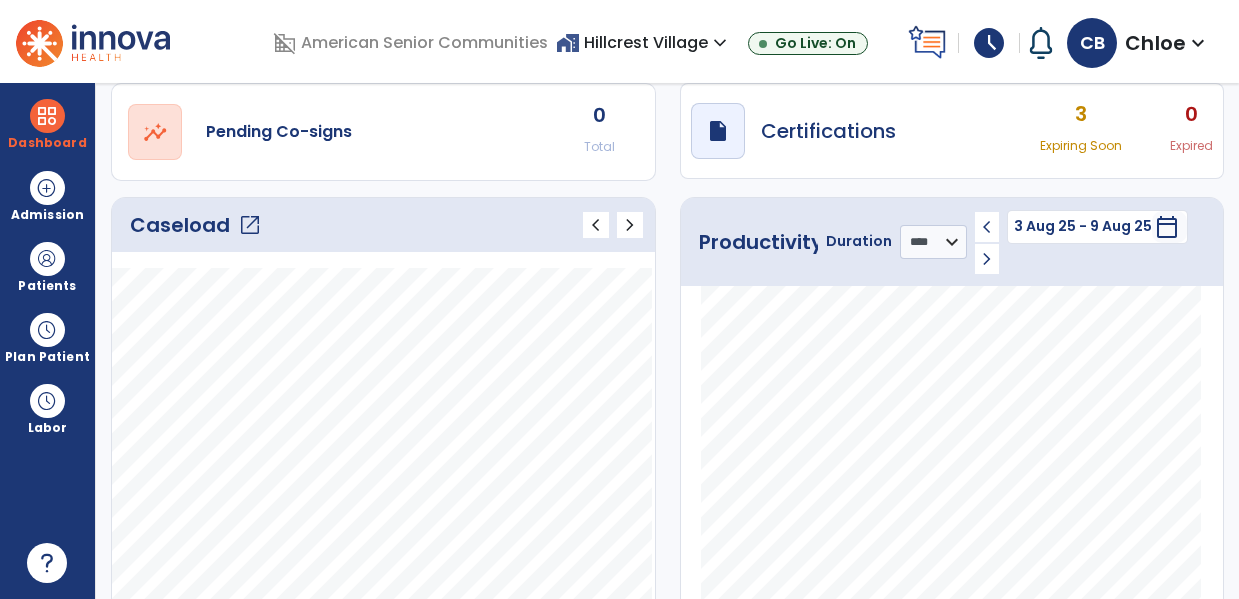 click on "open_in_new" 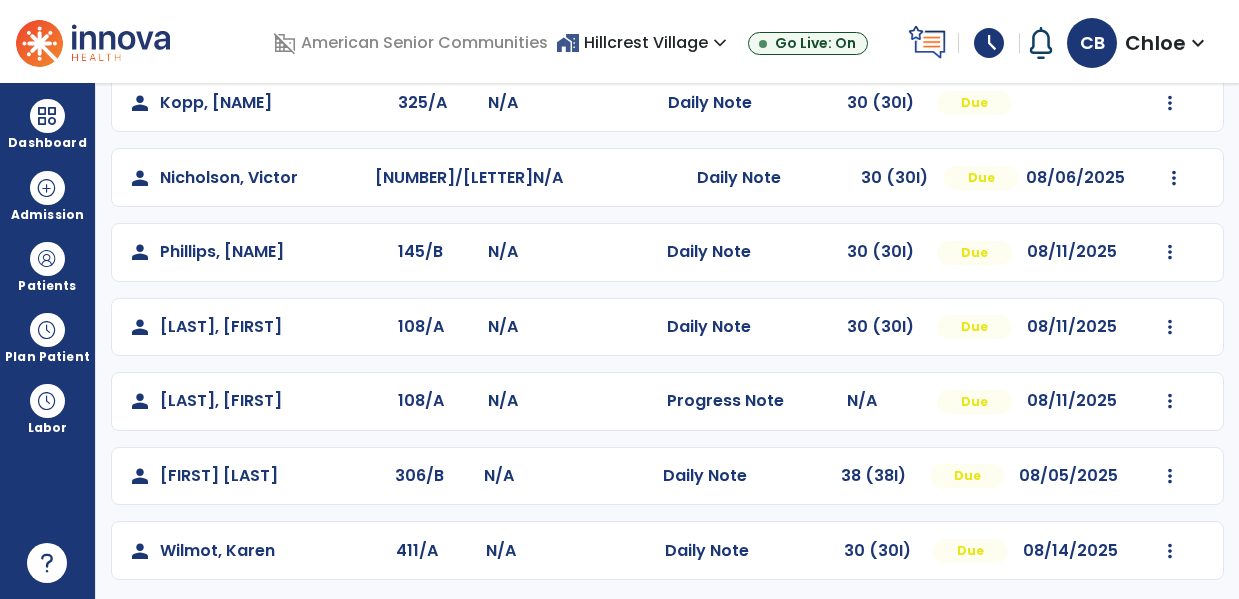 scroll, scrollTop: 363, scrollLeft: 0, axis: vertical 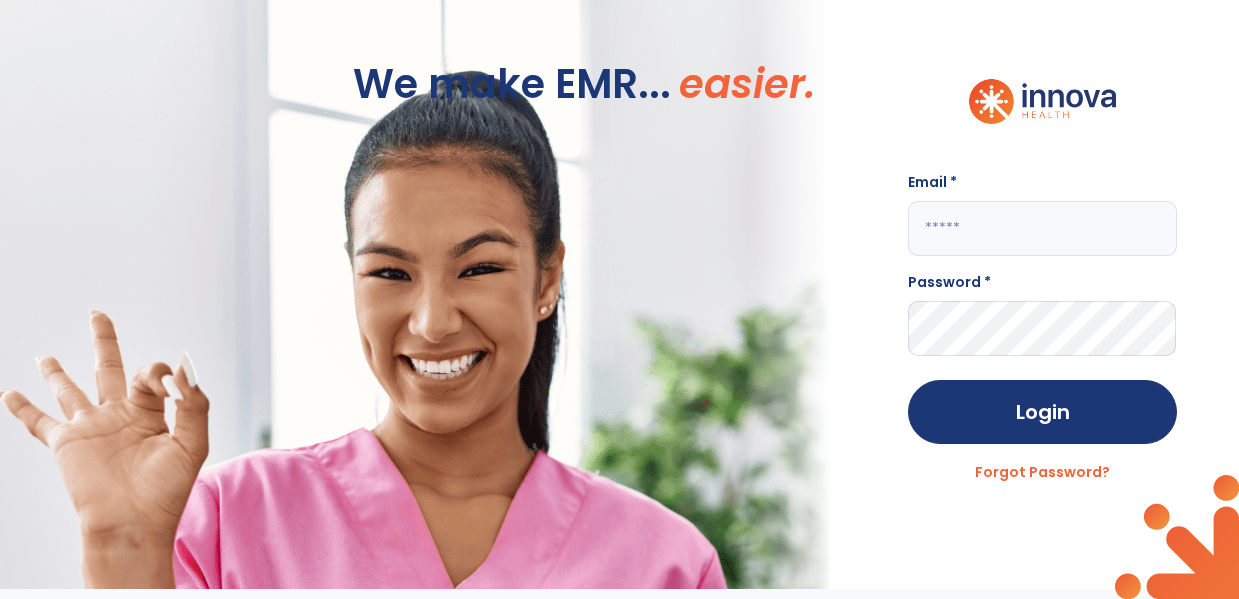 click 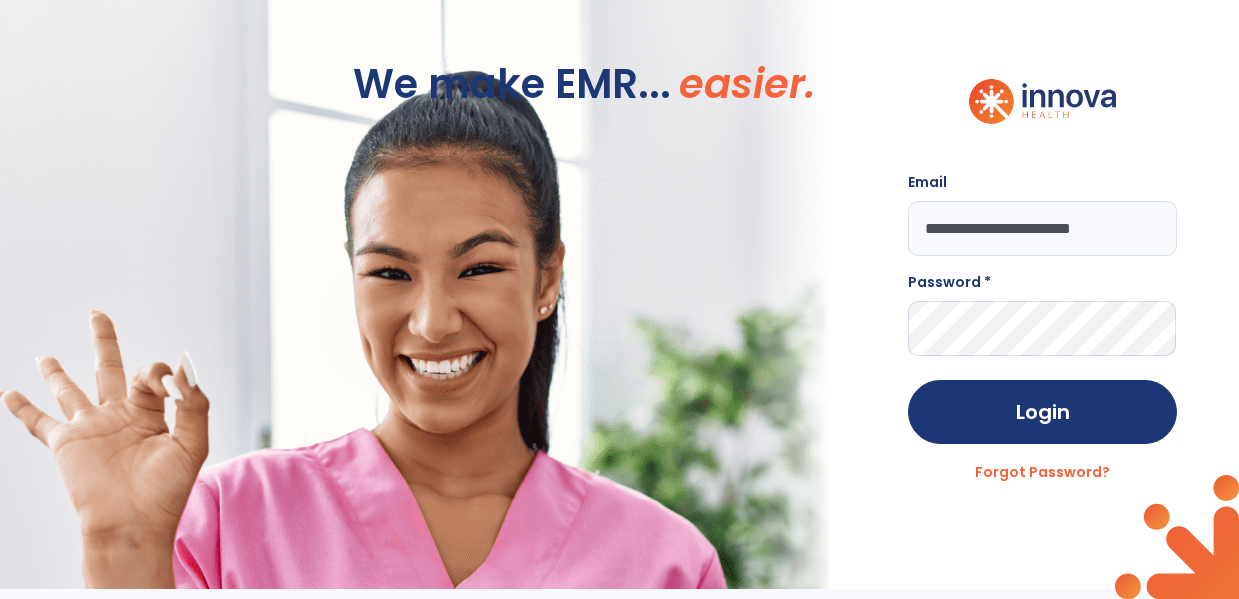 type on "**********" 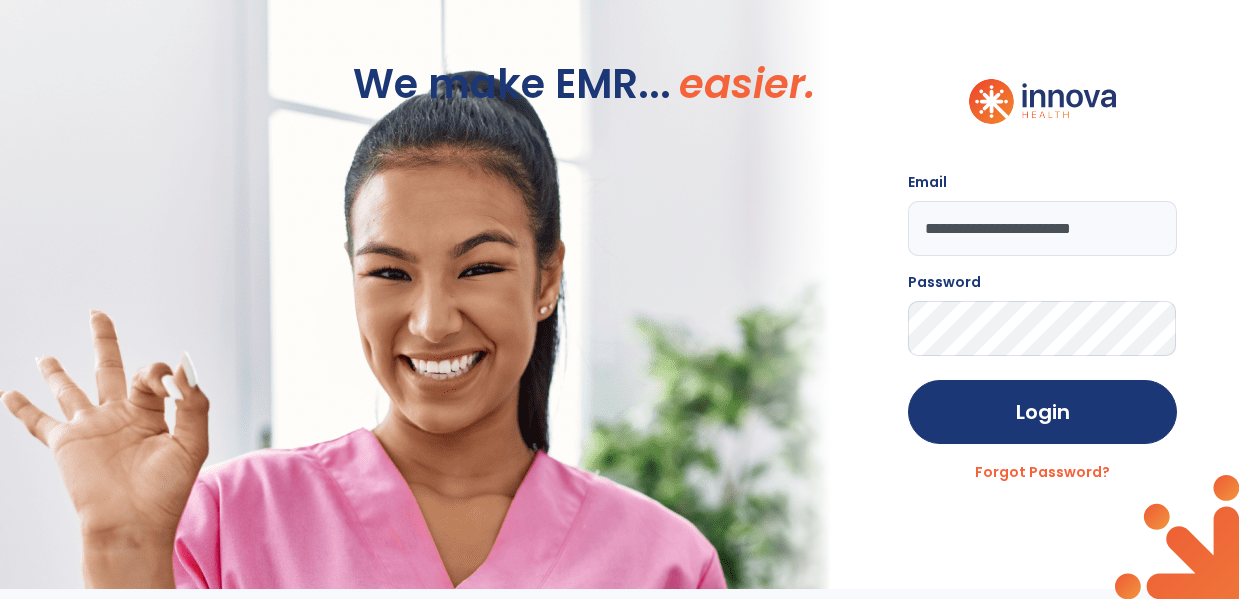 click on "Login" 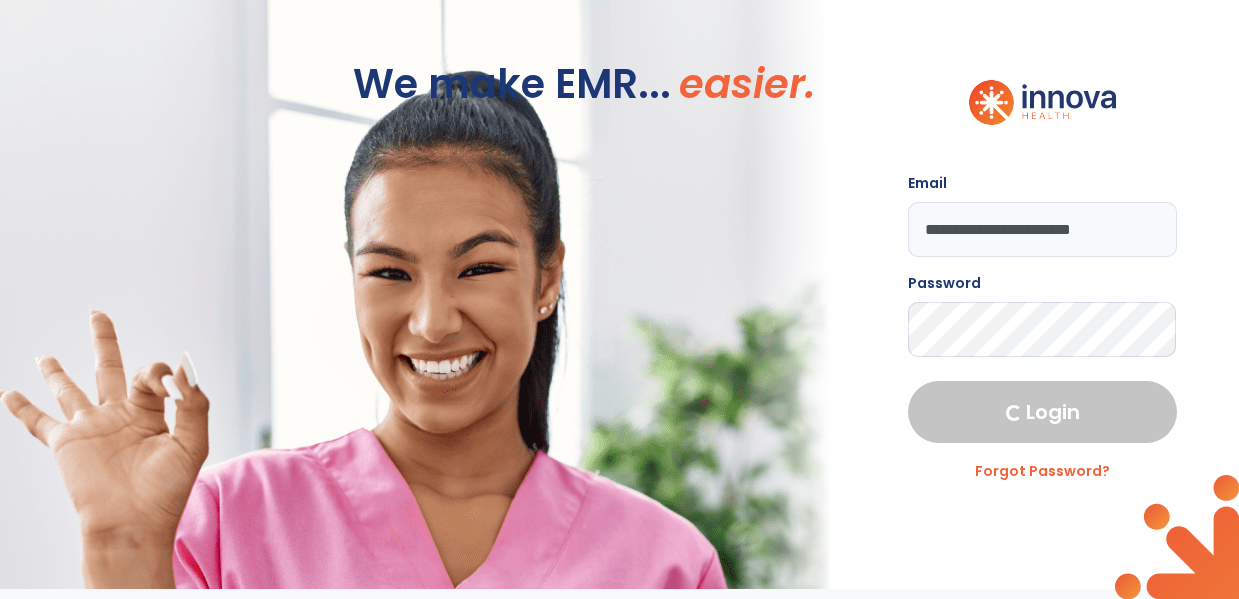 select on "****" 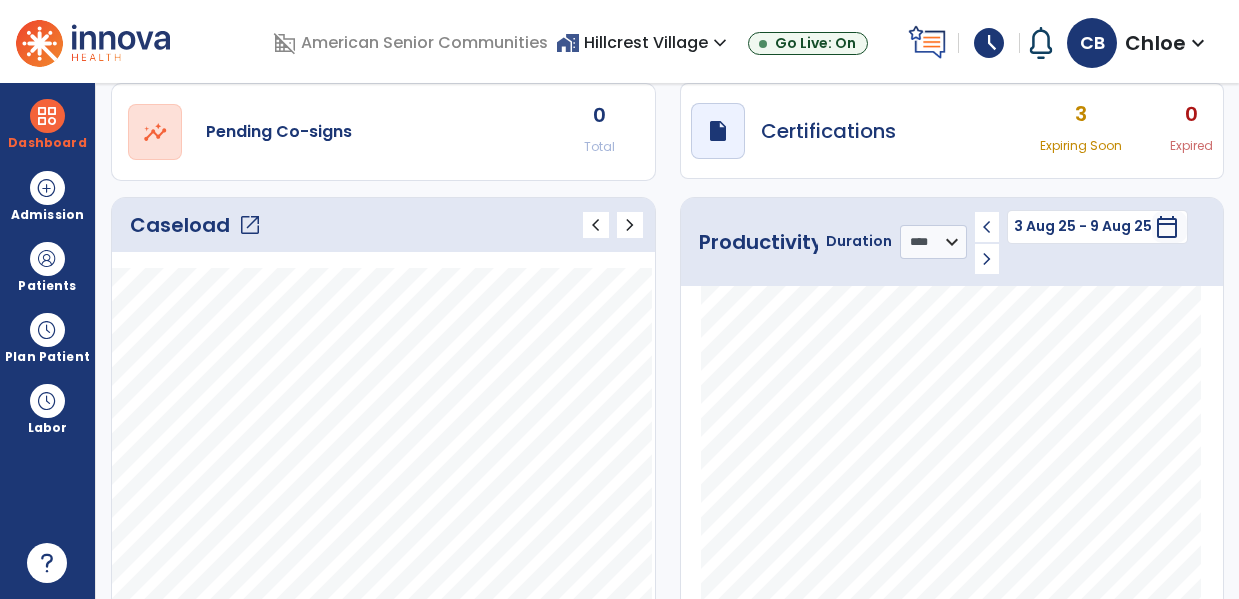 scroll, scrollTop: 0, scrollLeft: 0, axis: both 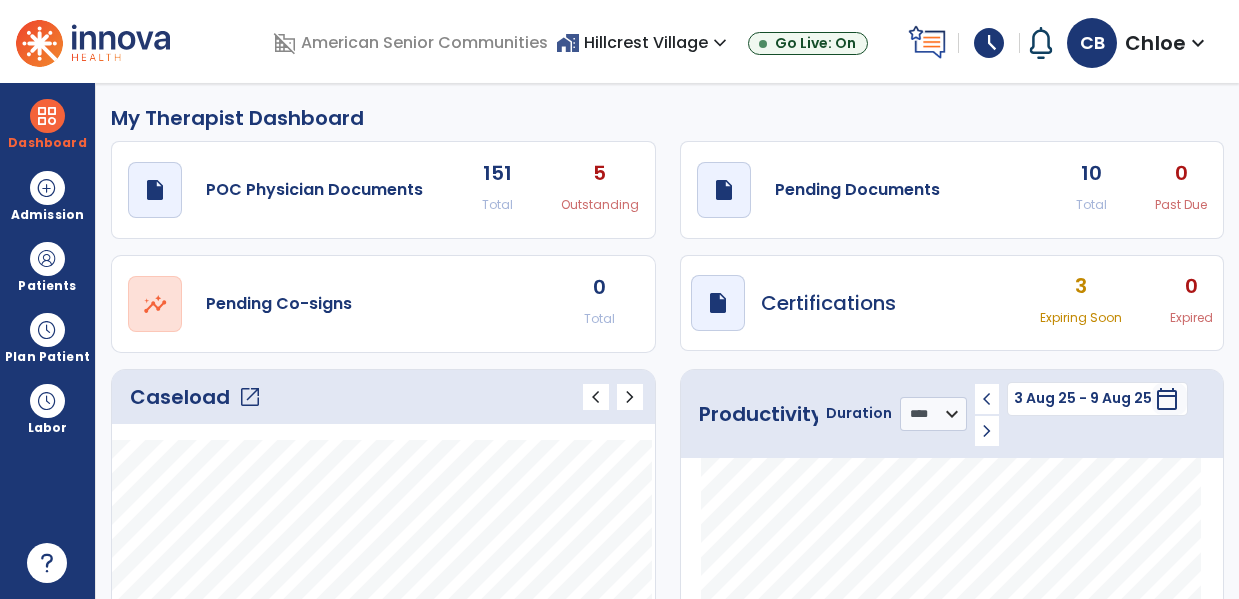 click on "open_in_new" 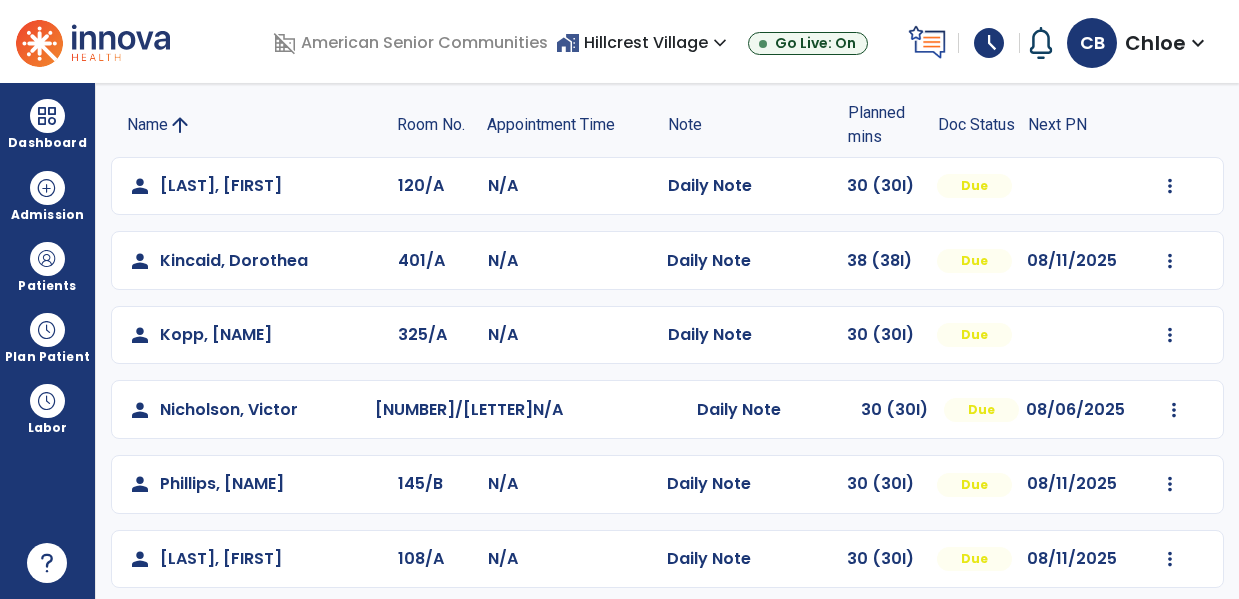 scroll, scrollTop: 122, scrollLeft: 0, axis: vertical 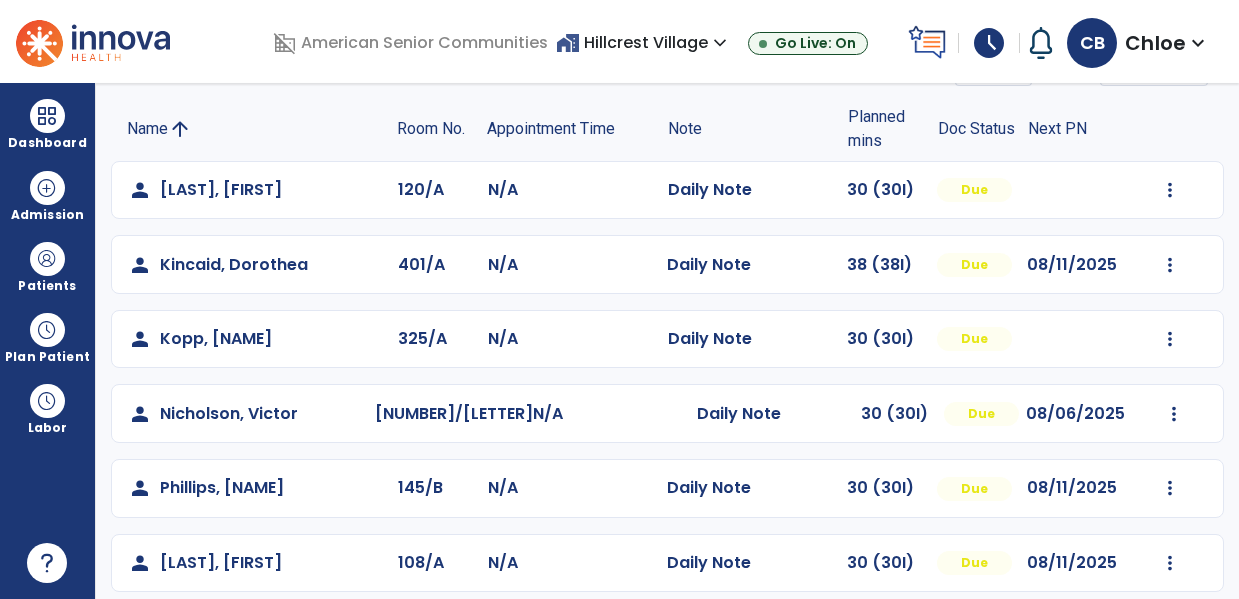 click on "Name arrow_upward Room No. Appointment Time Note Planned mins Doc Status Next PN" 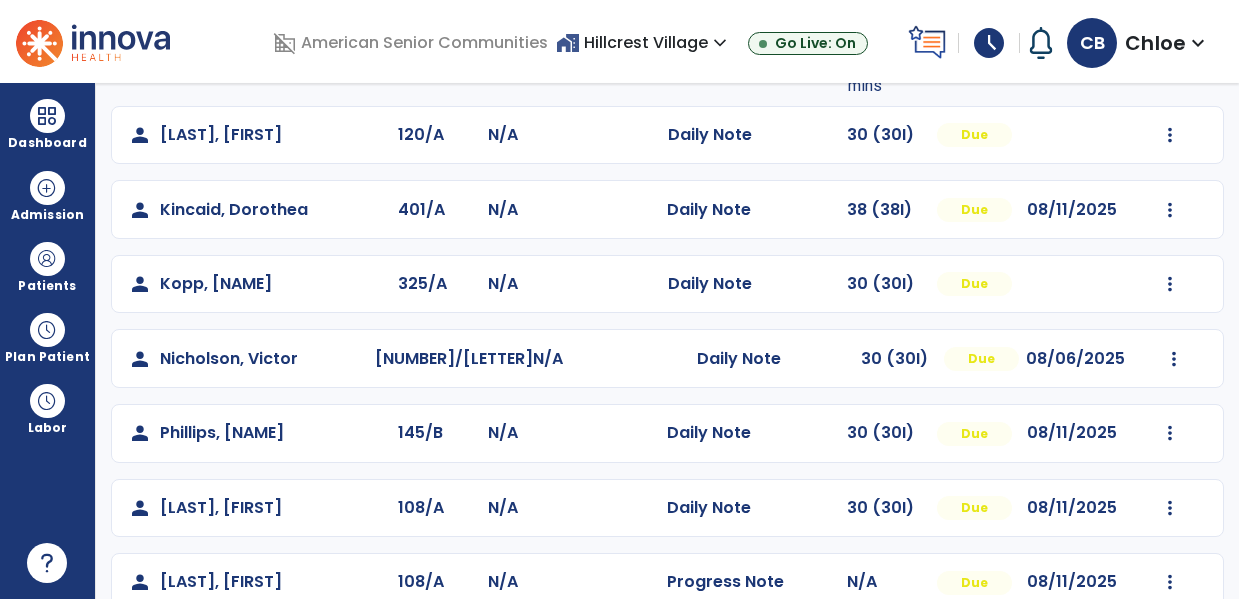 scroll, scrollTop: 179, scrollLeft: 0, axis: vertical 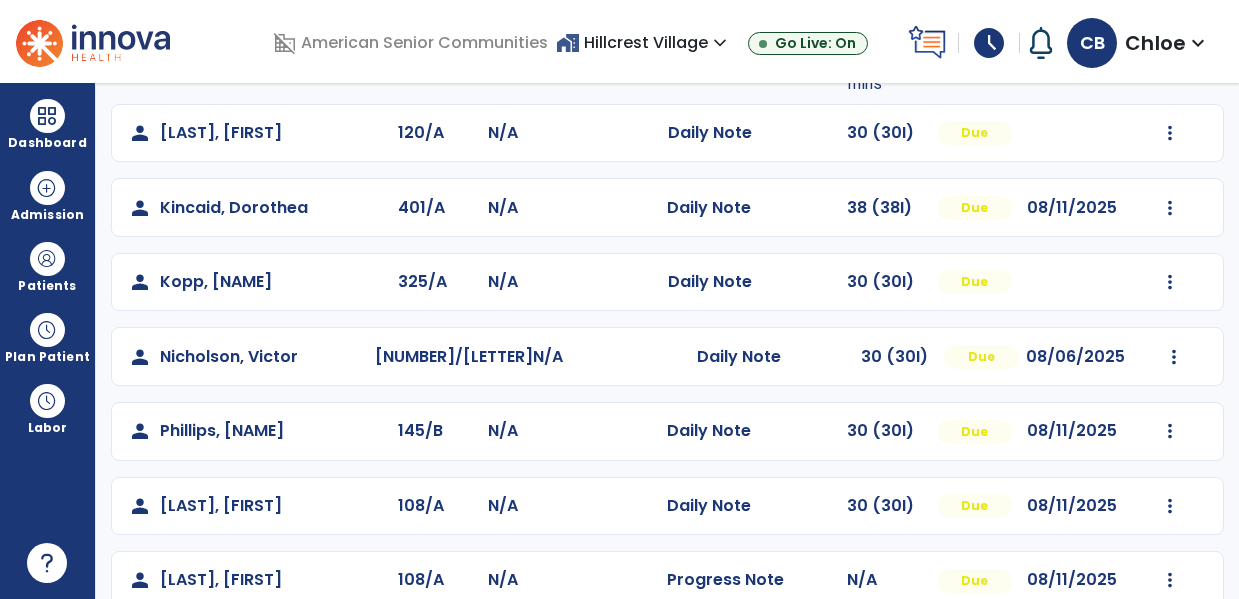 click on "person   [NAME], Charles  120/A N/A  Daily Note   30 (30I)  Due  Mark Visit As Complete   Reset Note   Open Document   G + C Mins   person   [NAME], Dorothea  401/A N/A  Daily Note   38 (38I)  Due 08/11/2025  Mark Visit As Complete   Reset Note   Open Document   G + C Mins   person   [NAME], Robert  325/A N/A  Daily Note   30 (30I)  Due  Mark Visit As Complete   Reset Note   Open Document   G + C Mins   person   [NAME], Victor  311/A N/A  Daily Note   30 (30I)  Due 08/06/2025  Mark Visit As Complete   Reset Note   Open Document   G + C Mins   person   [NAME], Marcella  145/B N/A  Daily Note   30 (30I)  Due 08/11/2025  Mark Visit As Complete   Reset Note   Open Document   G + C Mins   person   [NAME], Danny  108/A N/A  Daily Note   30 (30I)  Due 08/11/2025  Mark Visit As Complete   Reset Note   Open Document   G + C Mins   person   [NAME], Danny  108/A N/A  Progress Note   N/A  Due 08/11/2025  Mark Visit As Complete   Reset Note   Open Document   G + C Mins   person   [NAME], Thomas  306/B N/A Due 411/A" 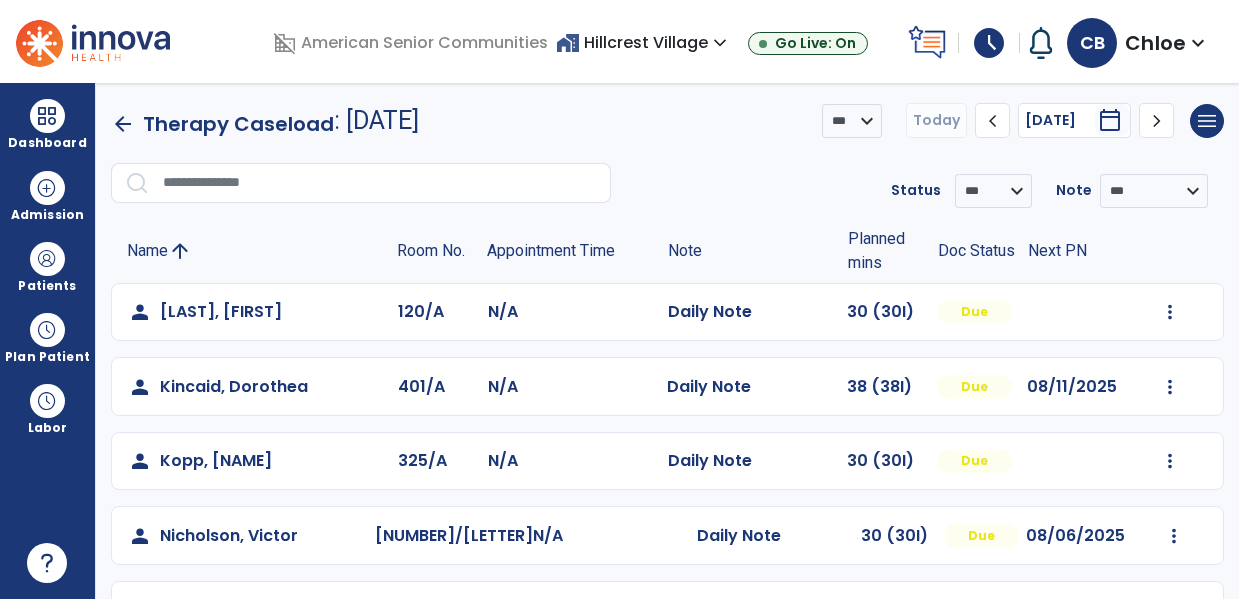 scroll, scrollTop: 363, scrollLeft: 0, axis: vertical 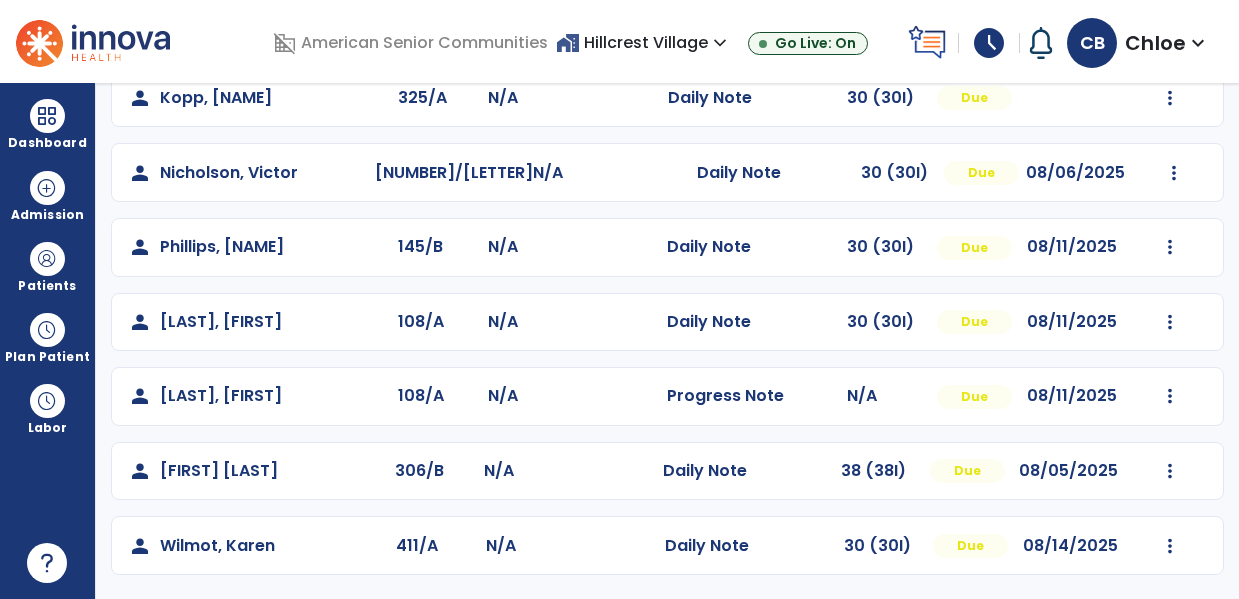 click on "person   [NAME], Charles  120/A N/A  Daily Note   30 (30I)  Due  Mark Visit As Complete   Reset Note   Open Document   G + C Mins   person   [NAME], Dorothea  401/A N/A  Daily Note   38 (38I)  Due 08/11/2025  Mark Visit As Complete   Reset Note   Open Document   G + C Mins   person   [NAME], Robert  325/A N/A  Daily Note   30 (30I)  Due  Mark Visit As Complete   Reset Note   Open Document   G + C Mins   person   [NAME], Victor  311/A N/A  Daily Note   30 (30I)  Due 08/06/2025  Mark Visit As Complete   Reset Note   Open Document   G + C Mins   person   [NAME], Marcella  145/B N/A  Daily Note   30 (30I)  Due 08/11/2025  Mark Visit As Complete   Reset Note   Open Document   G + C Mins   person   [NAME], Danny  108/A N/A  Daily Note   30 (30I)  Due 08/11/2025  Mark Visit As Complete   Reset Note   Open Document   G + C Mins   person   [NAME], Danny  108/A N/A  Progress Note   N/A  Due 08/11/2025  Mark Visit As Complete   Reset Note   Open Document   G + C Mins   person   [NAME], Thomas  306/B N/A Due 411/A" 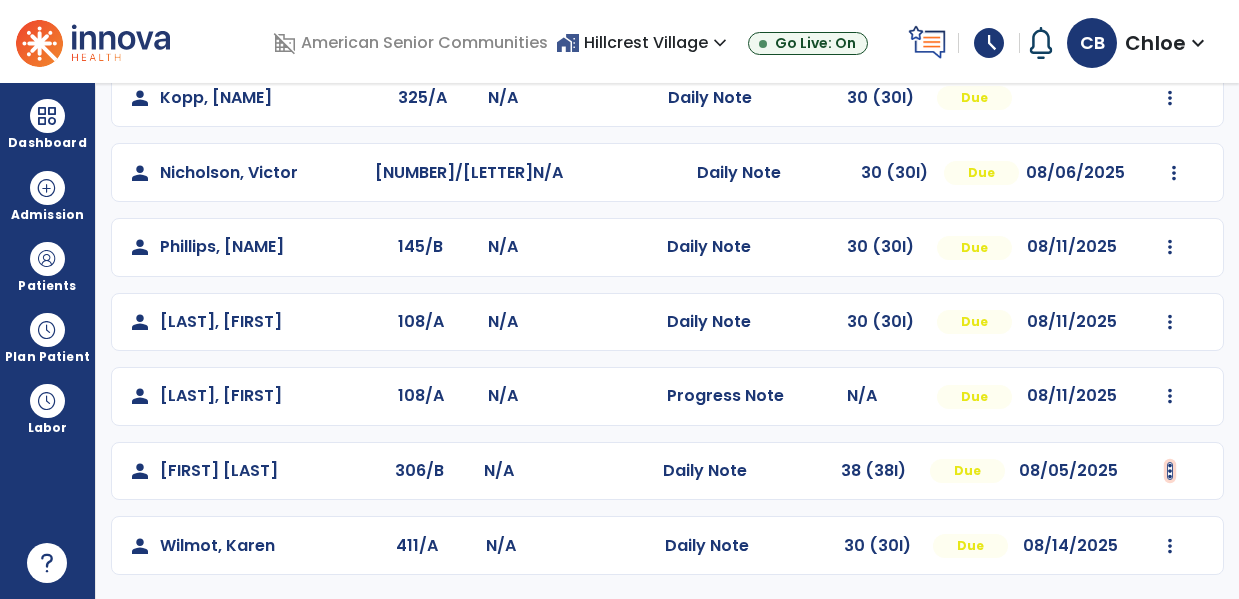 click at bounding box center (1170, -51) 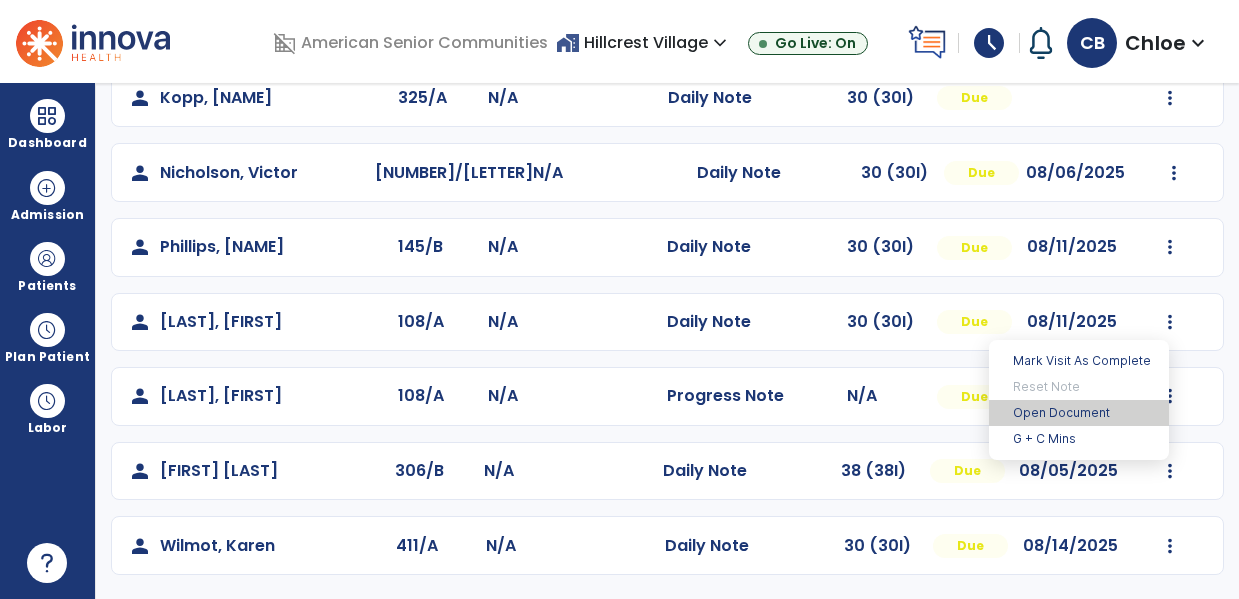 click on "Open Document" at bounding box center [1079, 413] 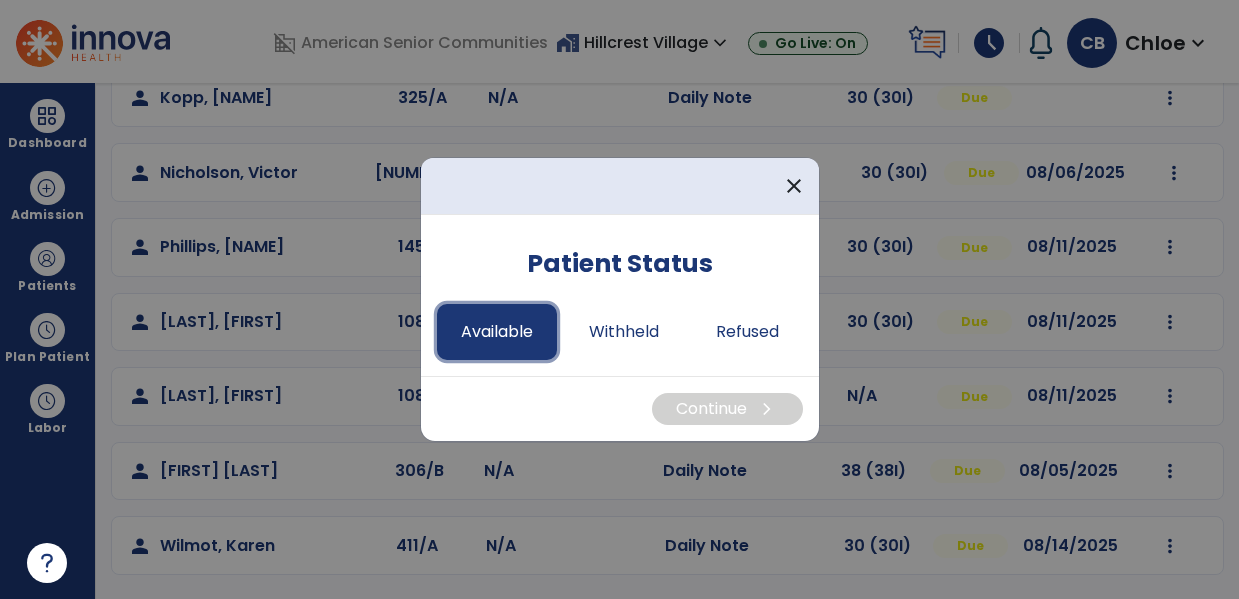 click on "Available" at bounding box center [497, 332] 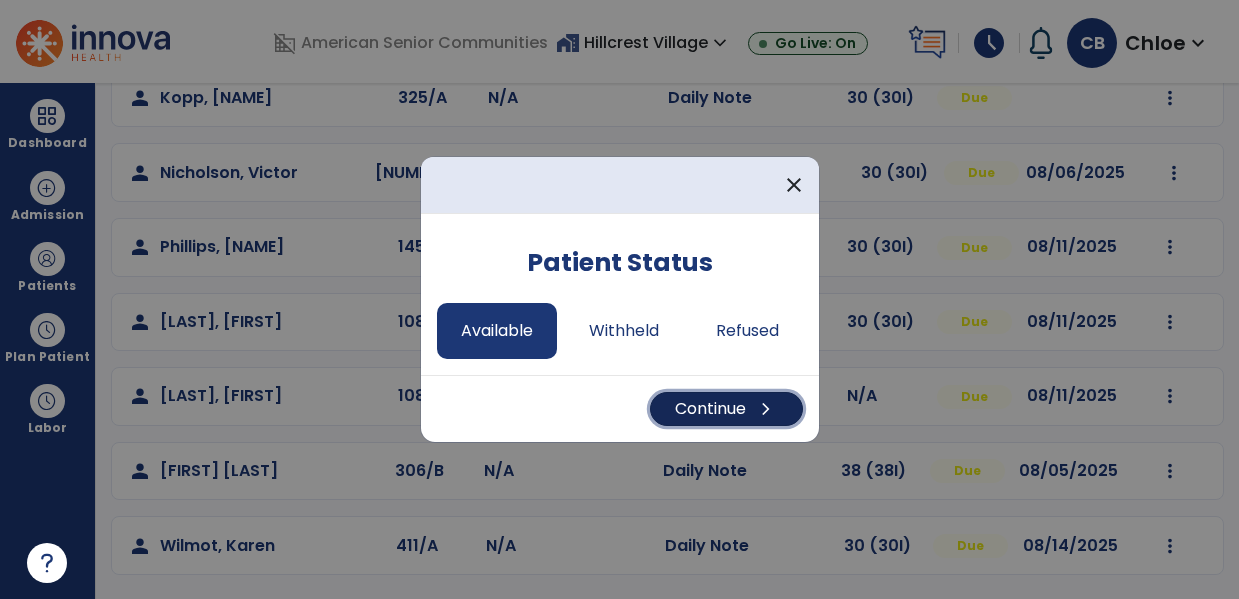 click on "Continue   chevron_right" at bounding box center [726, 409] 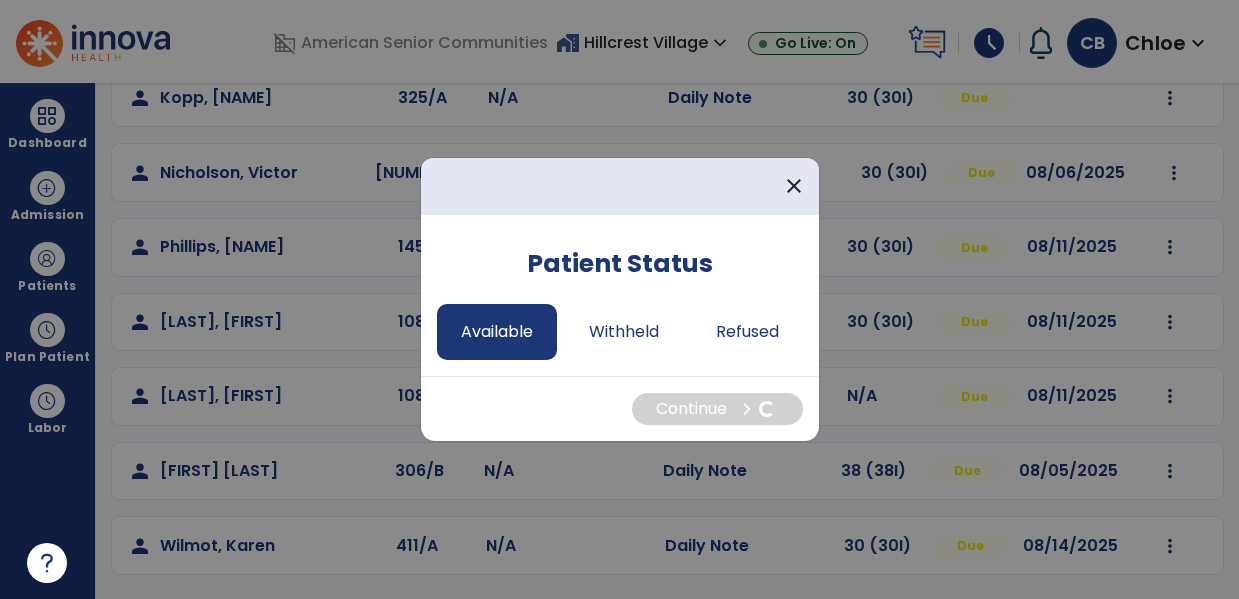 select on "*" 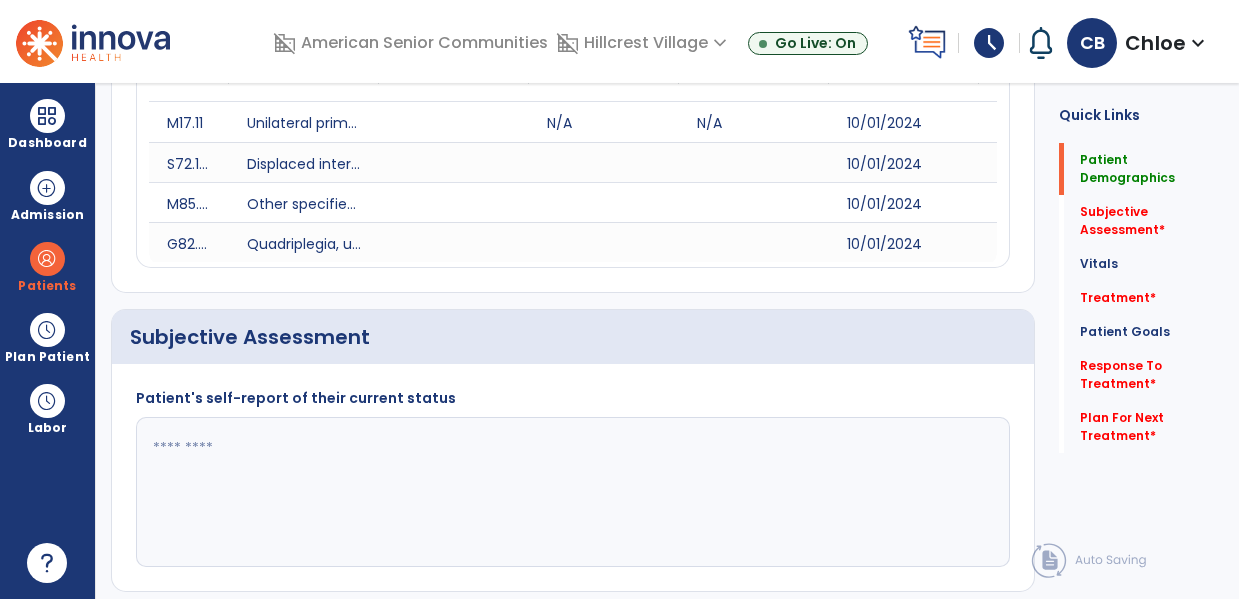 scroll, scrollTop: 0, scrollLeft: 0, axis: both 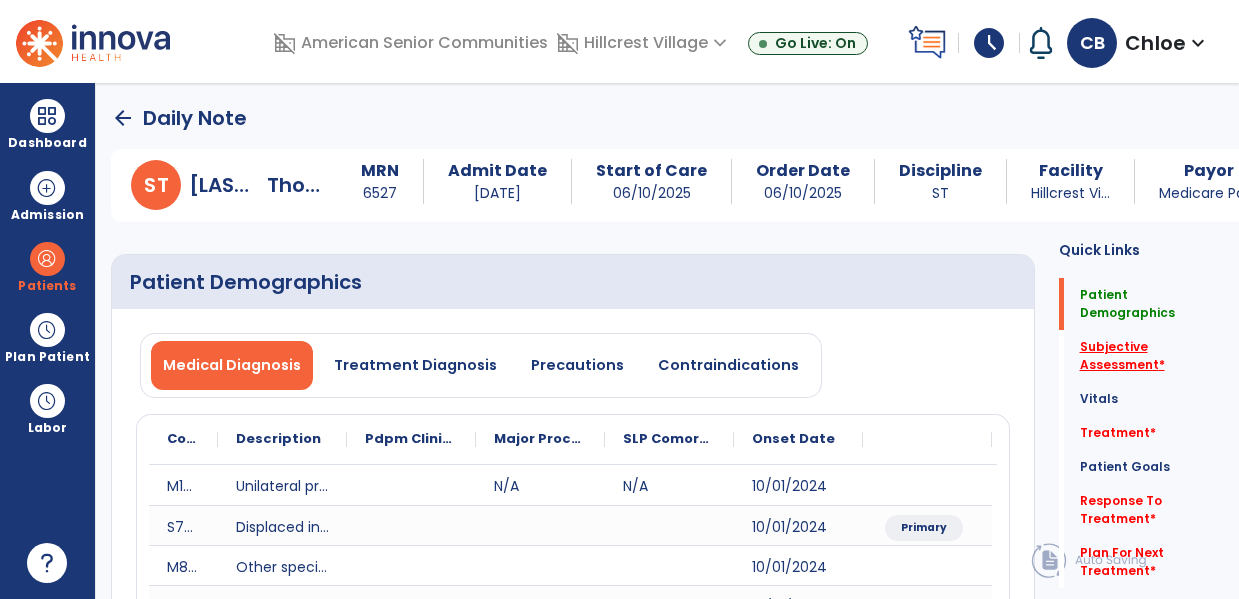 click on "Subjective Assessment   *" 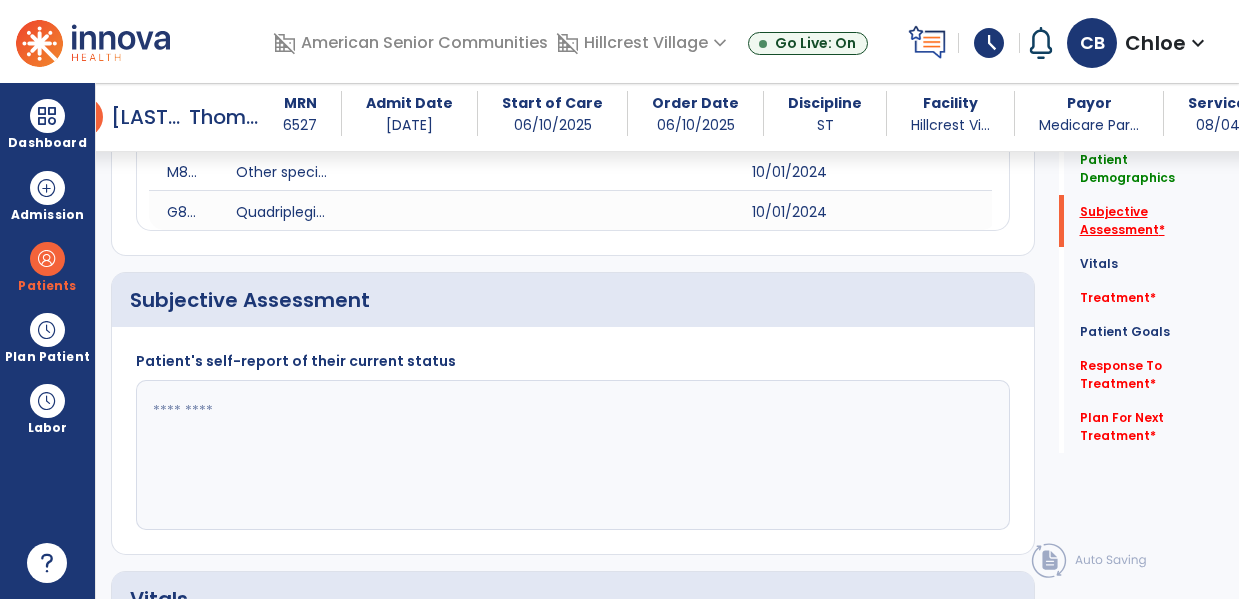 scroll, scrollTop: 467, scrollLeft: 0, axis: vertical 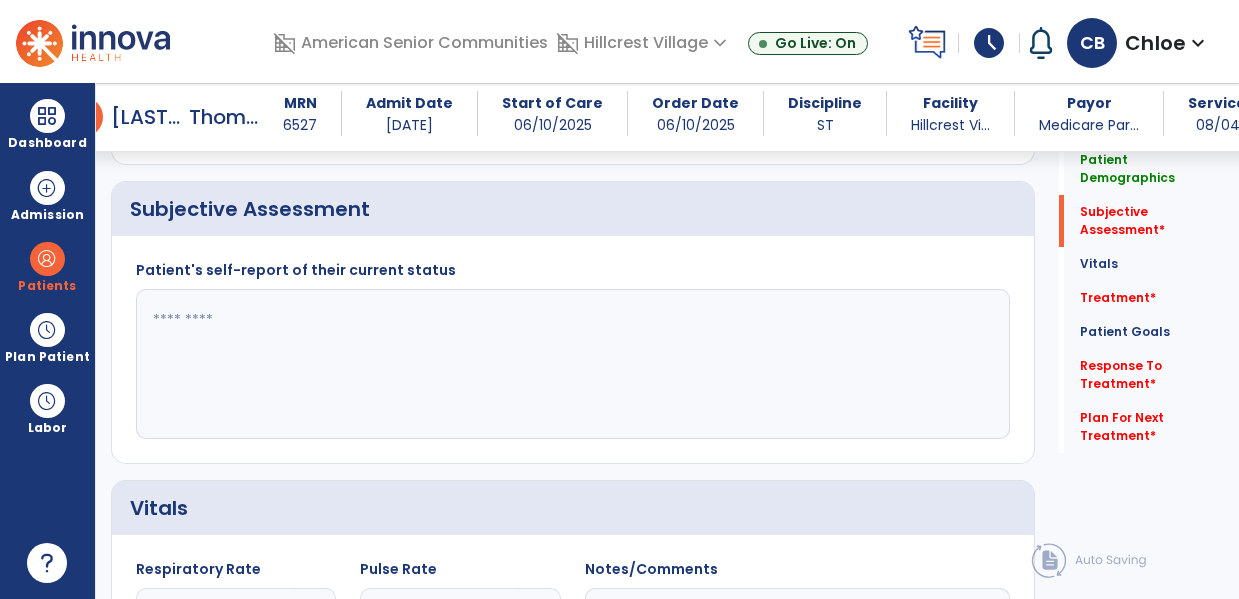 click 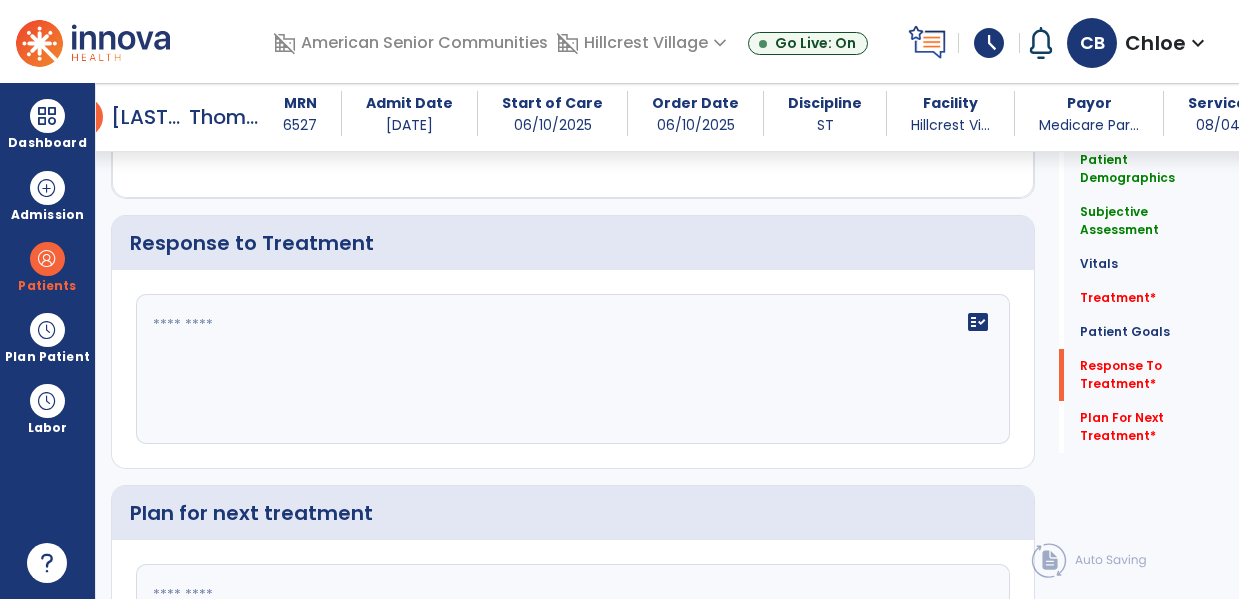 scroll, scrollTop: 2376, scrollLeft: 0, axis: vertical 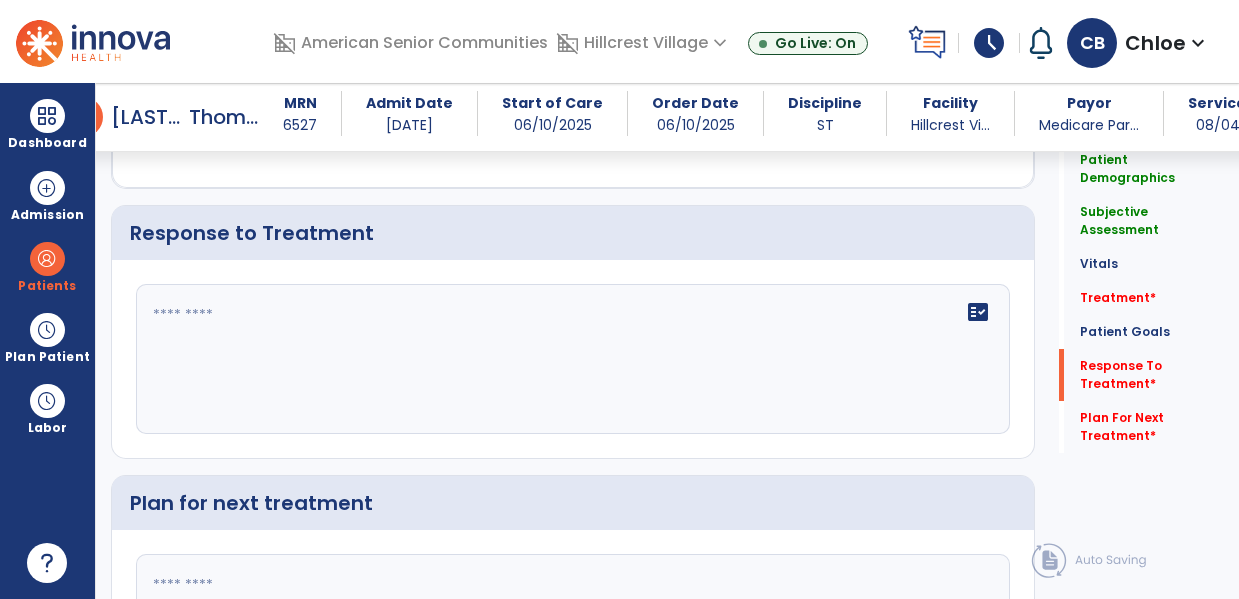 type on "**********" 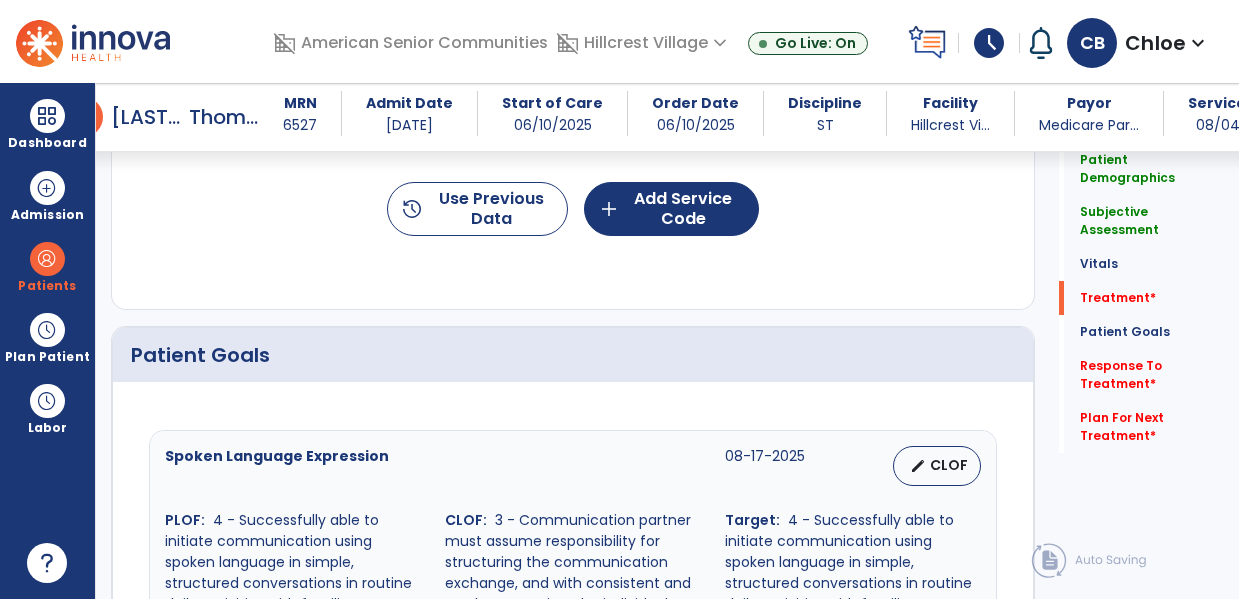 scroll, scrollTop: 1307, scrollLeft: 0, axis: vertical 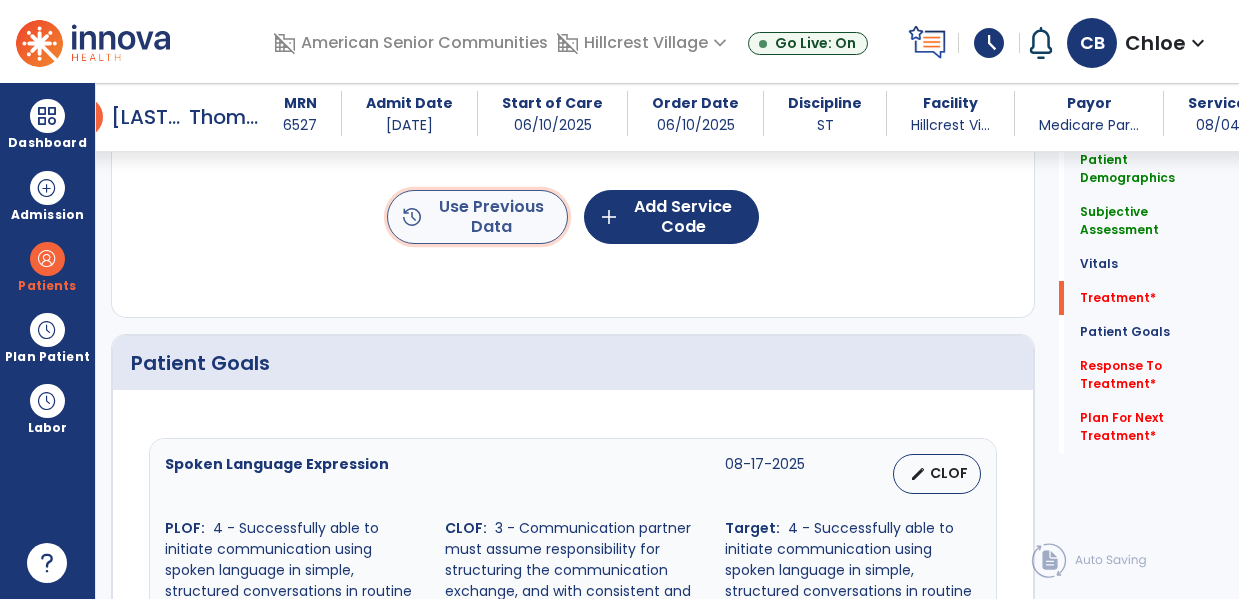 click on "history  Use Previous Data" 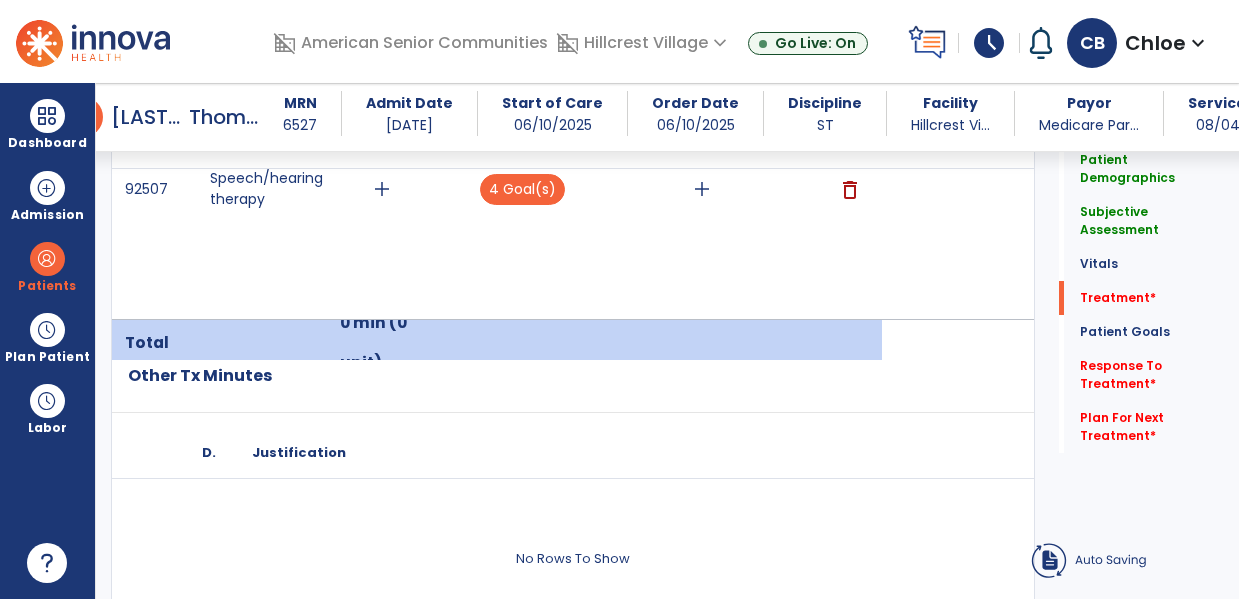 scroll, scrollTop: 1308, scrollLeft: 0, axis: vertical 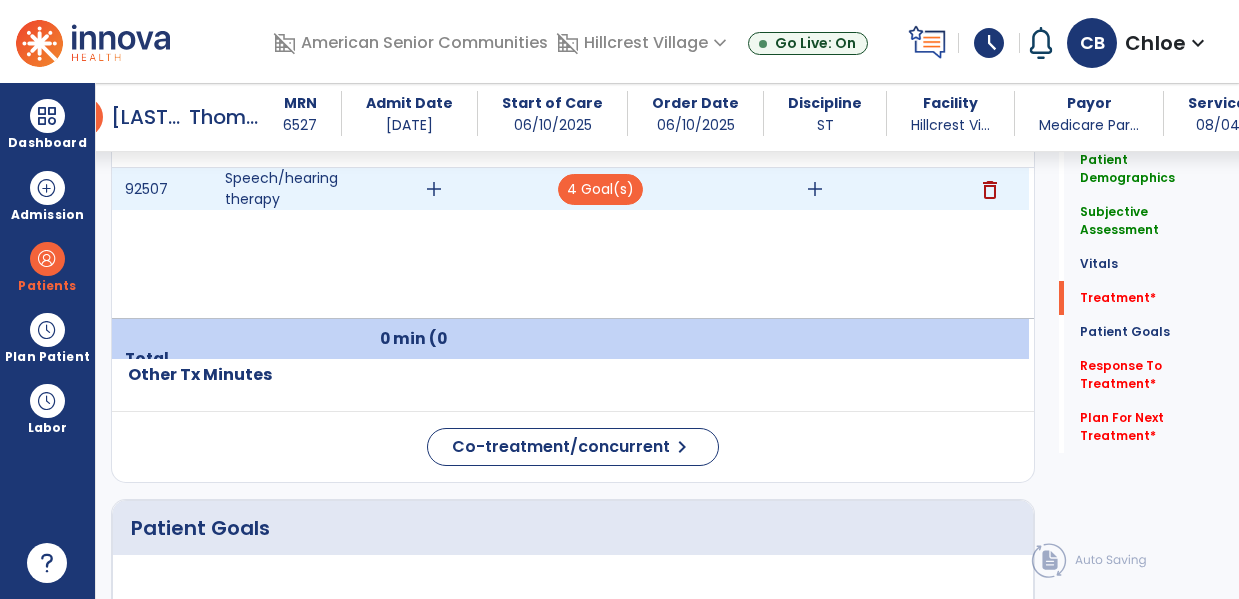 click on "add" at bounding box center [434, 189] 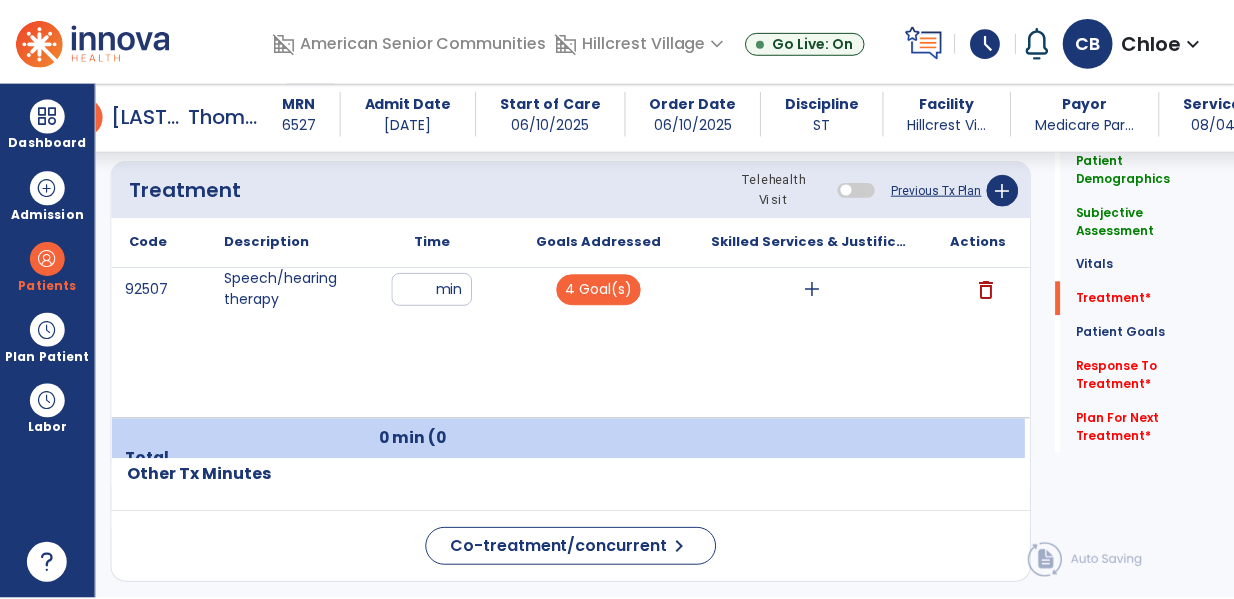 scroll, scrollTop: 1199, scrollLeft: 0, axis: vertical 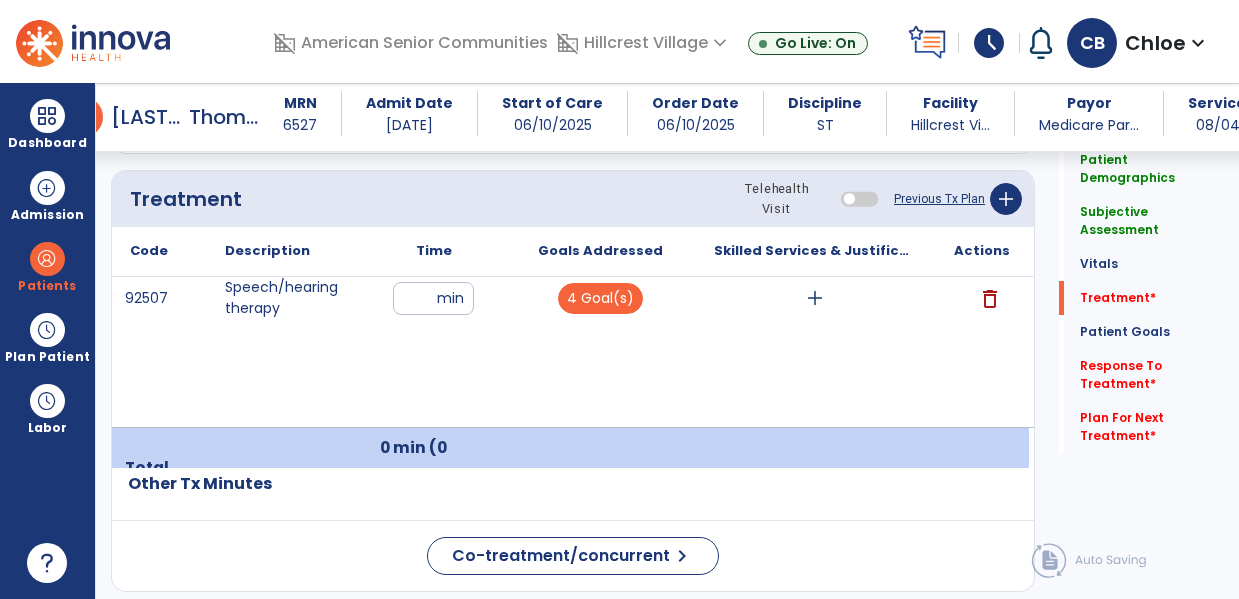 type on "**" 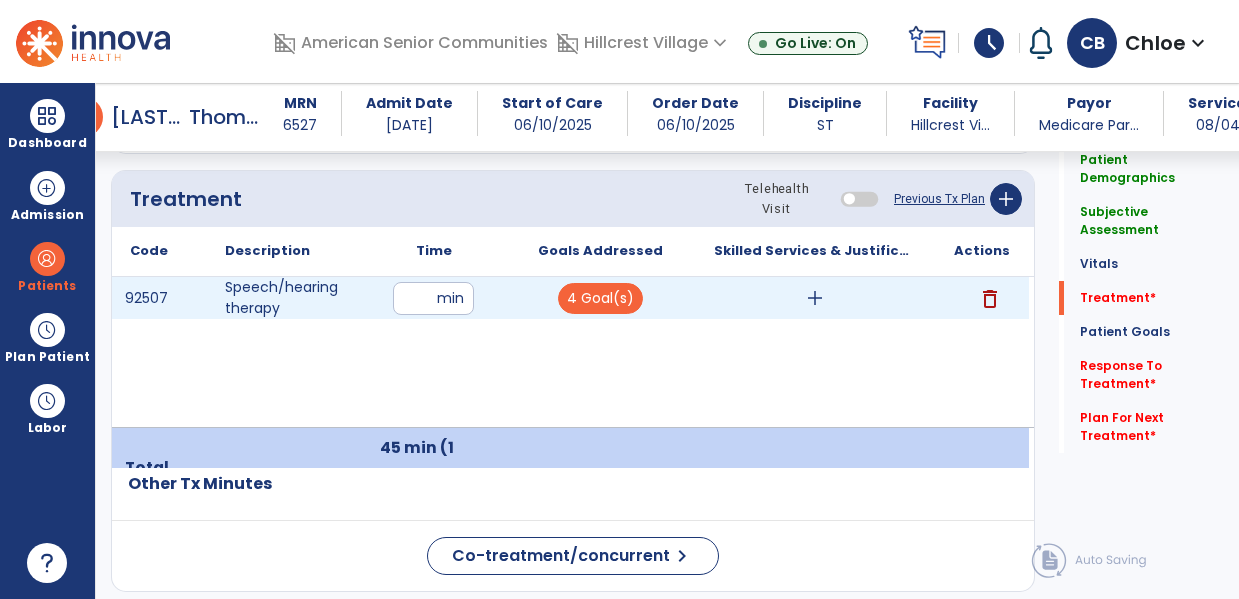 click on "add" at bounding box center (815, 298) 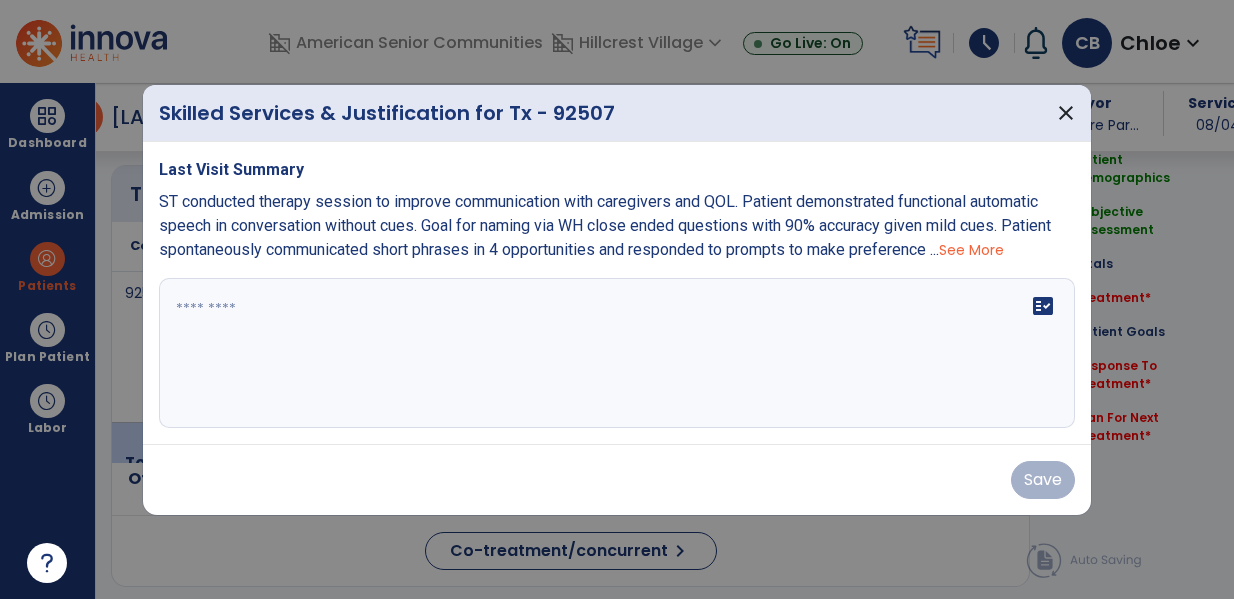 scroll, scrollTop: 1199, scrollLeft: 0, axis: vertical 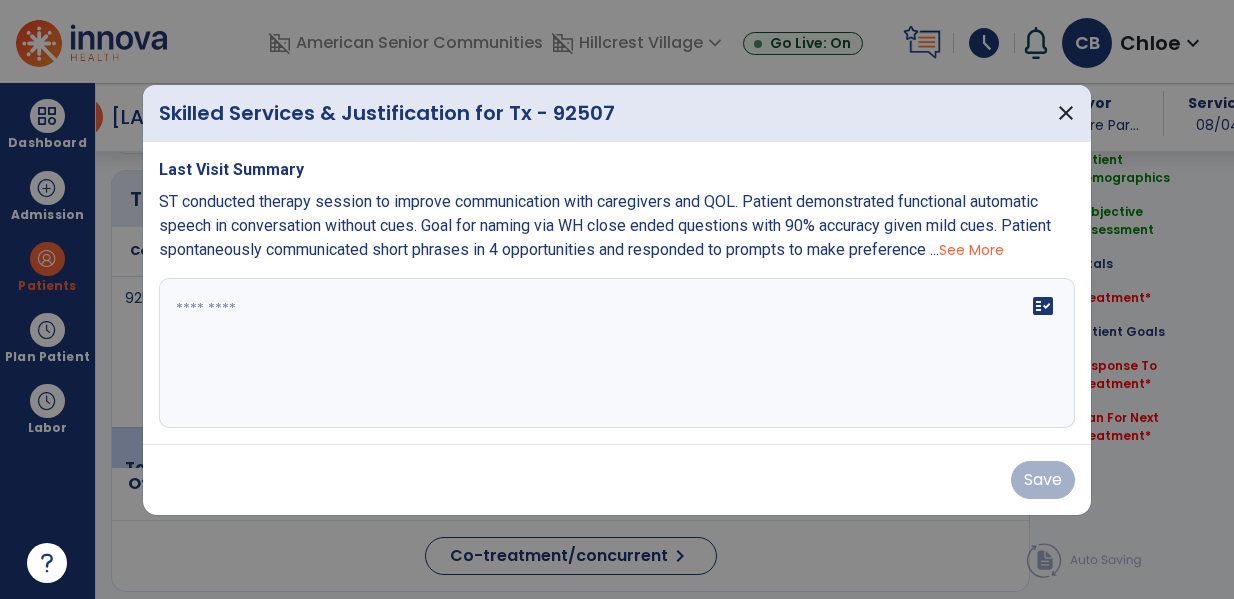 click at bounding box center (617, 353) 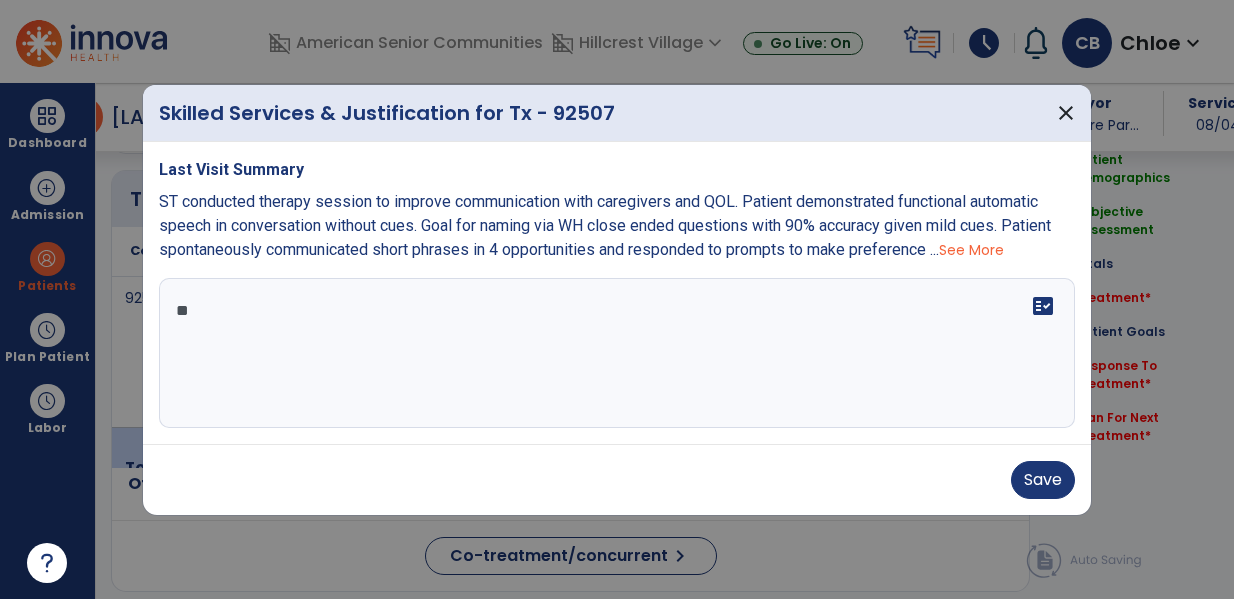 type on "*" 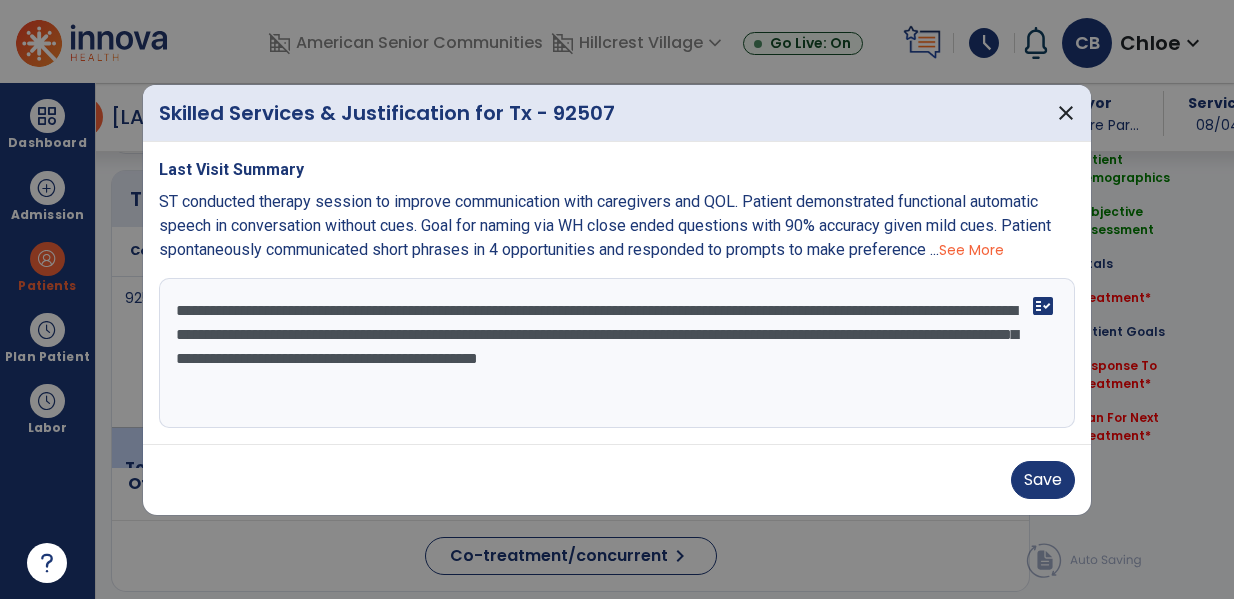 click on "**********" at bounding box center [617, 353] 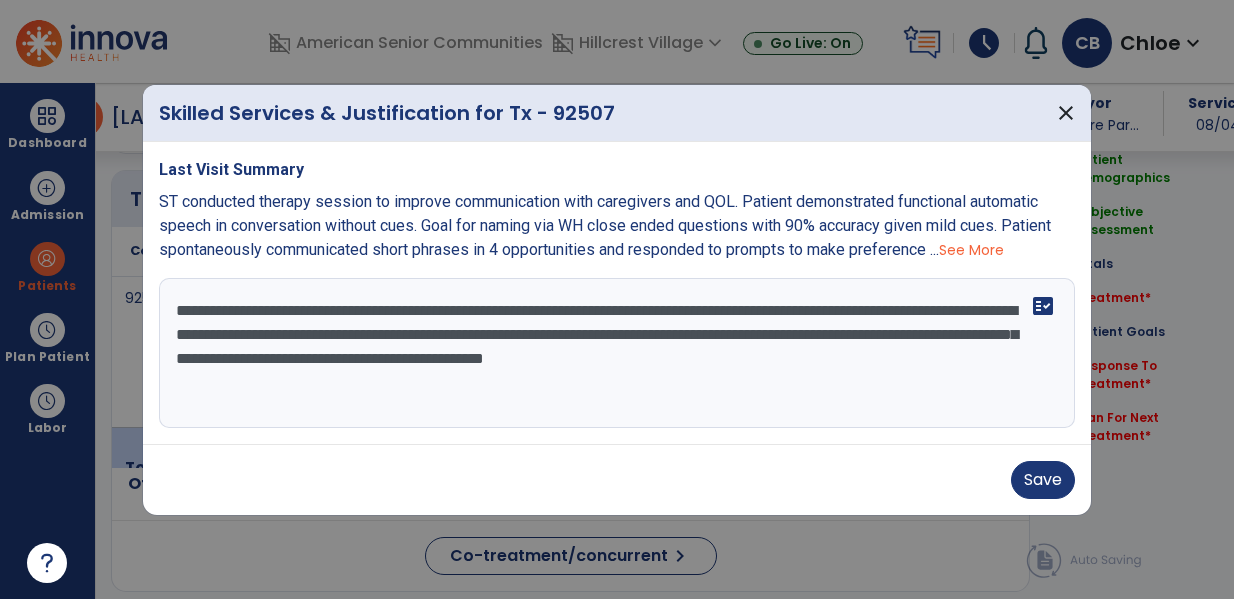 click on "**********" at bounding box center (617, 353) 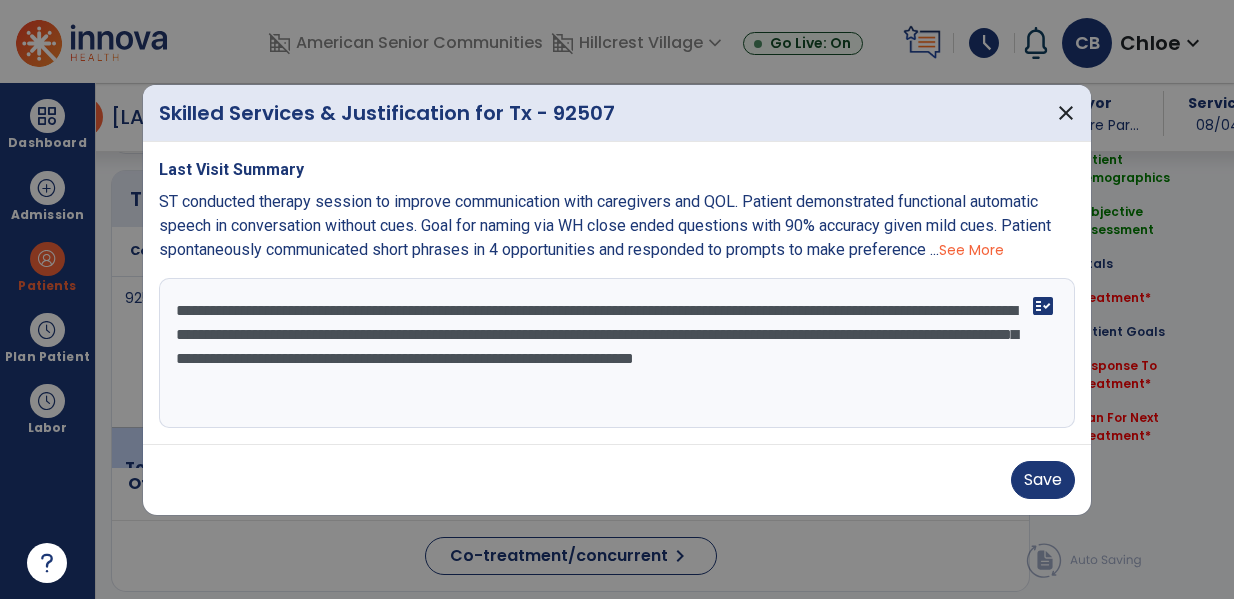 click on "**********" at bounding box center [617, 353] 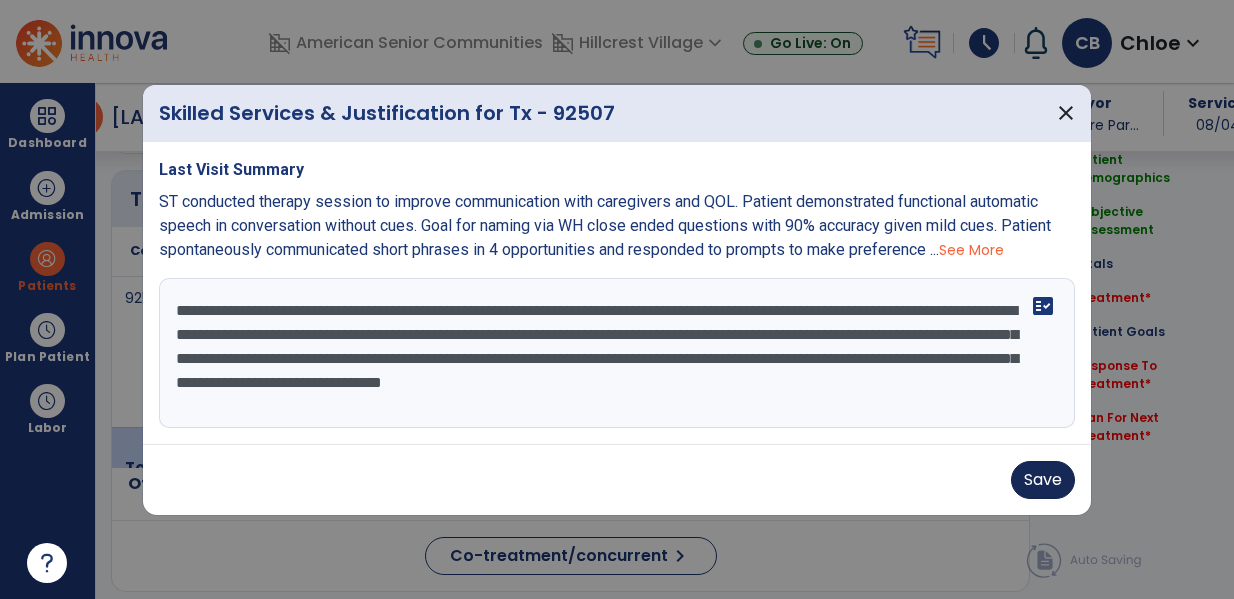 type on "**********" 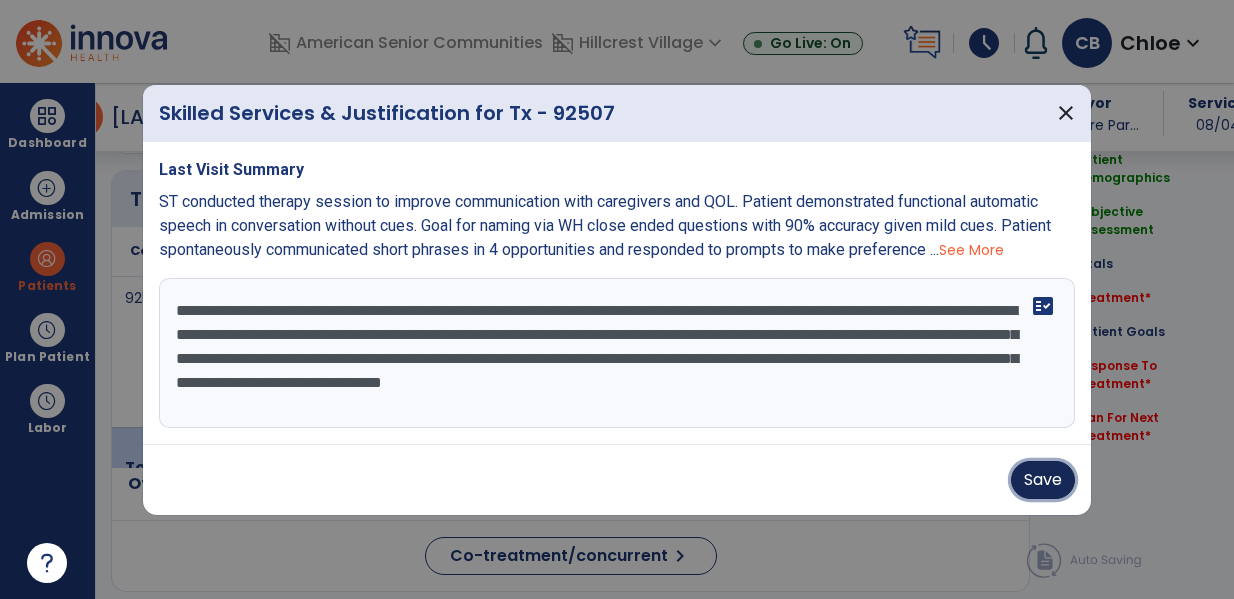 click on "Save" at bounding box center [1043, 480] 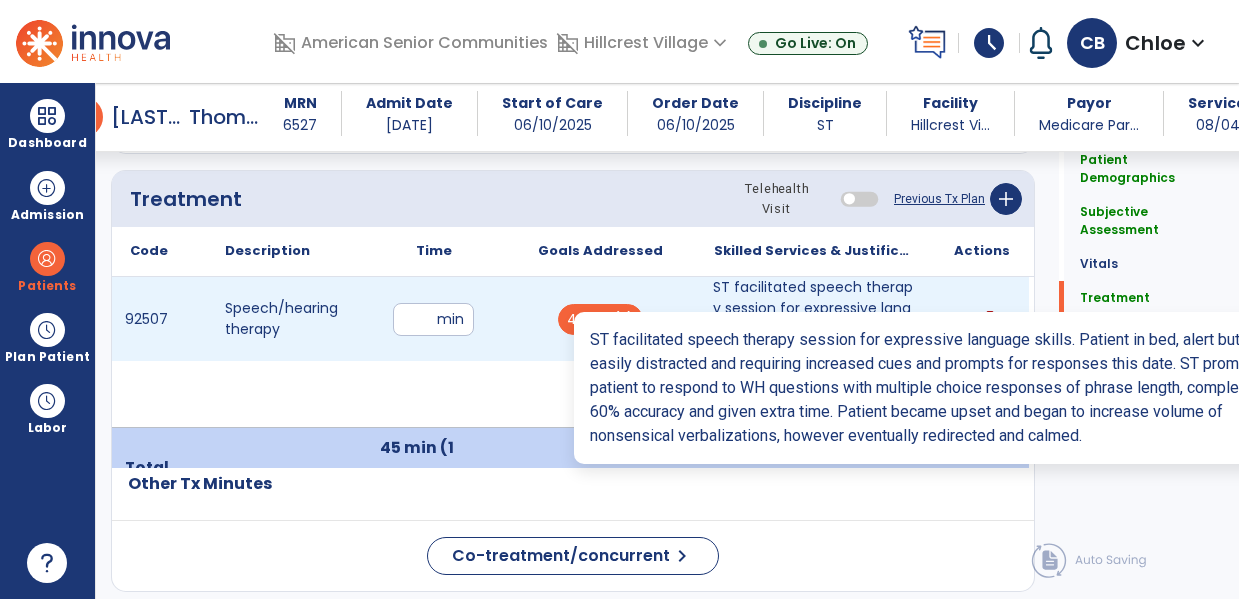 click on "ST facilitated speech therapy session for expressive language skills. Patient in bed, alert but more..." at bounding box center [815, 319] 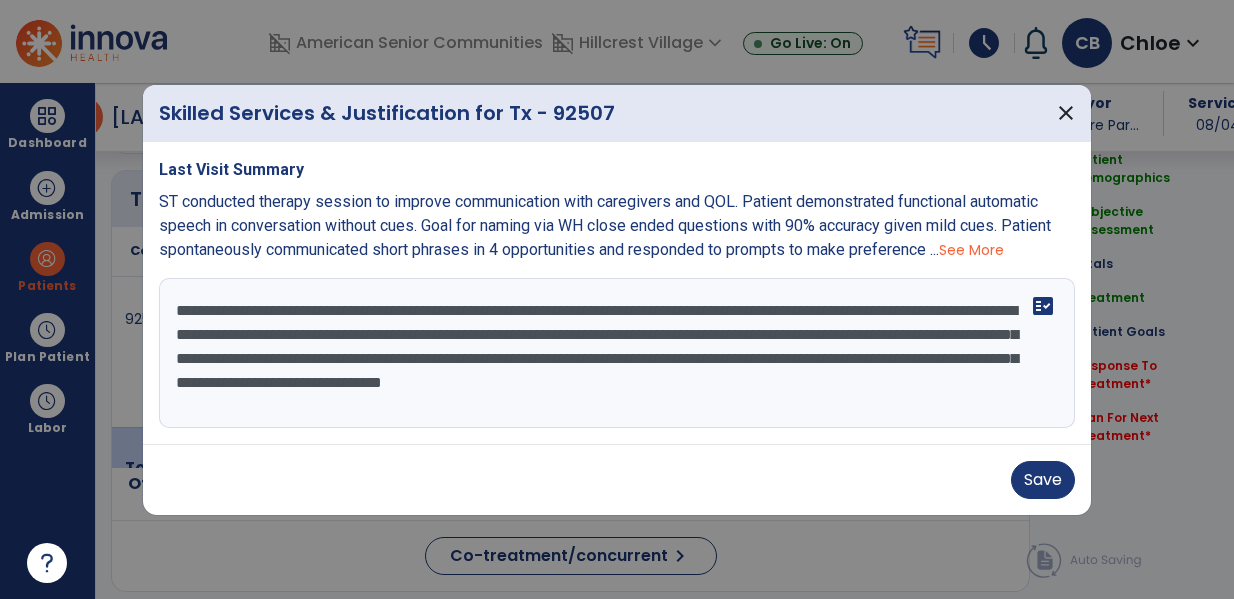scroll, scrollTop: 1199, scrollLeft: 0, axis: vertical 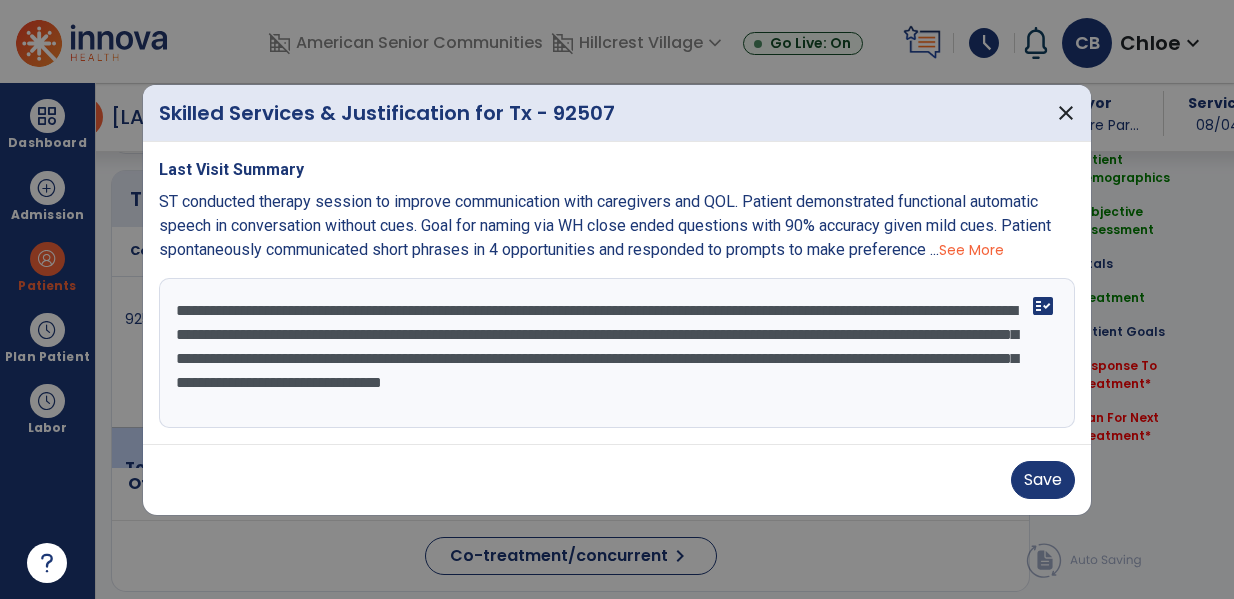 click on "**********" at bounding box center [617, 353] 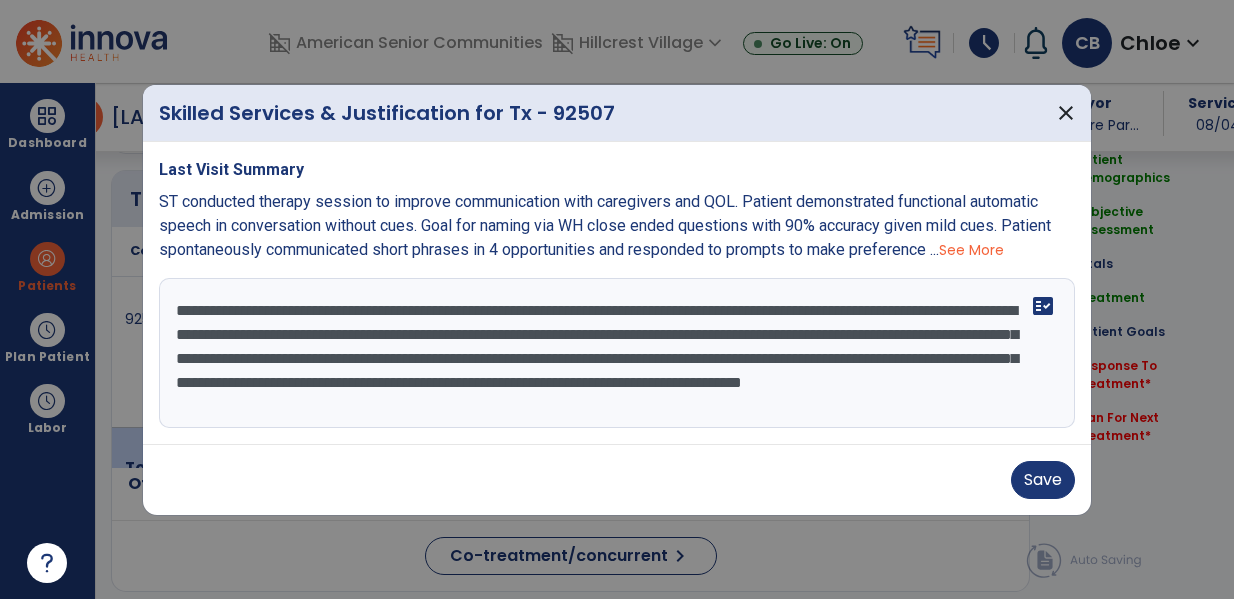 scroll, scrollTop: 16, scrollLeft: 0, axis: vertical 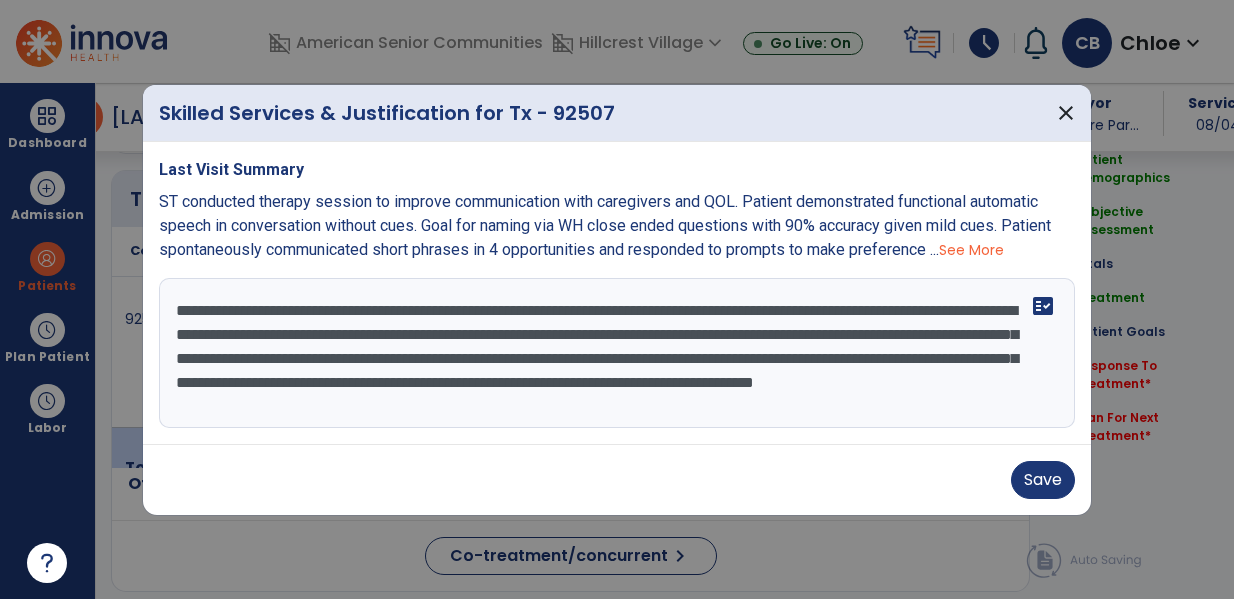 click on "**********" at bounding box center (617, 353) 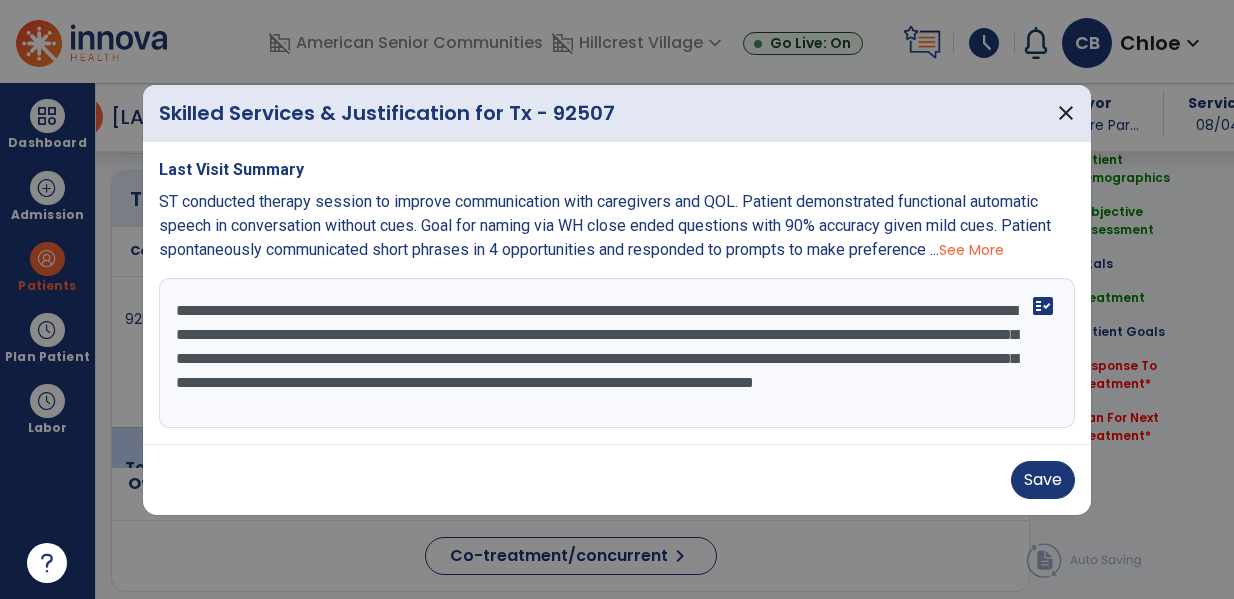 click on "**********" at bounding box center [617, 353] 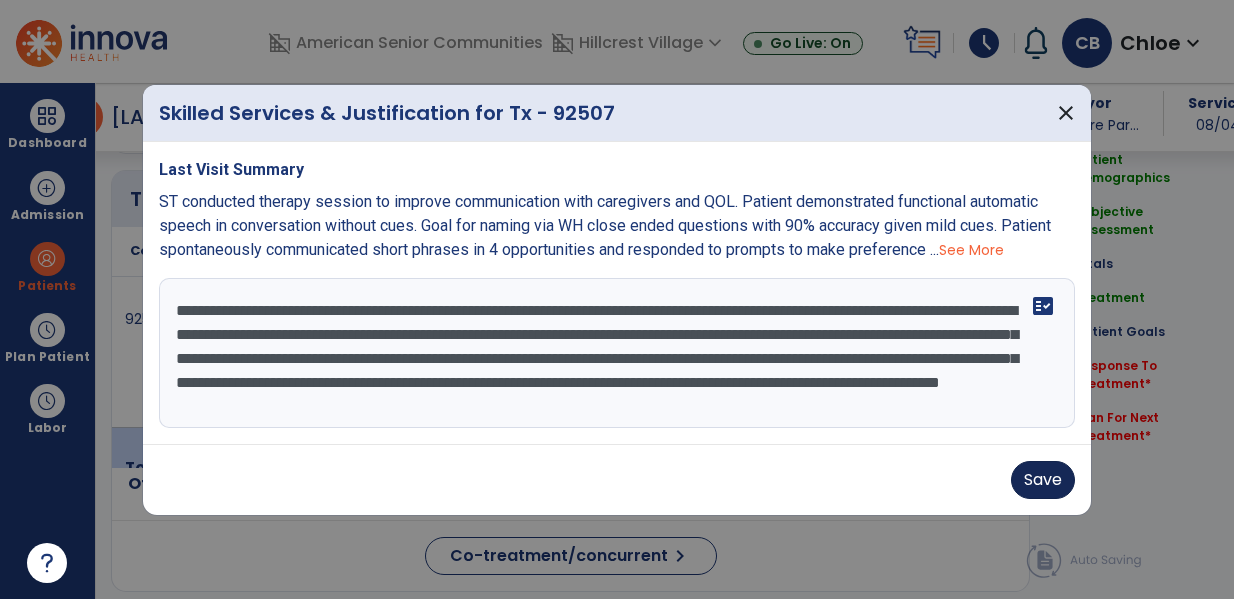 type on "**********" 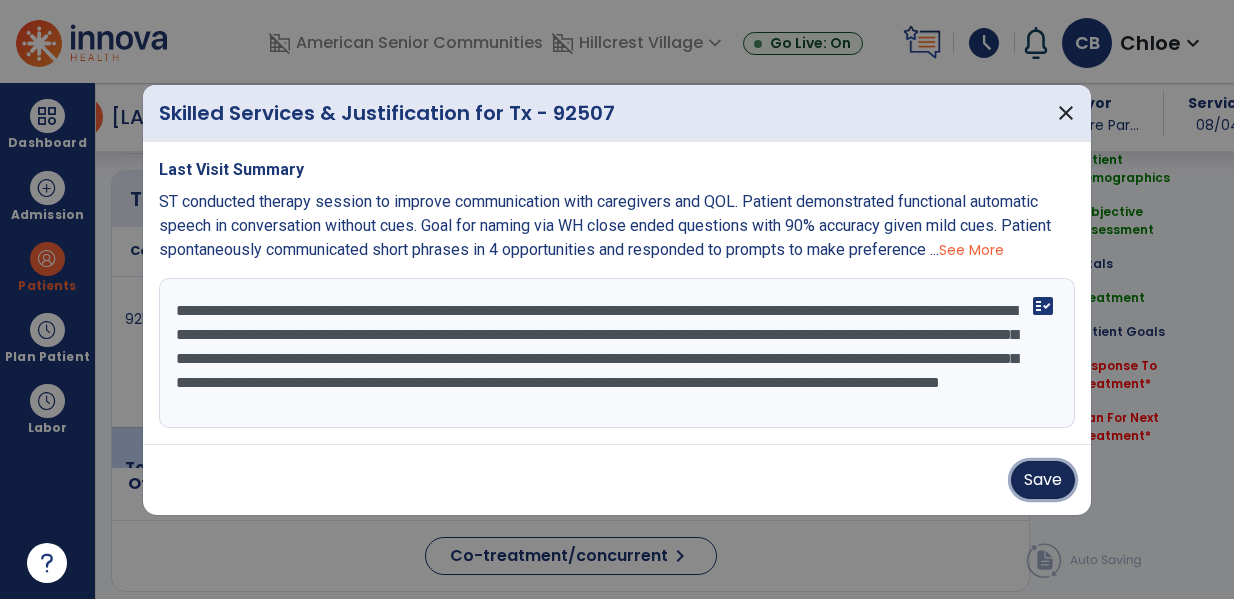 click on "Save" at bounding box center [1043, 480] 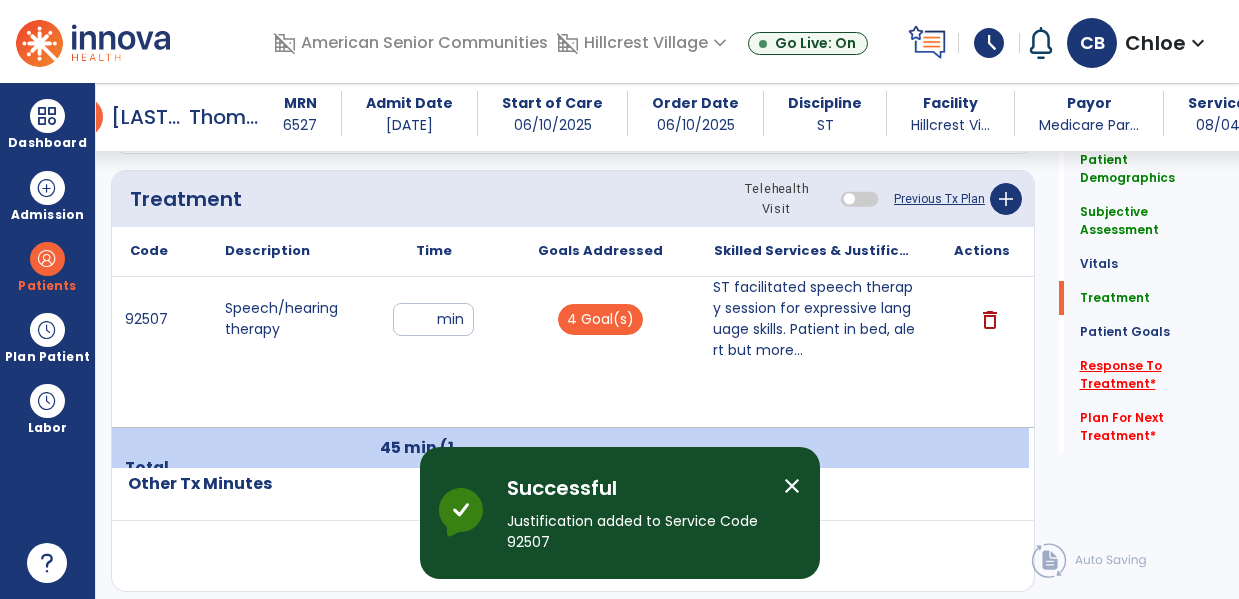click on "Response To Treatment   *" 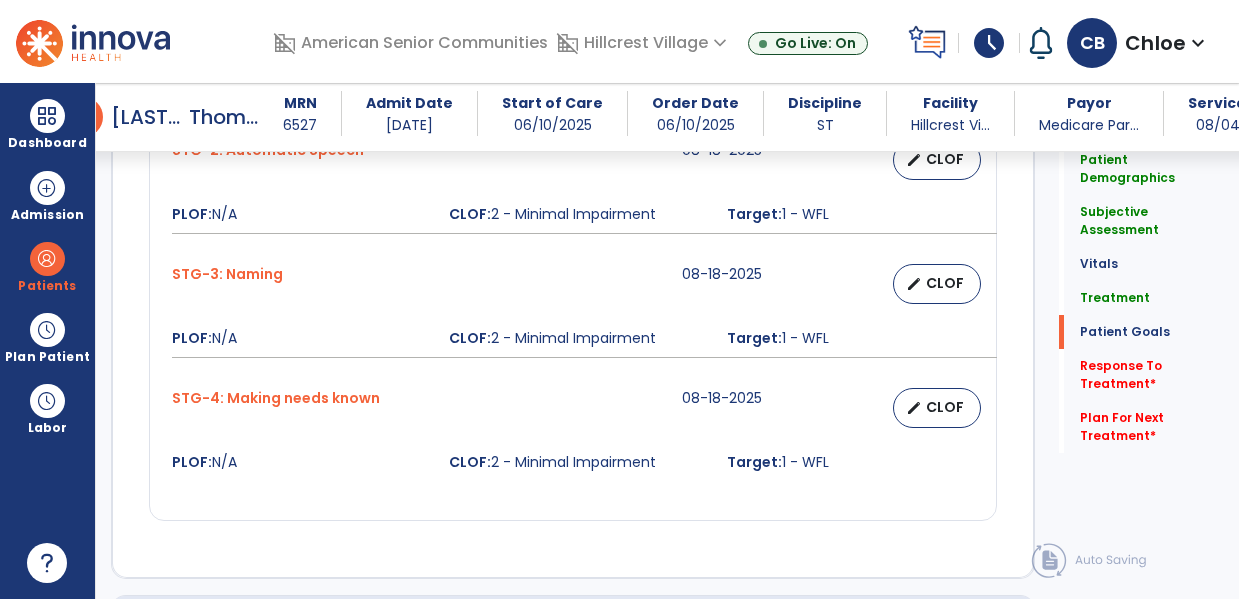 scroll, scrollTop: 2533, scrollLeft: 0, axis: vertical 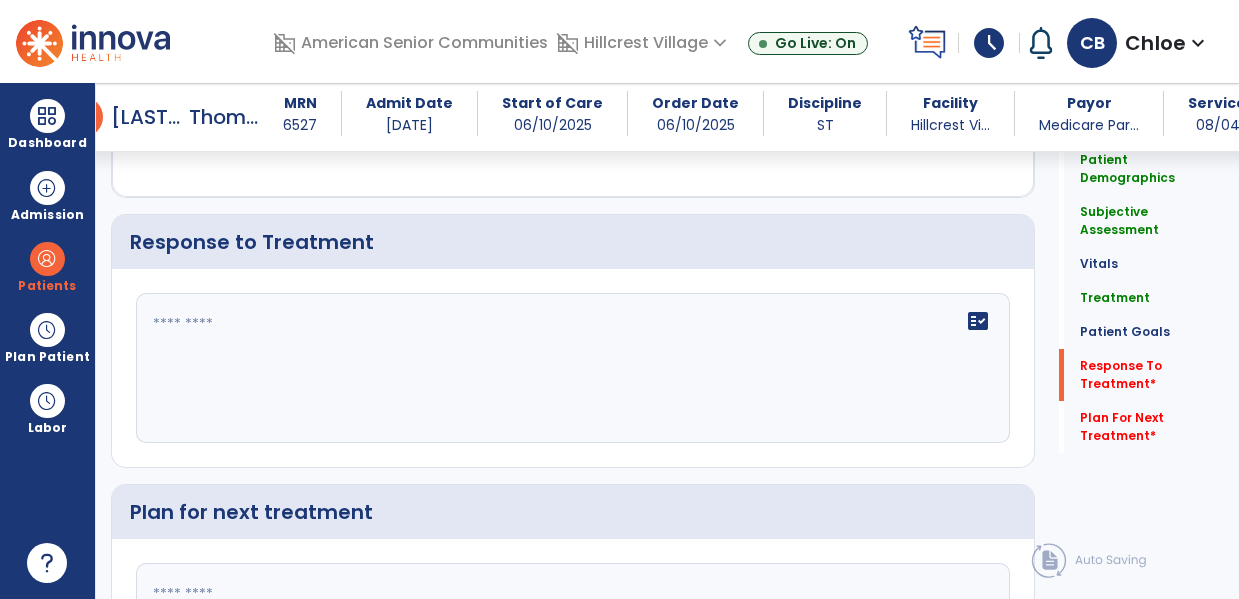 click on "fact_check" 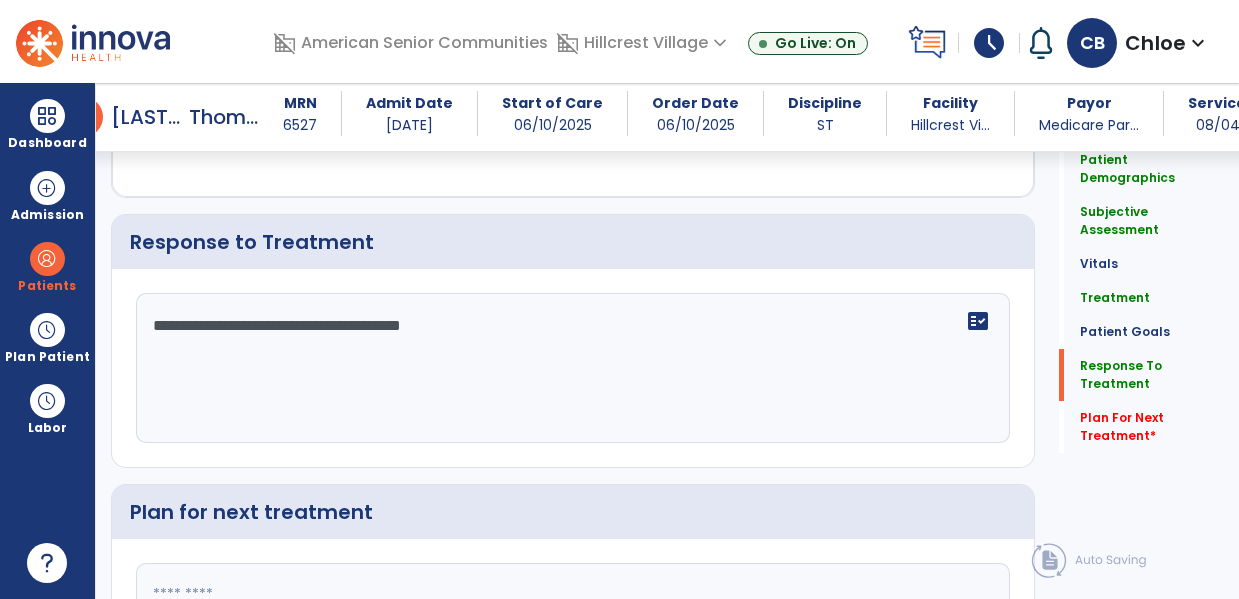 type on "**********" 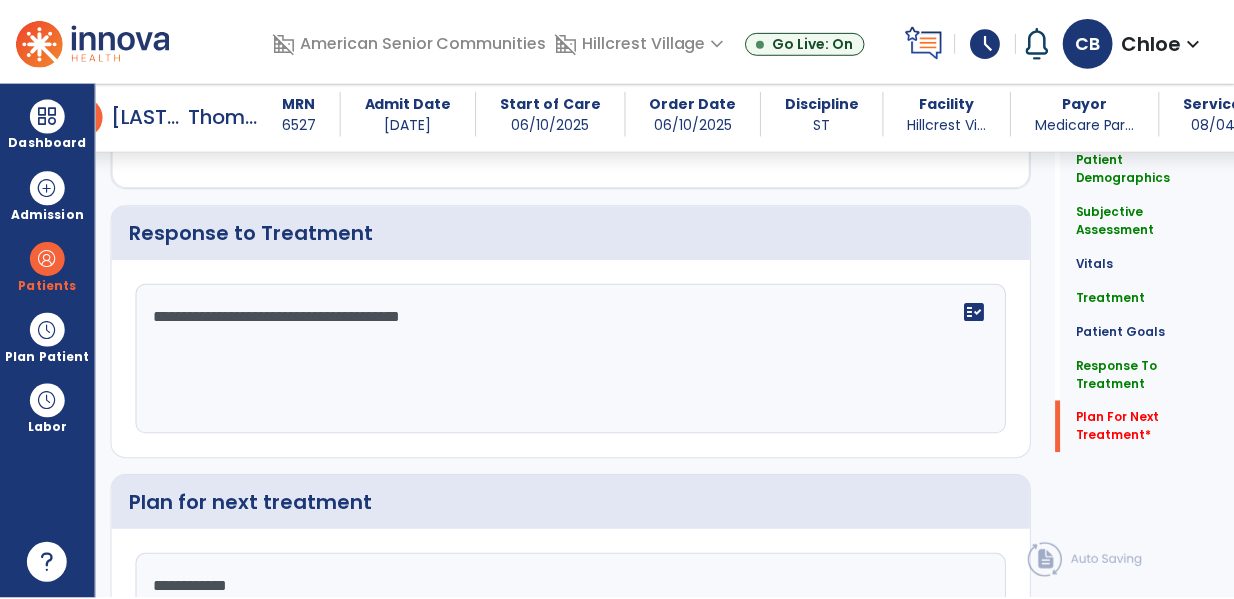 scroll, scrollTop: 2738, scrollLeft: 0, axis: vertical 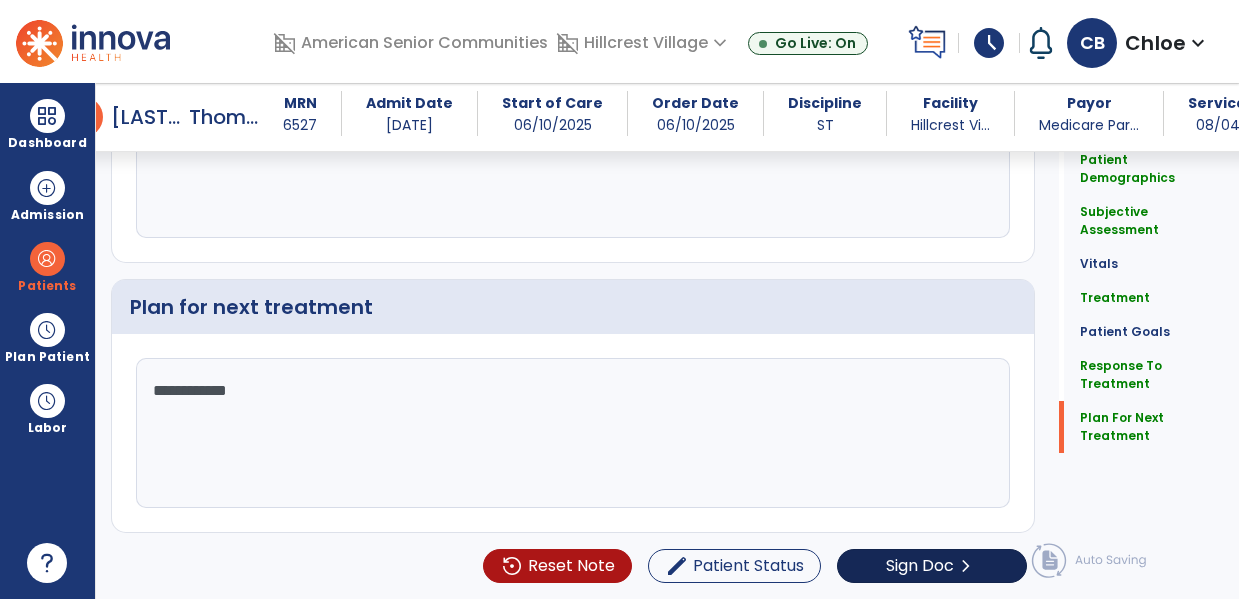 type on "**********" 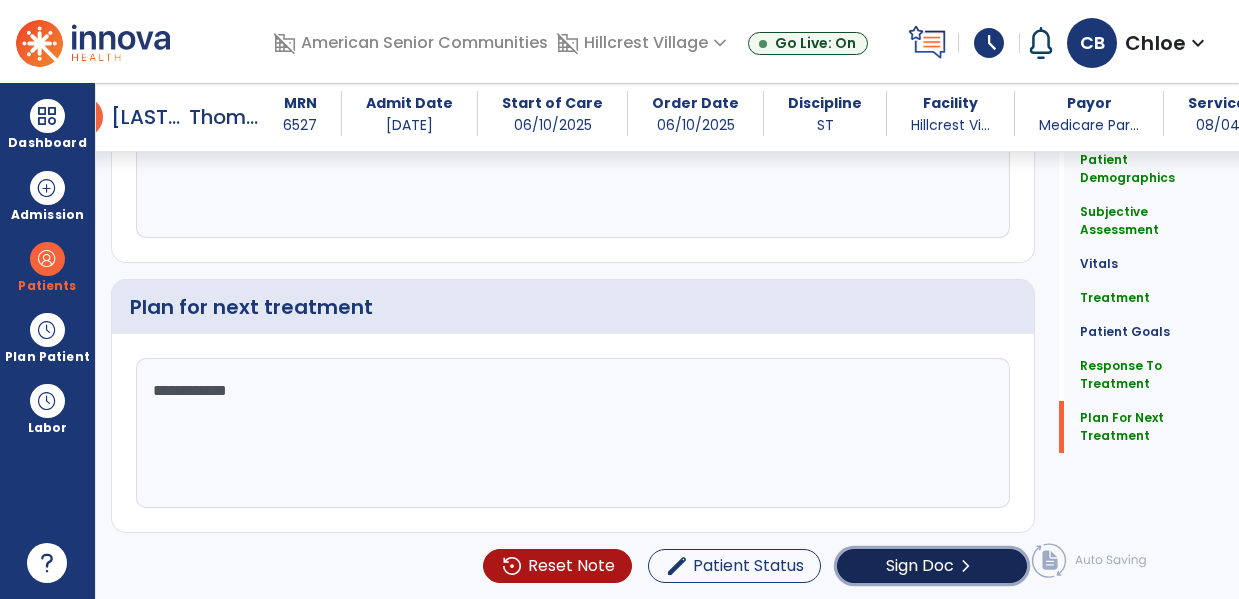click on "Sign Doc" 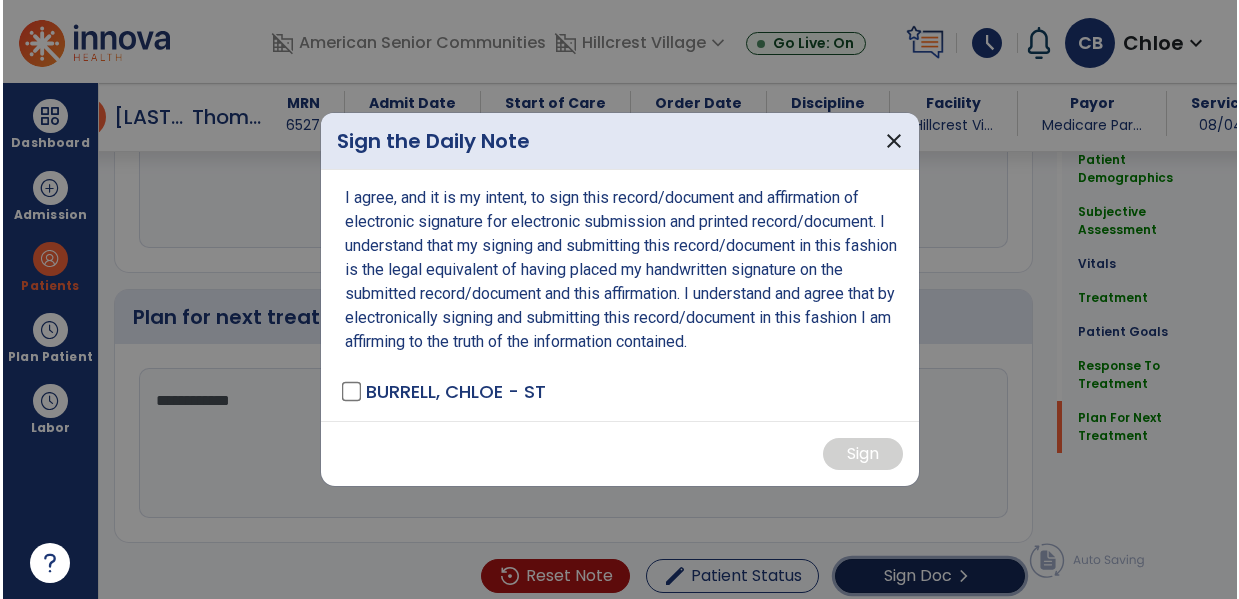 scroll, scrollTop: 2738, scrollLeft: 0, axis: vertical 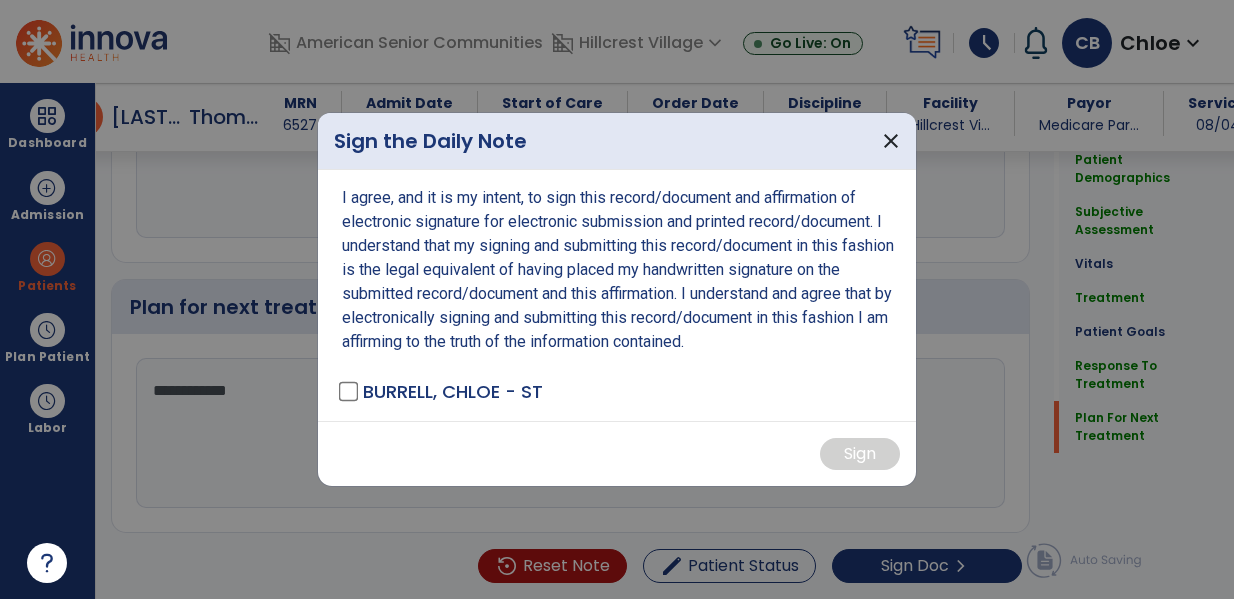 click on "BURRELL, CHLOE  - ST" at bounding box center (442, 391) 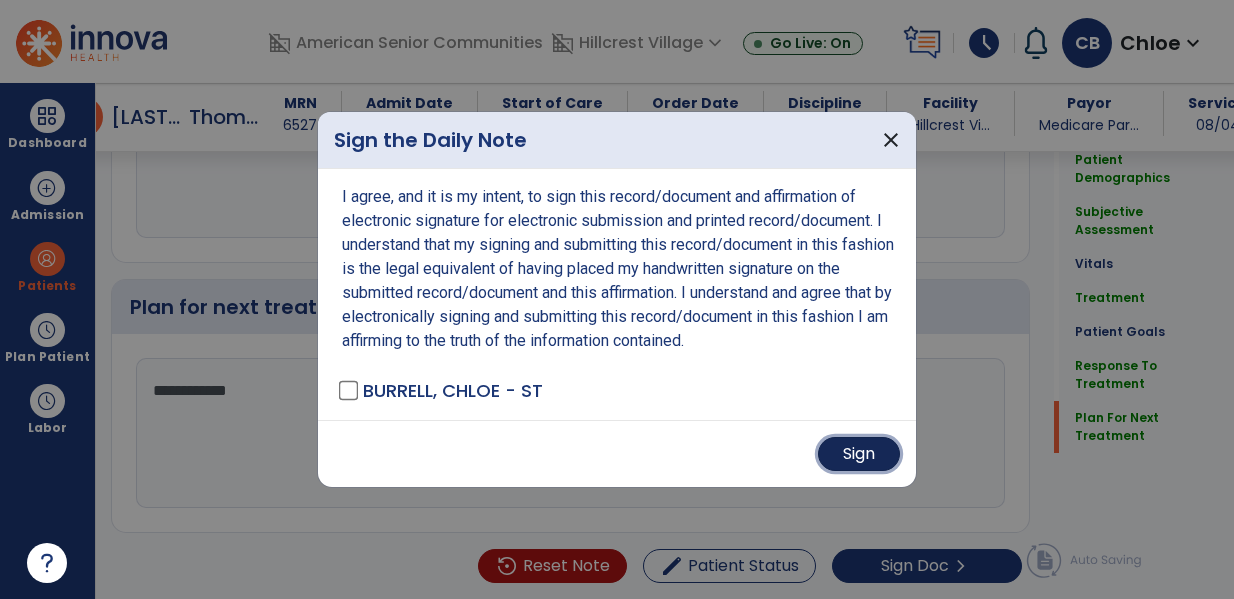 click on "Sign" at bounding box center (859, 454) 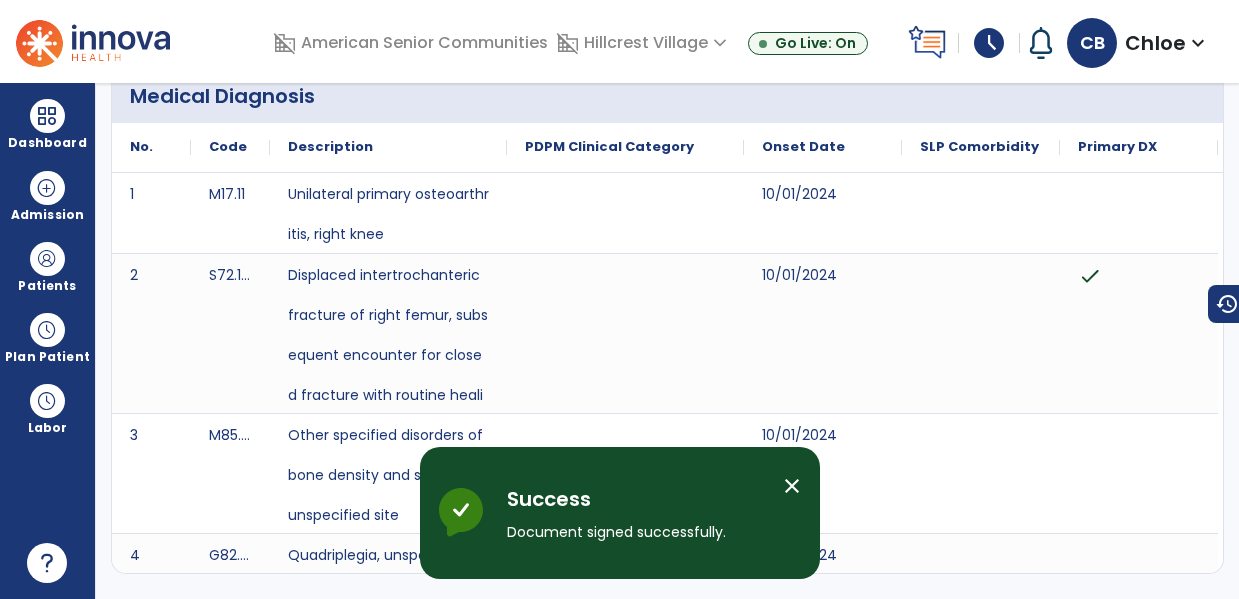 scroll, scrollTop: 0, scrollLeft: 0, axis: both 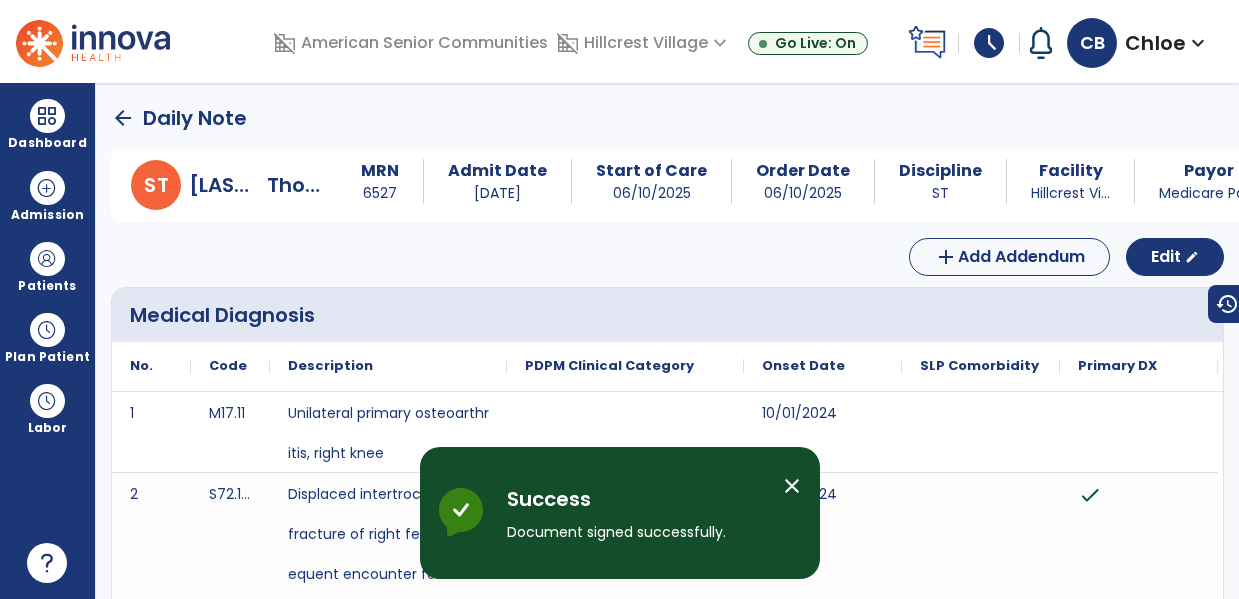 click on "arrow_back" 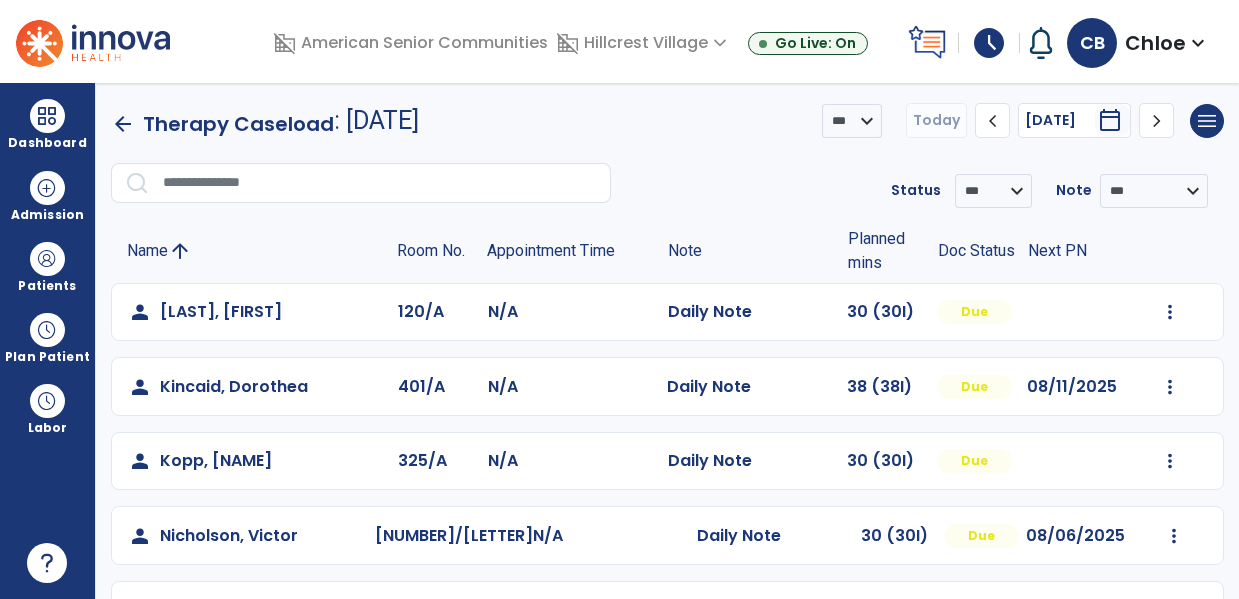 click on "domain_disabled   American Senior Communities   domain_disabled   Hillcrest Village   expand_more   Hillcrest Village  Go Live: On schedule My Time:   Monday, Aug 4   Open your timecard  arrow_right Notifications  No Notifications yet   CB   Burrell, Chloe   expand_more   home   Home   person   Profile   help   Help   logout   Log out" at bounding box center [742, 41] 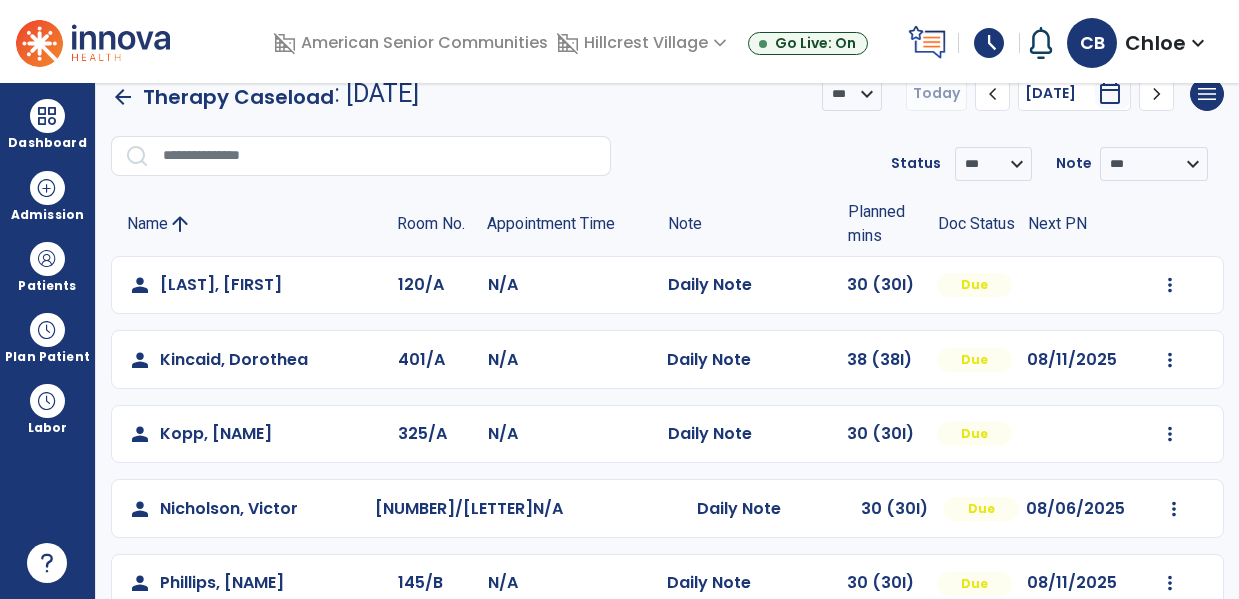 scroll, scrollTop: 363, scrollLeft: 0, axis: vertical 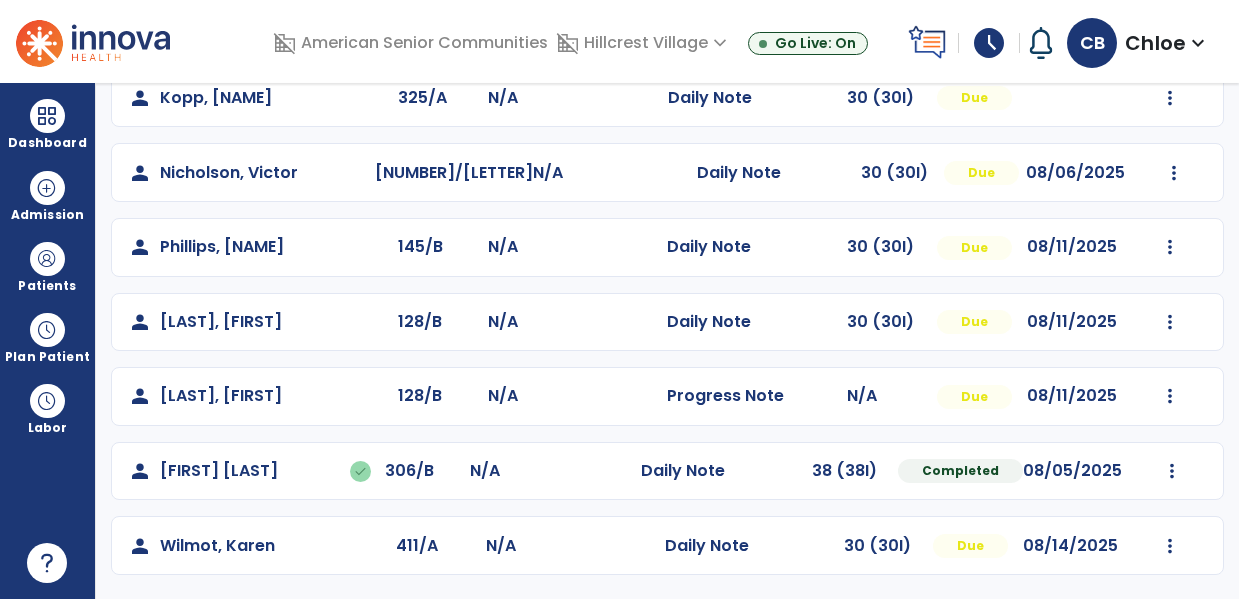 click on "person [LAST NAME], [FIRST NAME] [NUMBER]/[LETTER] N/A Daily Note 30 (30I) Due [DATE] Mark Visit As Complete Reset Note Open Document G + C Mins" 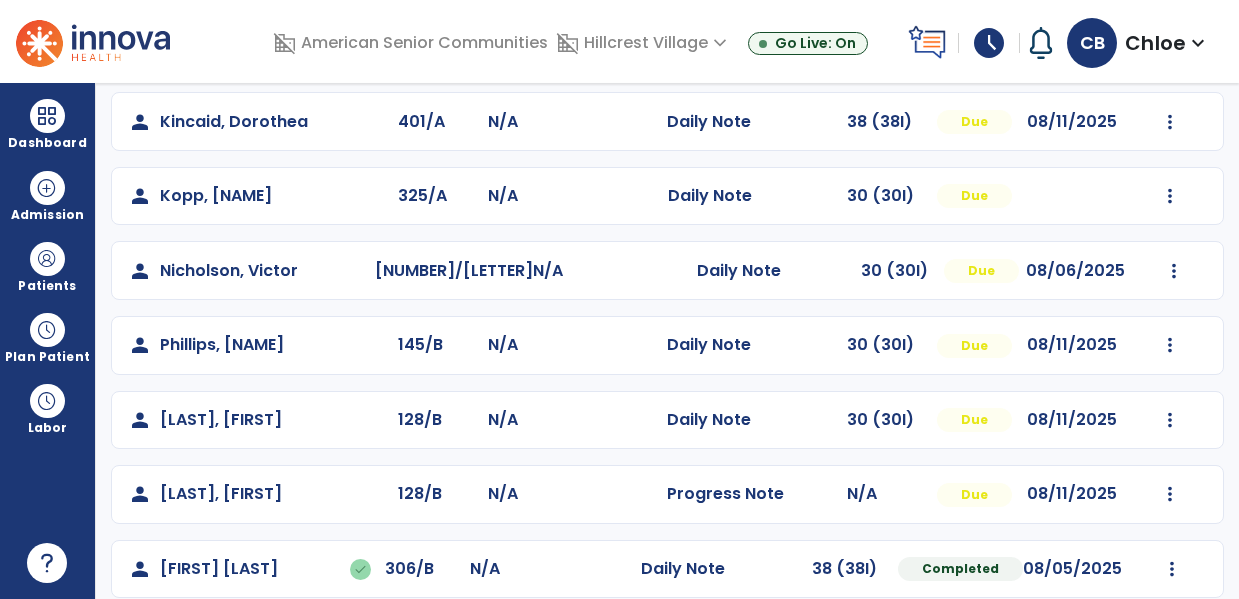 scroll, scrollTop: 262, scrollLeft: 0, axis: vertical 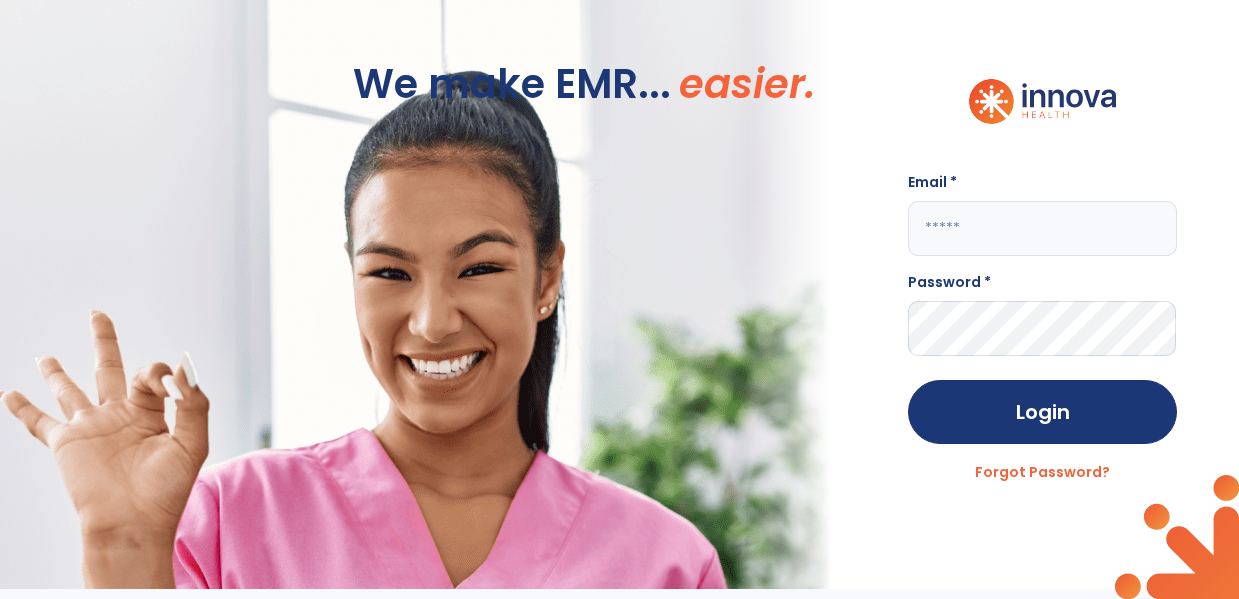 click 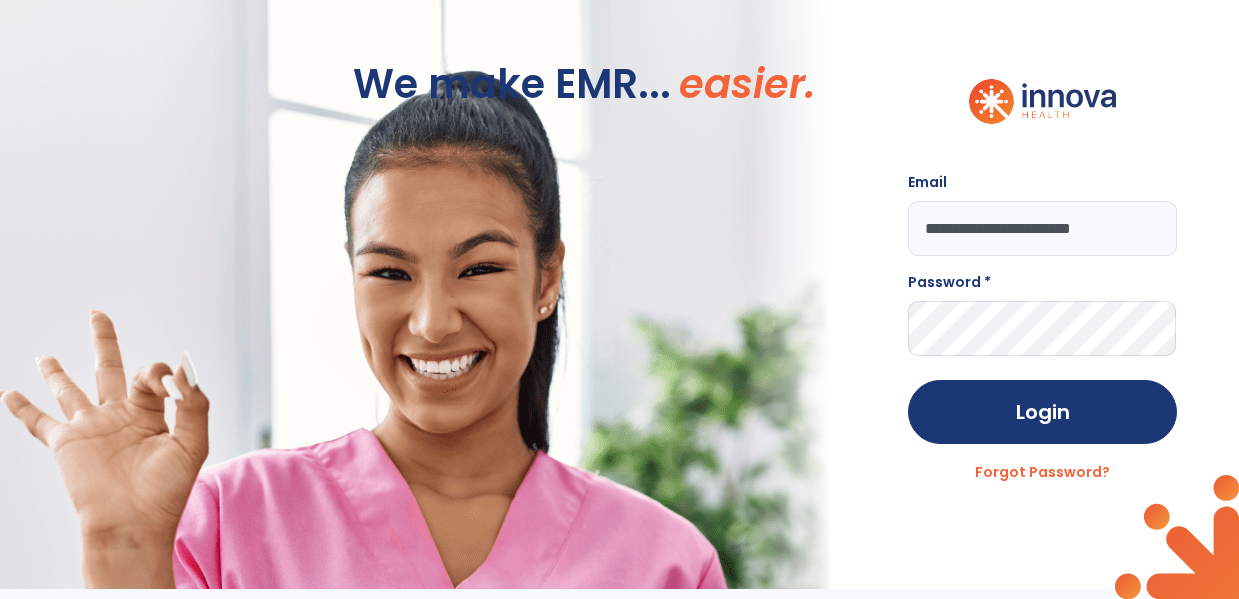 type on "**********" 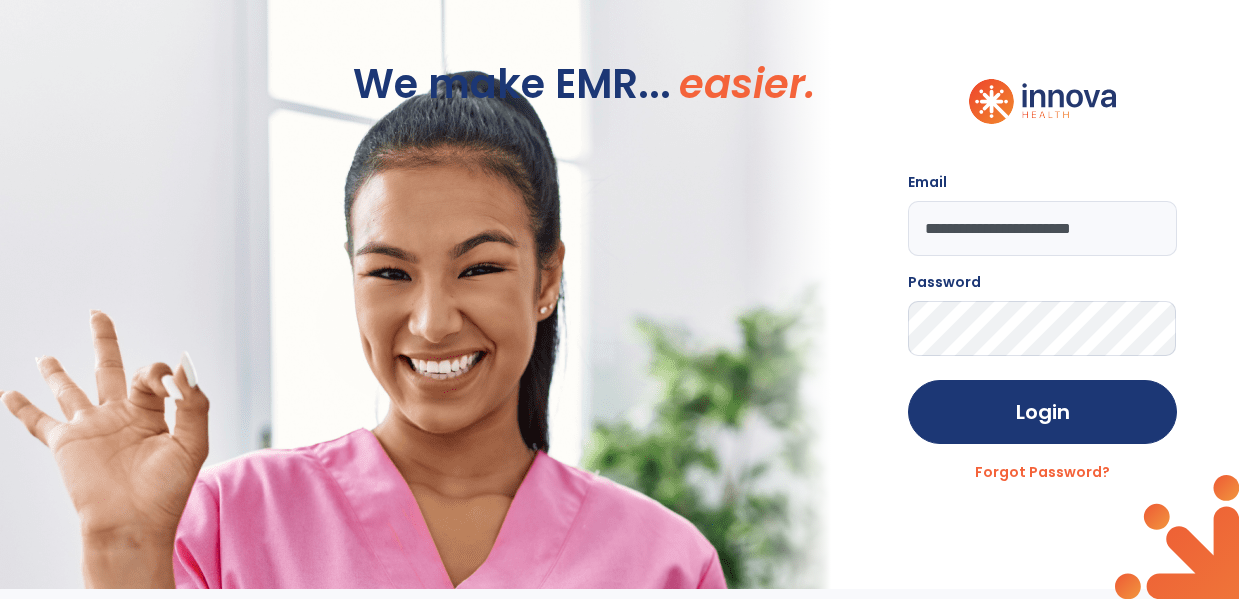 click on "Login" 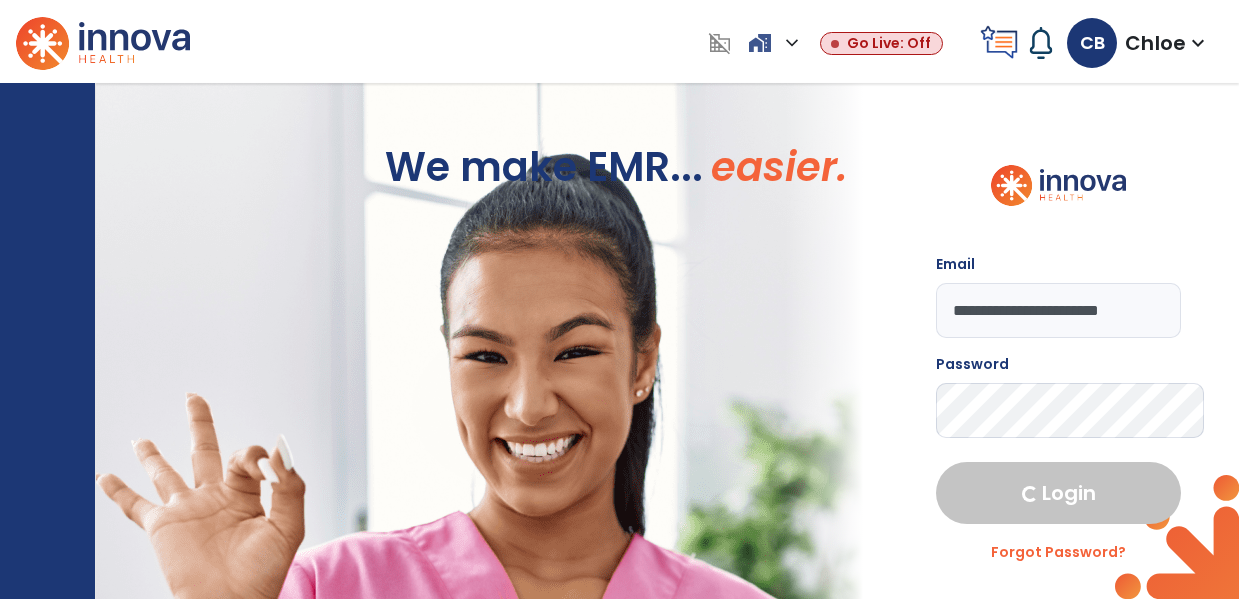 select on "****" 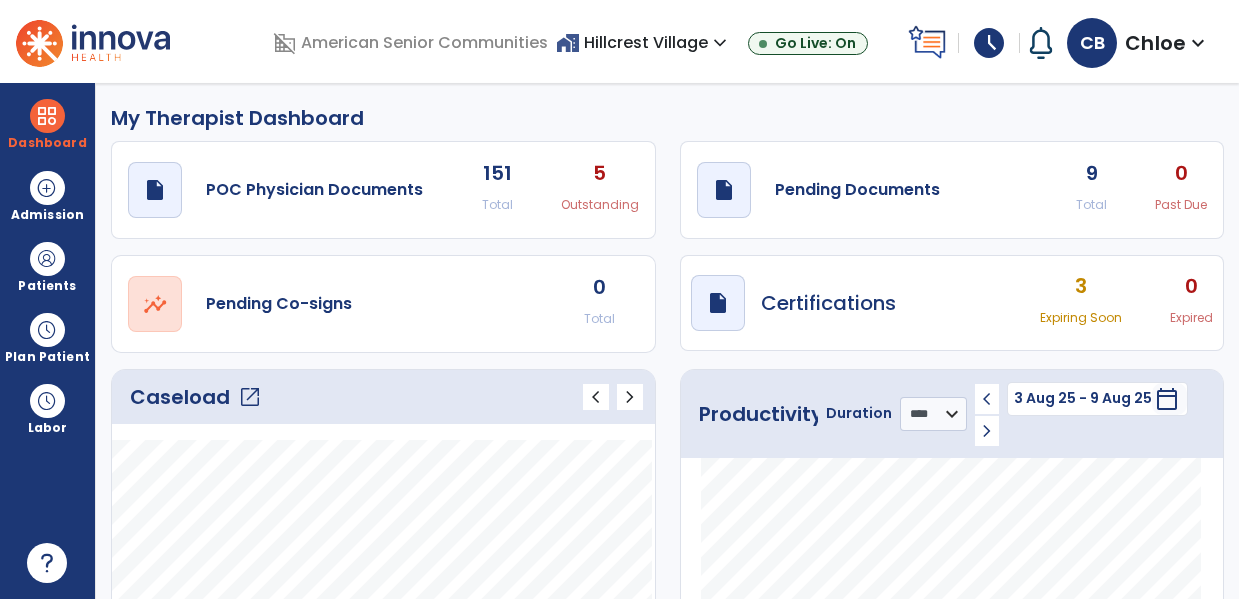 click on "My Therapist Dashboard   draft   open_in_new  POC Physician Documents 151 Total 5 Outstanding  draft   open_in_new  Pending Documents 9 Total 0 Past Due  open_in_new  Pending Co-signs 0 Total  draft   open_in_new  Certifications 3 Expiring Soon 0 Expired  Caseload   open_in_new   chevron_left   chevron_right
Notes
No. of notes" at bounding box center (667, 341) 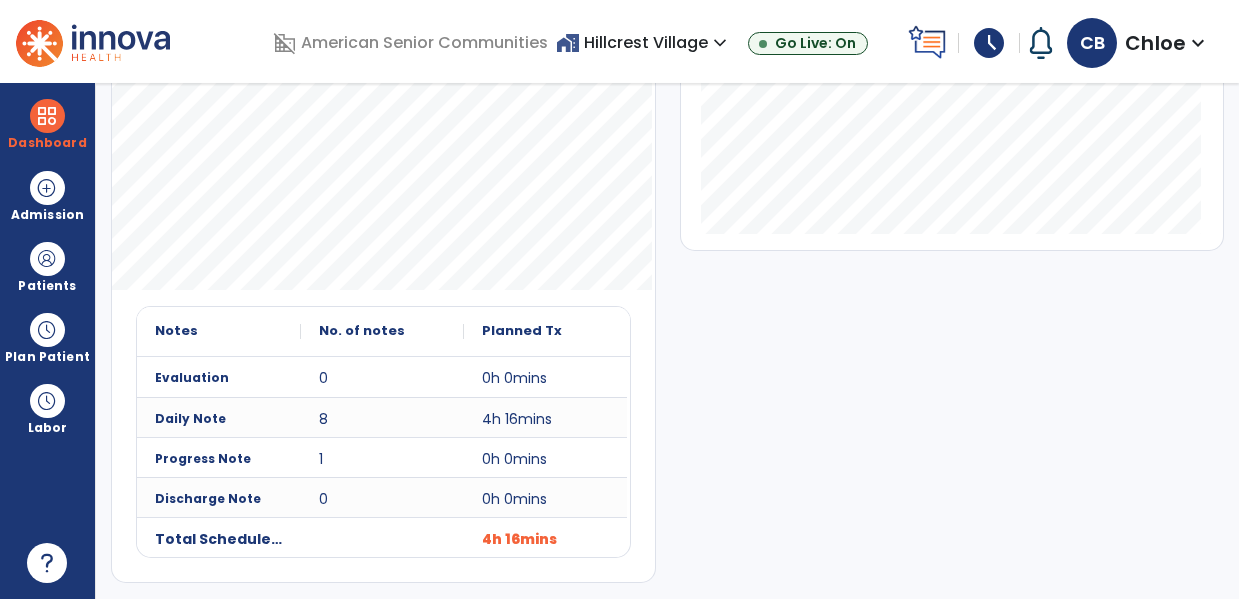 scroll, scrollTop: 0, scrollLeft: 0, axis: both 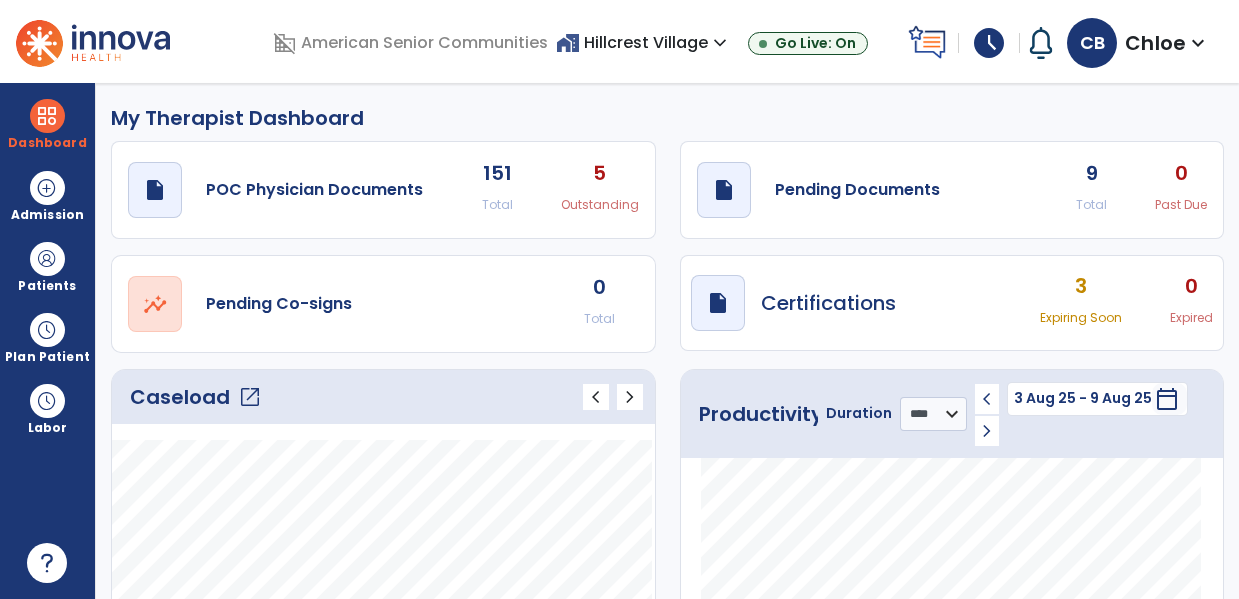 click on "Caseload   open_in_new" 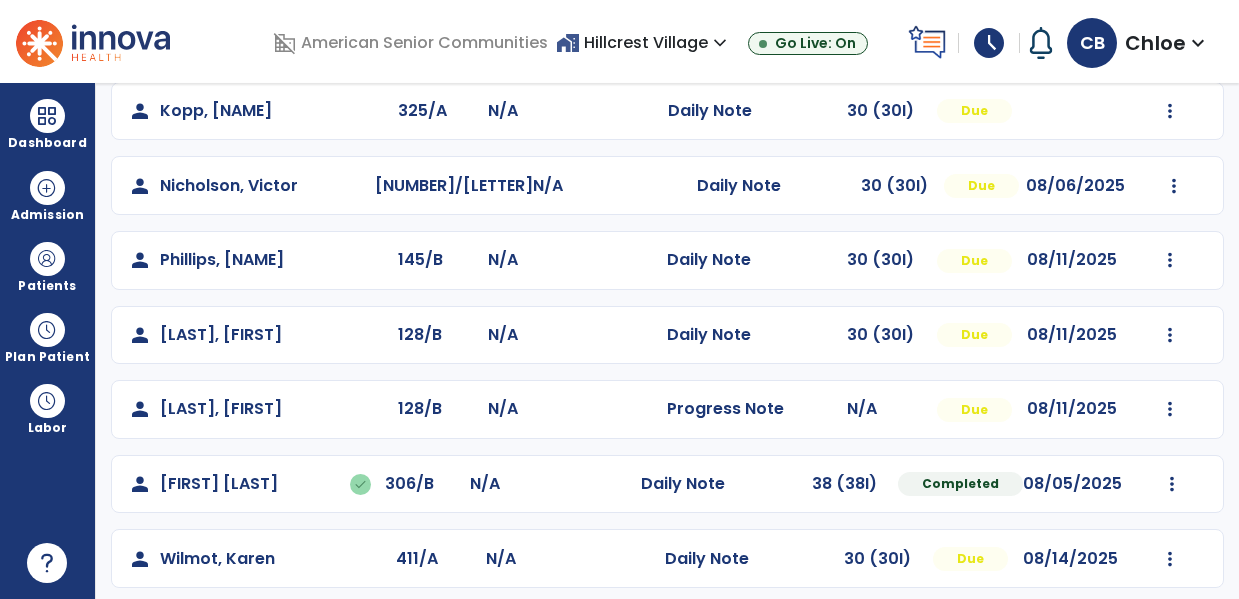scroll, scrollTop: 363, scrollLeft: 0, axis: vertical 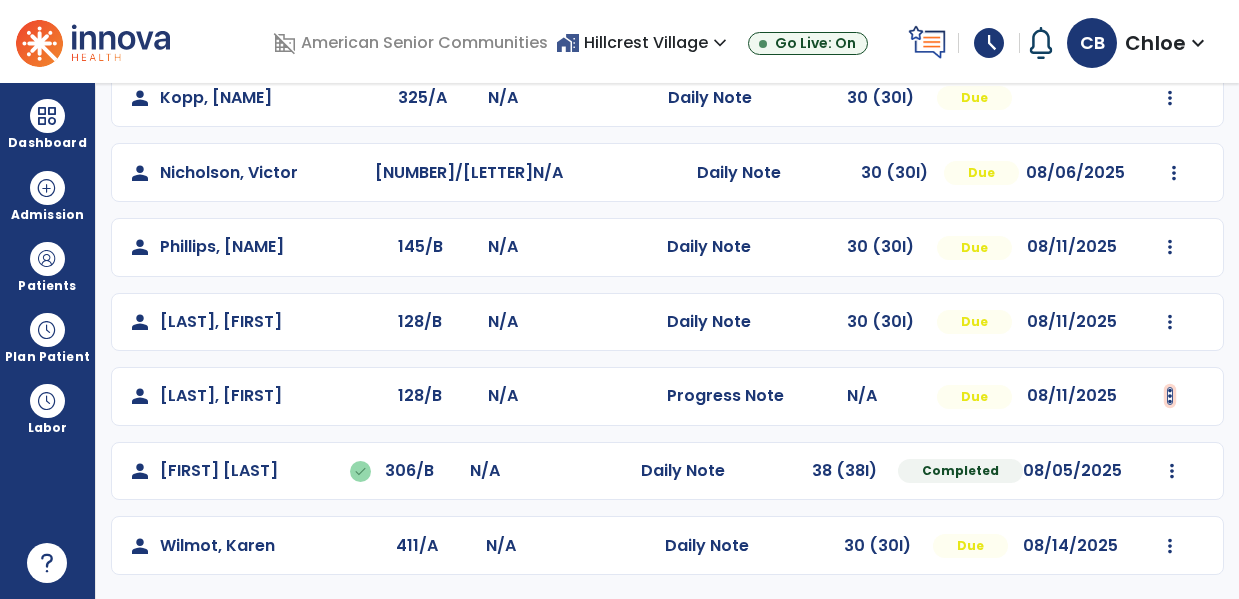click at bounding box center (1170, -51) 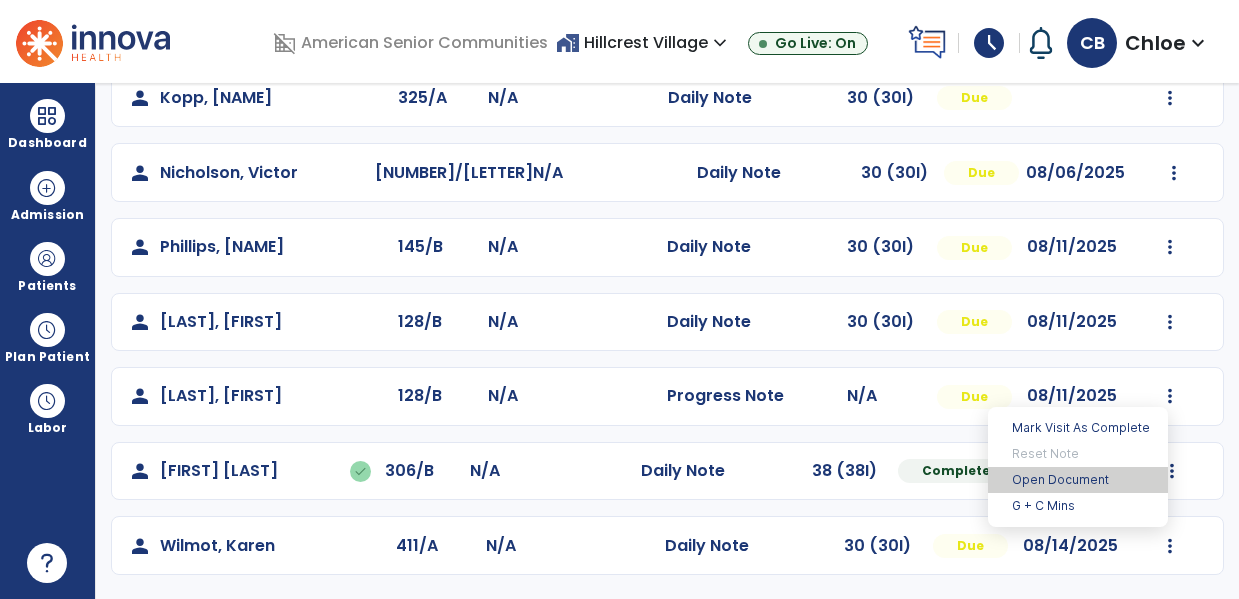 click on "Open Document" at bounding box center (1078, 480) 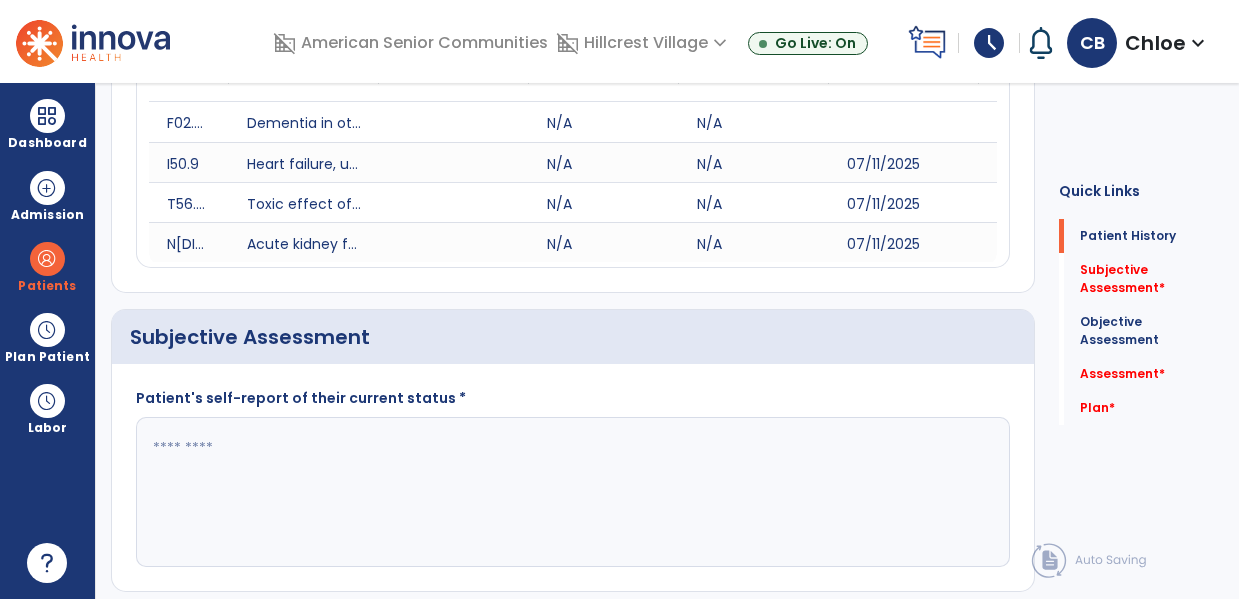 scroll, scrollTop: 0, scrollLeft: 0, axis: both 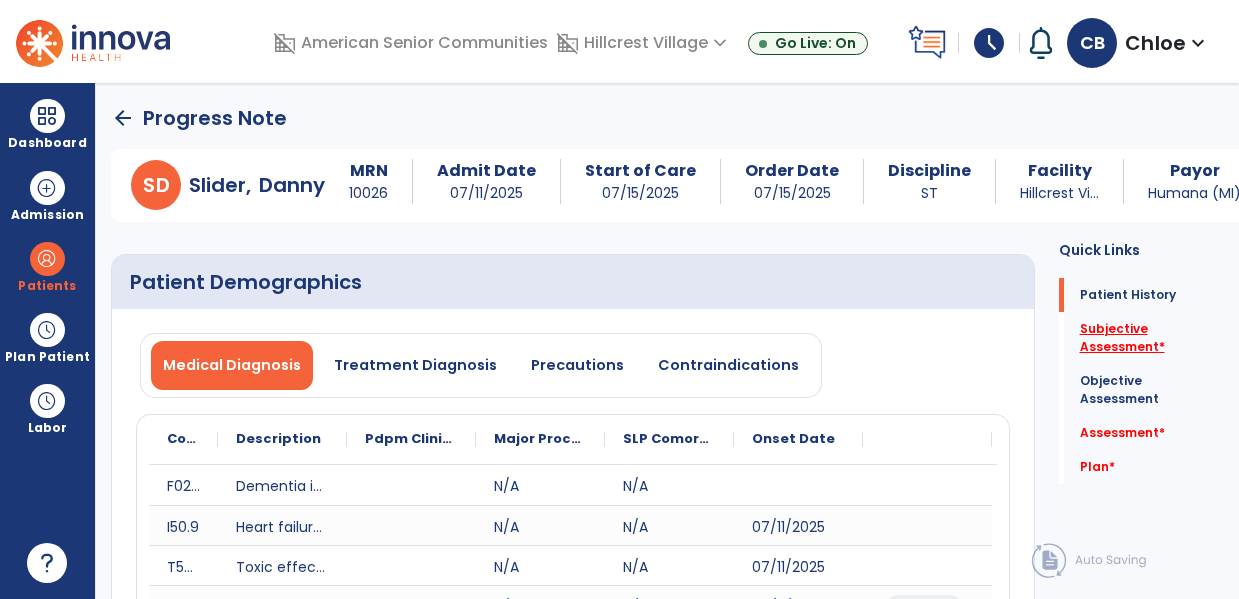 click on "Subjective Assessment   *" 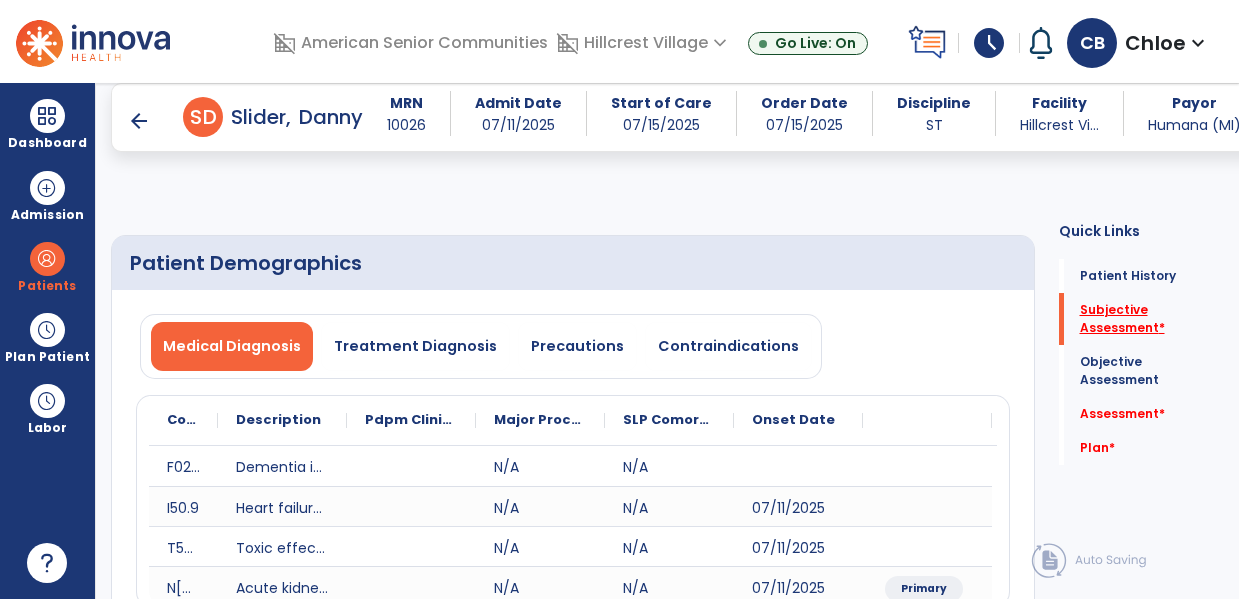 scroll, scrollTop: 243, scrollLeft: 0, axis: vertical 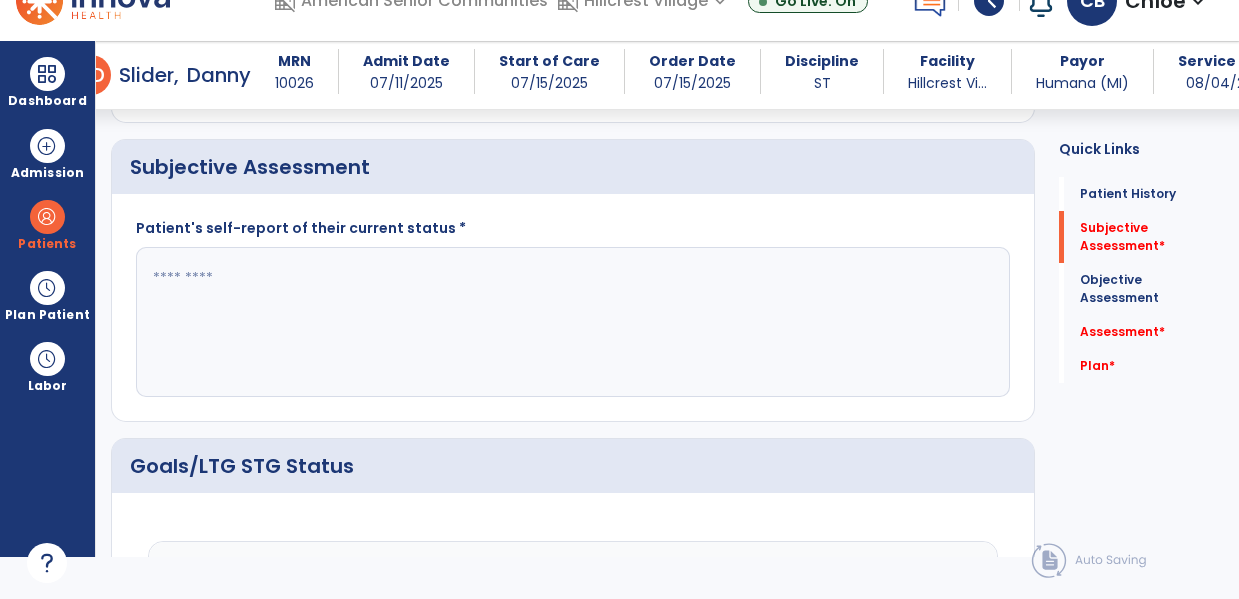 click 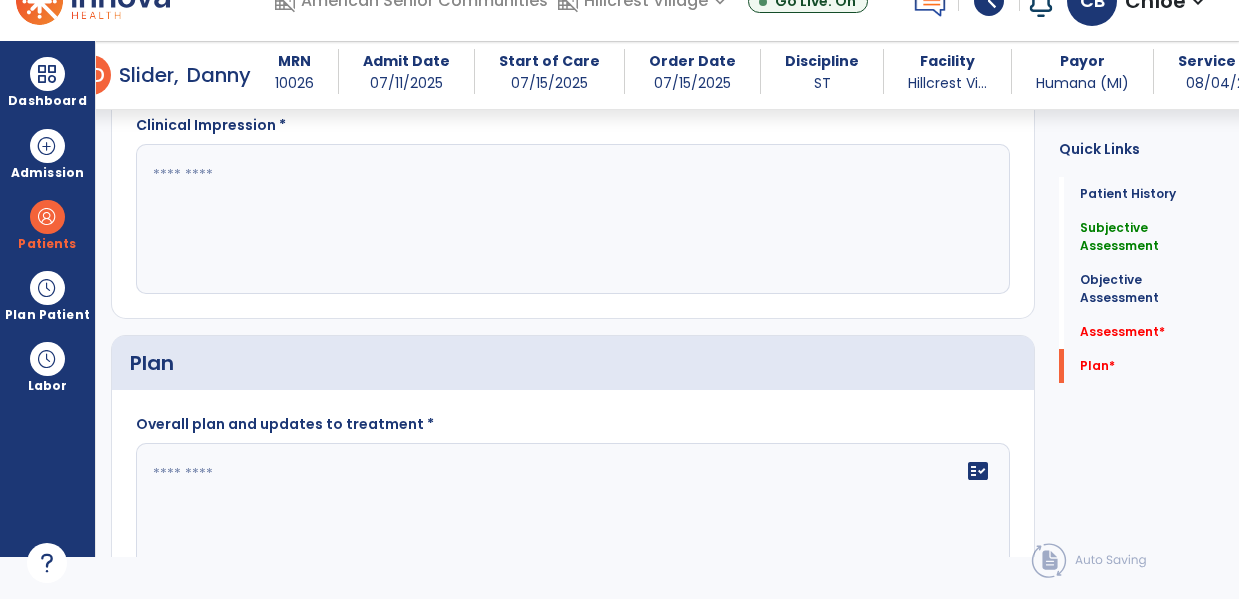 scroll, scrollTop: 2305, scrollLeft: 0, axis: vertical 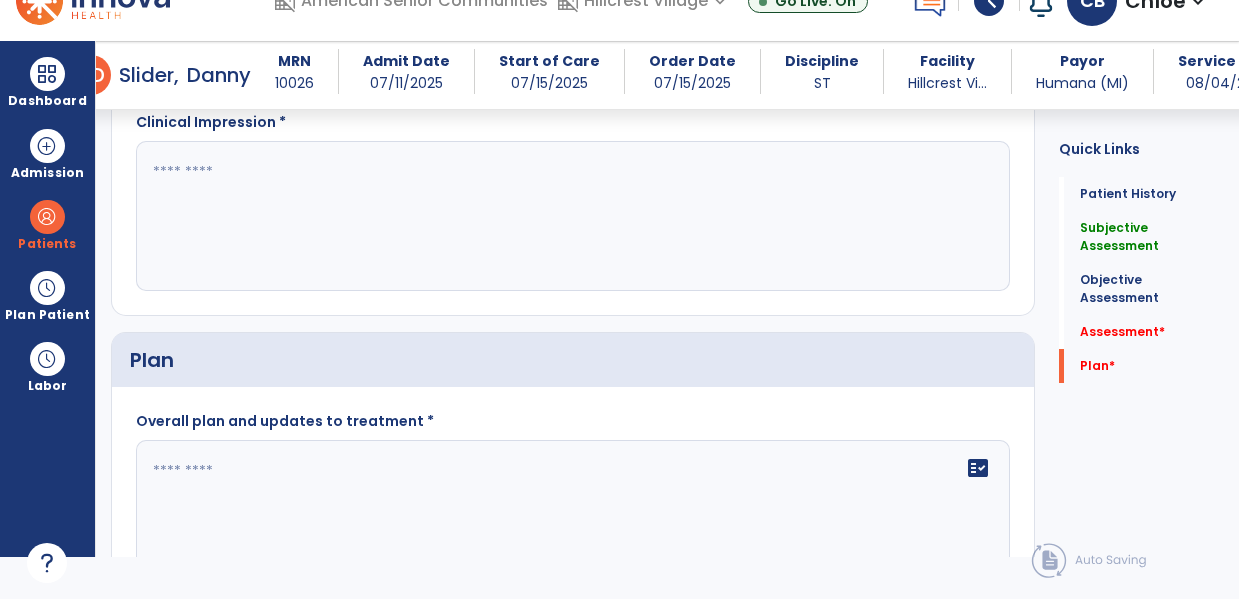 type on "**********" 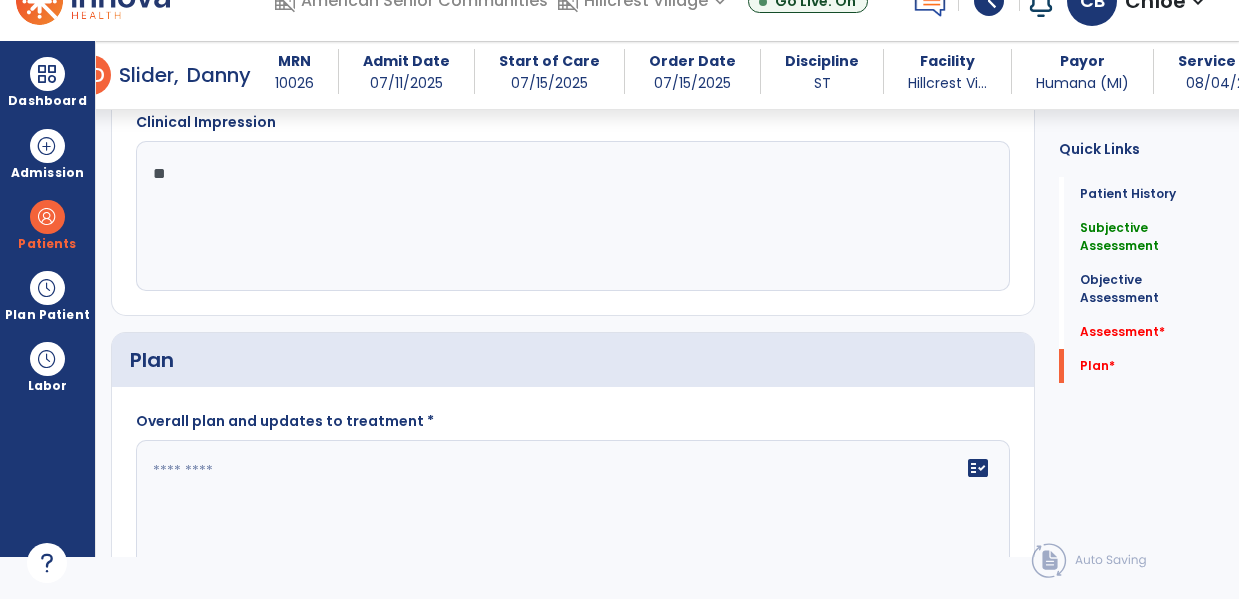 type on "*" 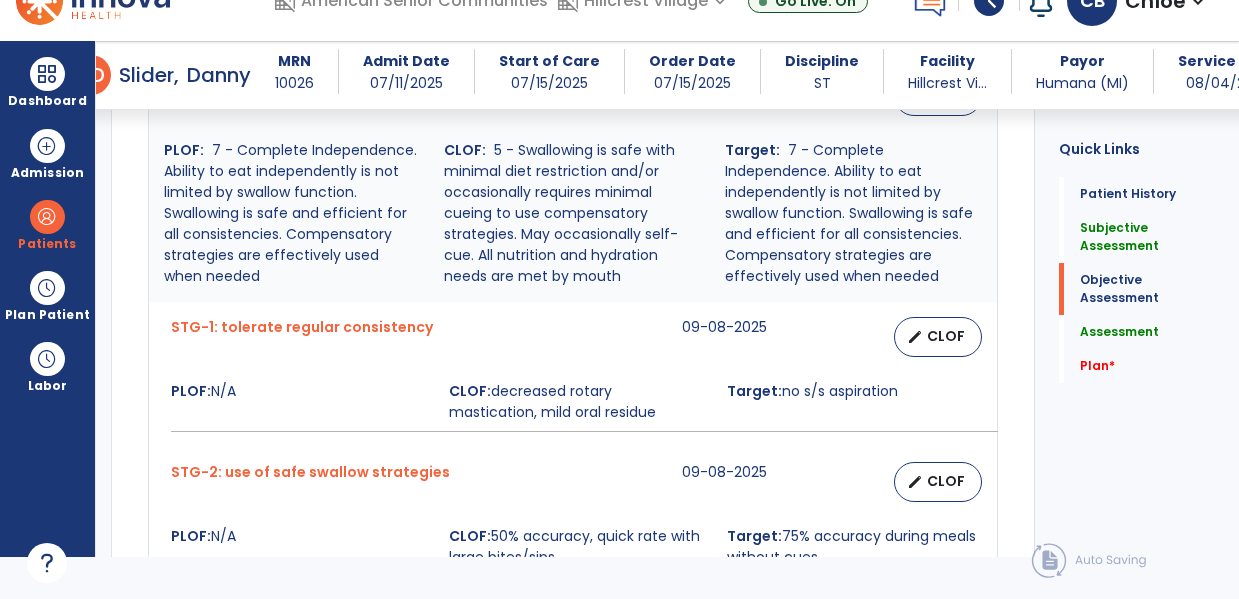 scroll, scrollTop: 1683, scrollLeft: 0, axis: vertical 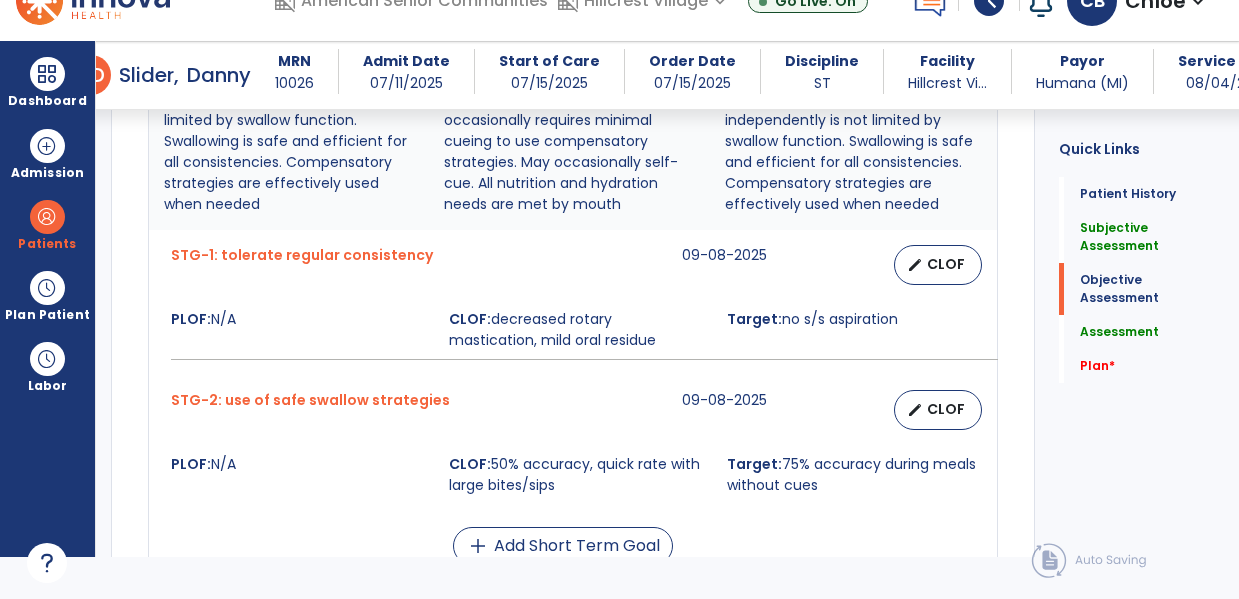 type on "**********" 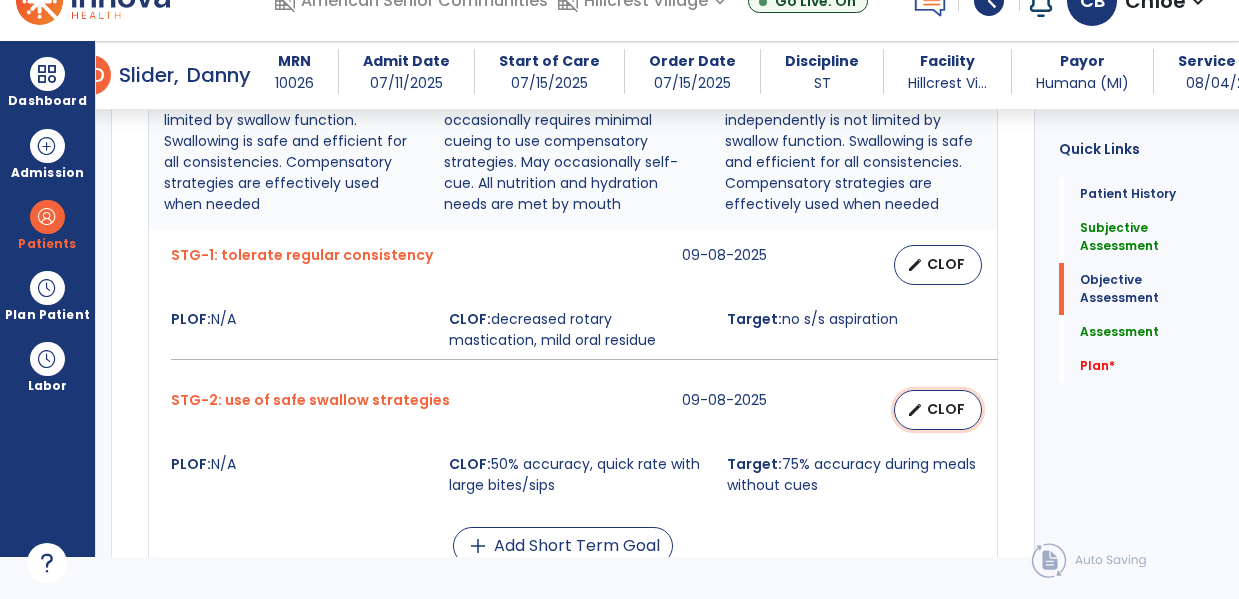 click on "edit   CLOF" at bounding box center (938, 410) 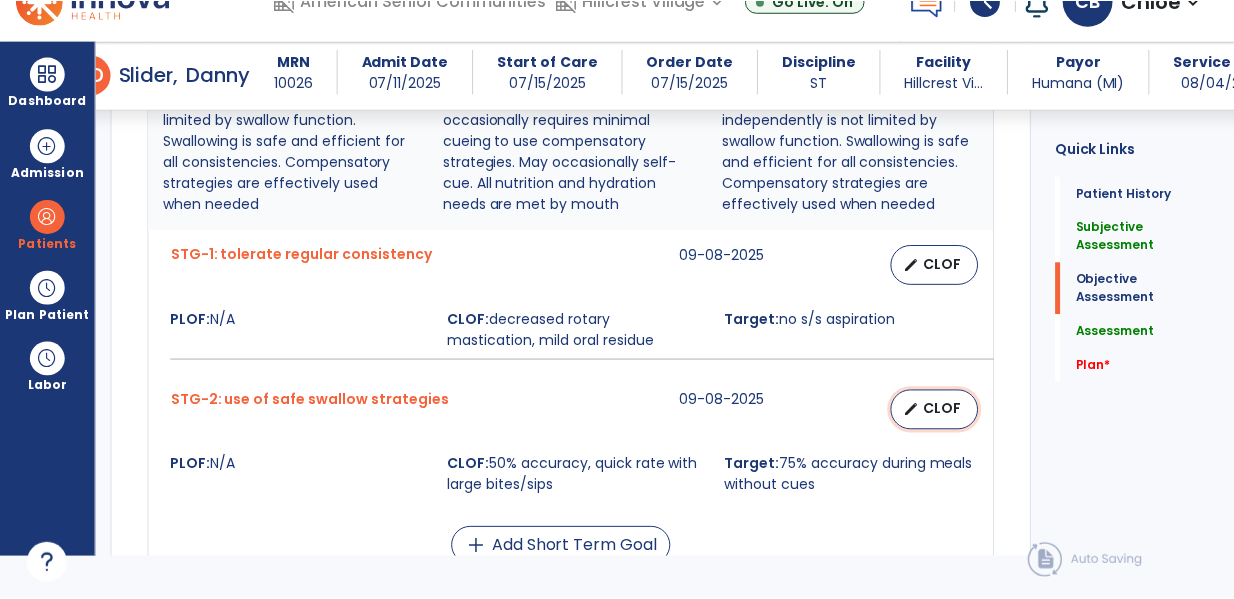 scroll, scrollTop: 0, scrollLeft: 0, axis: both 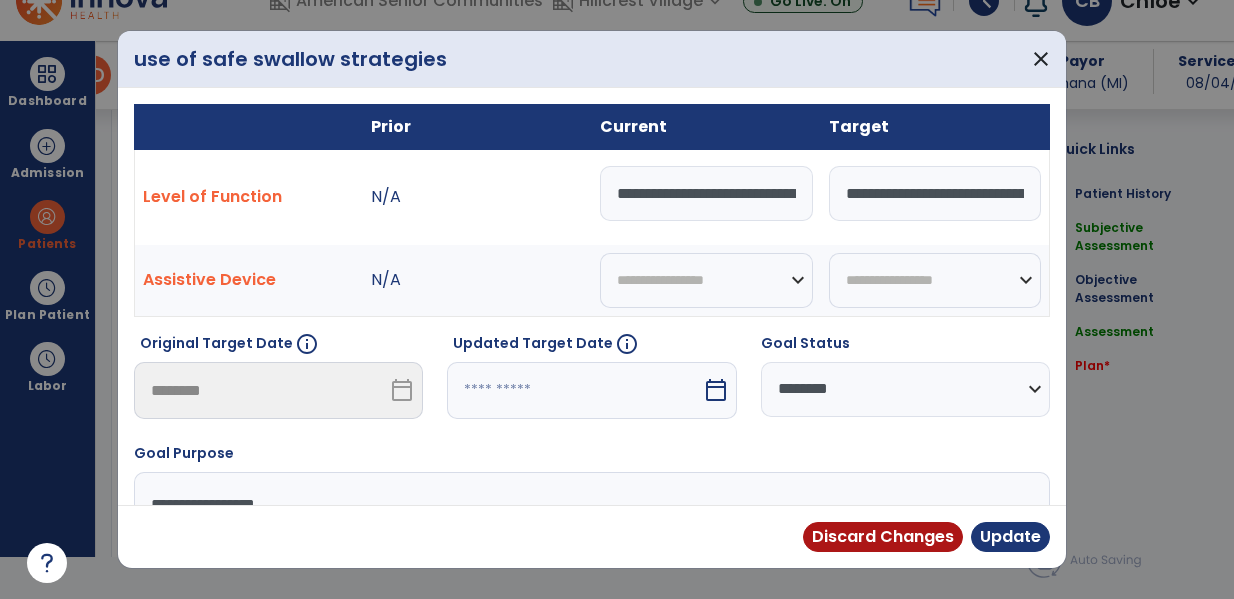 click on "**********" at bounding box center (905, 389) 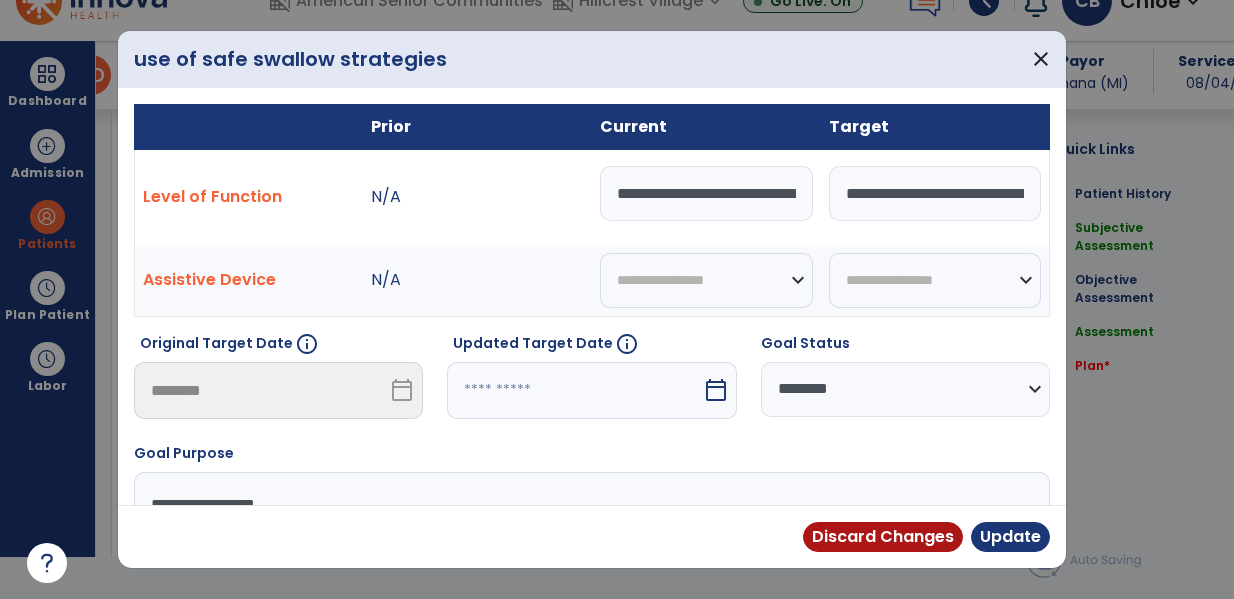 click on "**********" at bounding box center [706, 193] 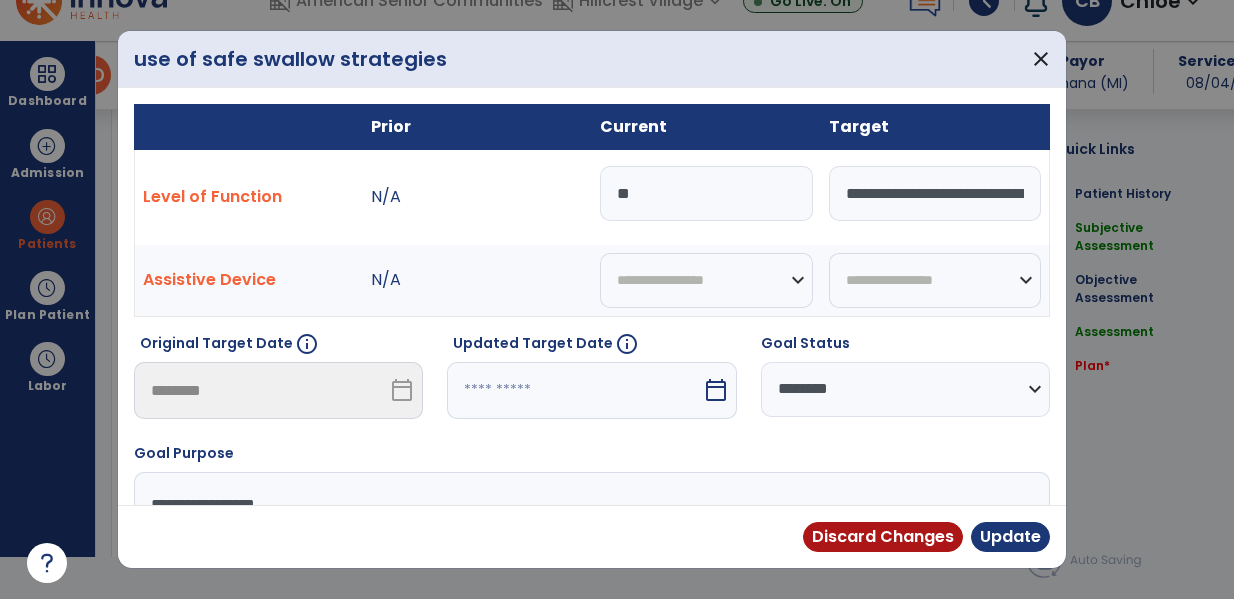 type on "*" 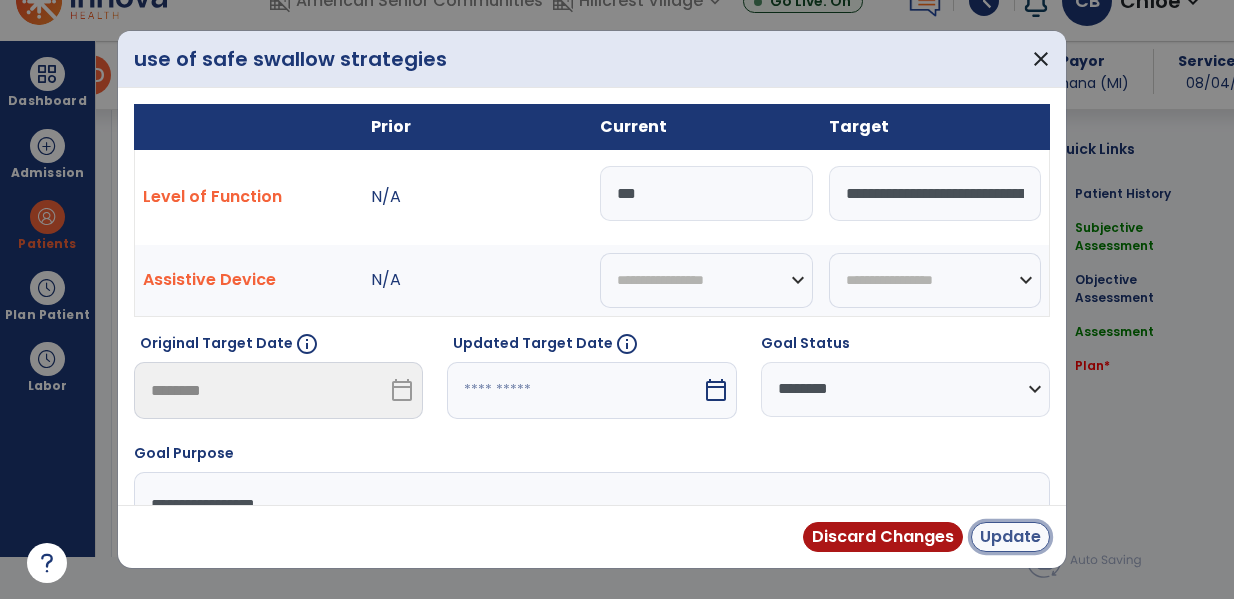 click on "Update" at bounding box center (1010, 537) 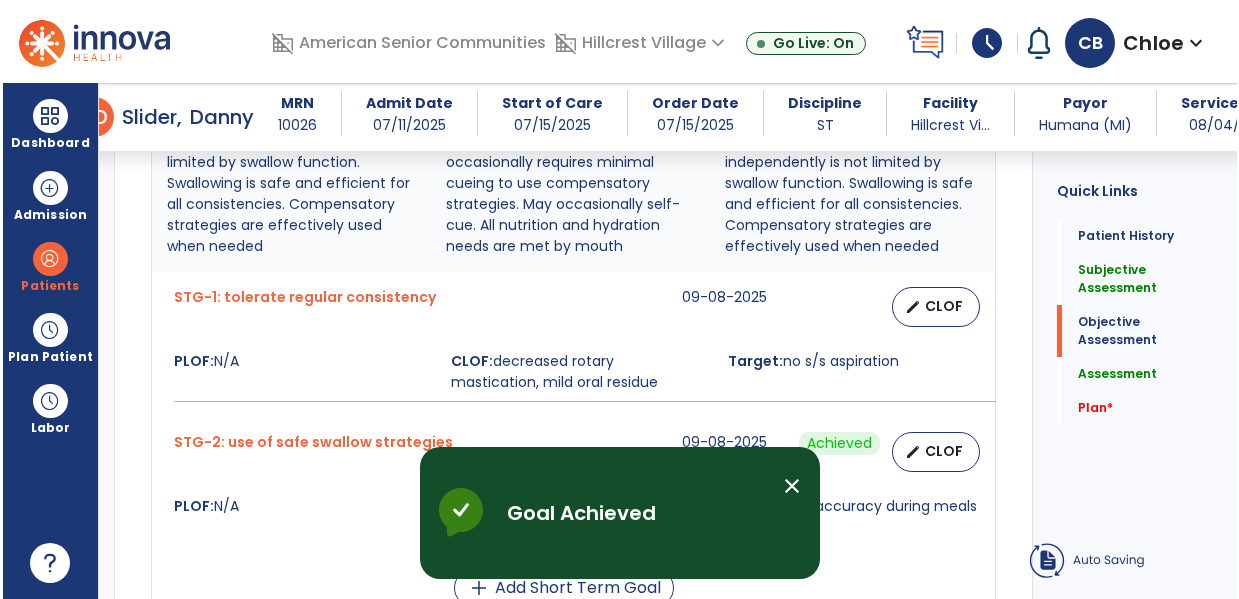 scroll, scrollTop: 42, scrollLeft: 0, axis: vertical 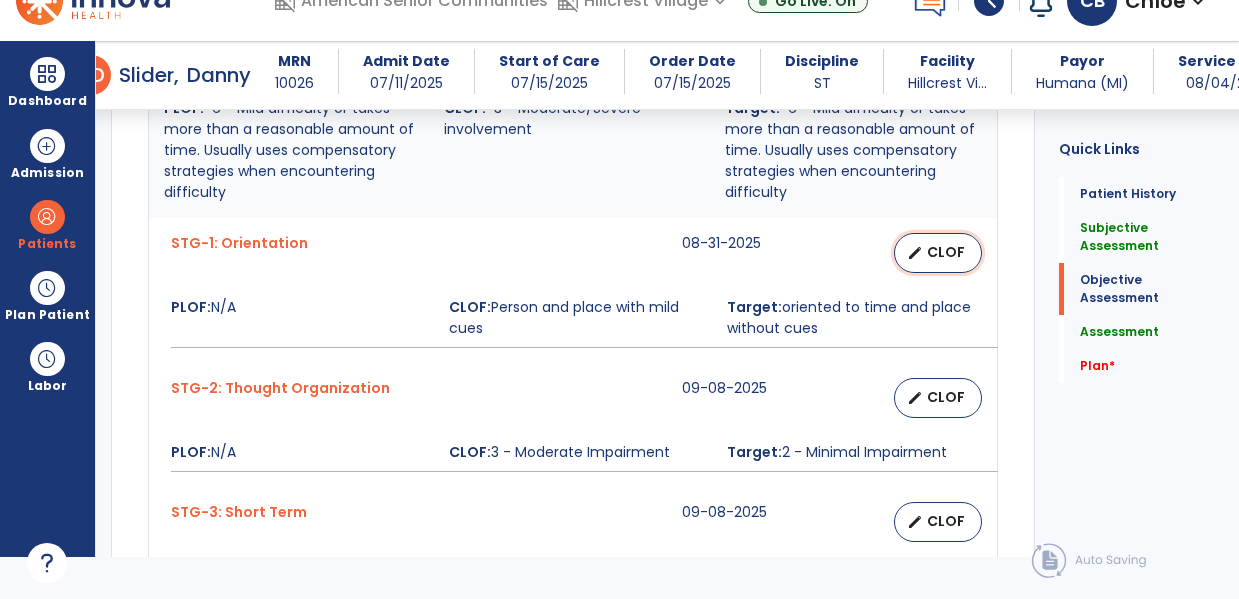 click on "CLOF" at bounding box center (946, 252) 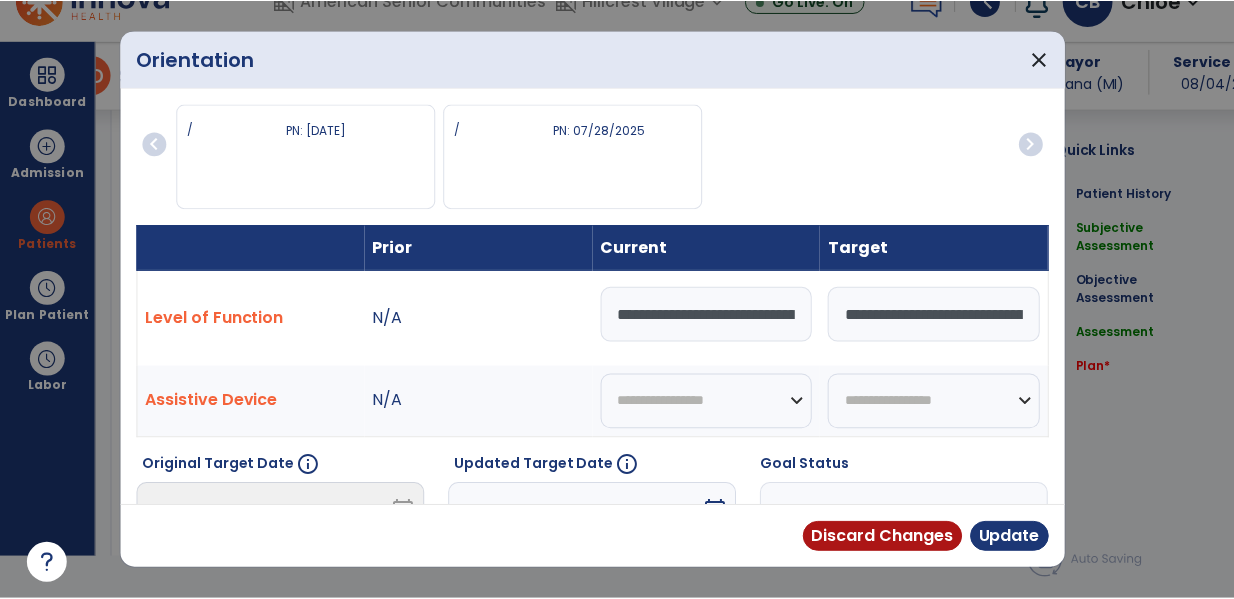 scroll, scrollTop: 0, scrollLeft: 0, axis: both 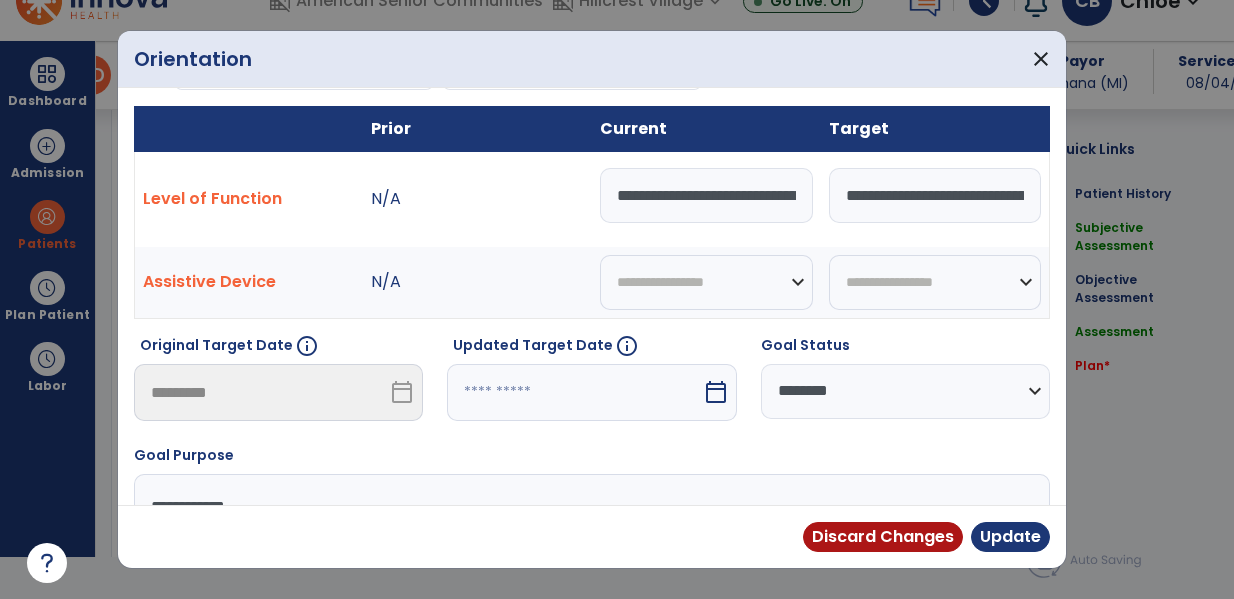 click on "**********" at bounding box center (905, 391) 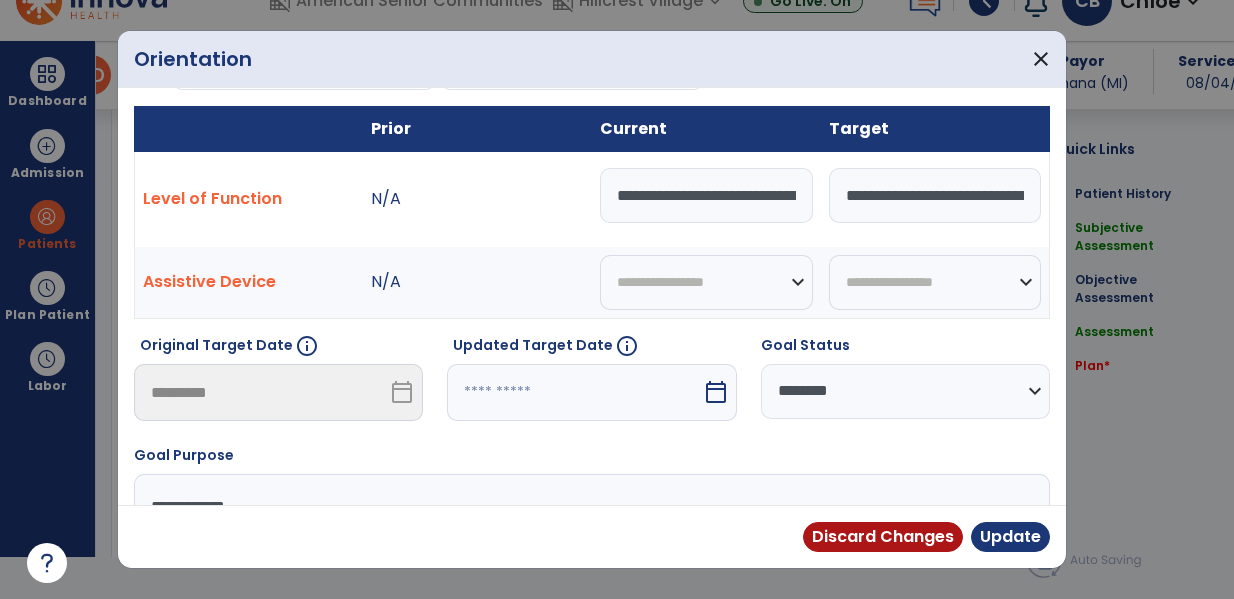 select on "**********" 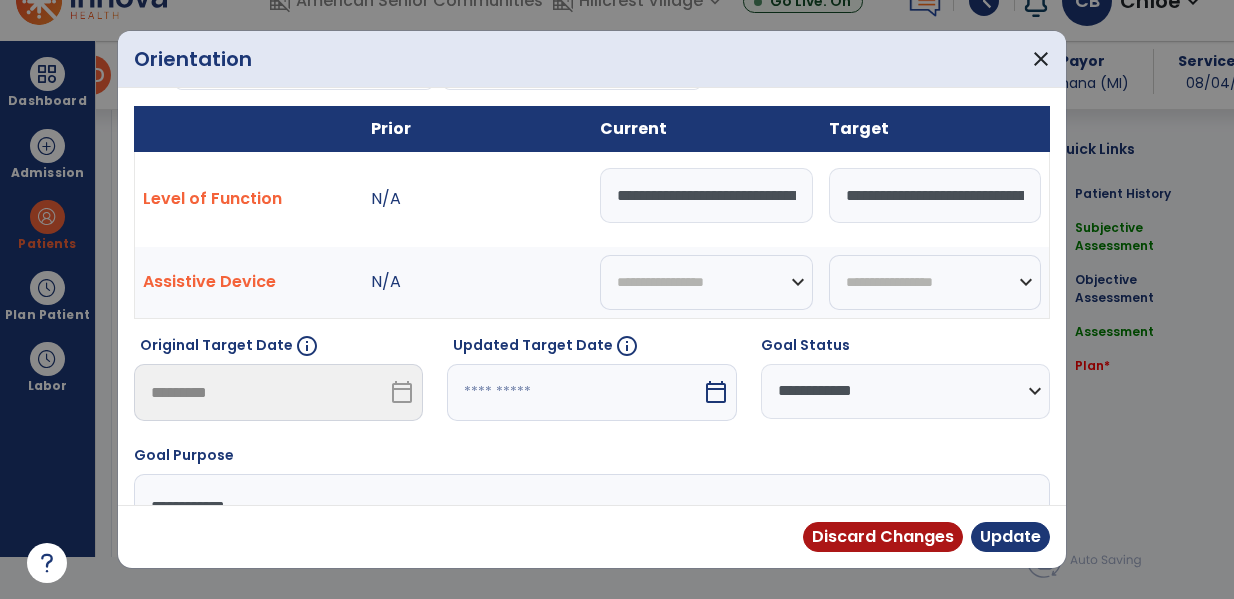 click on "**********" at bounding box center [905, 391] 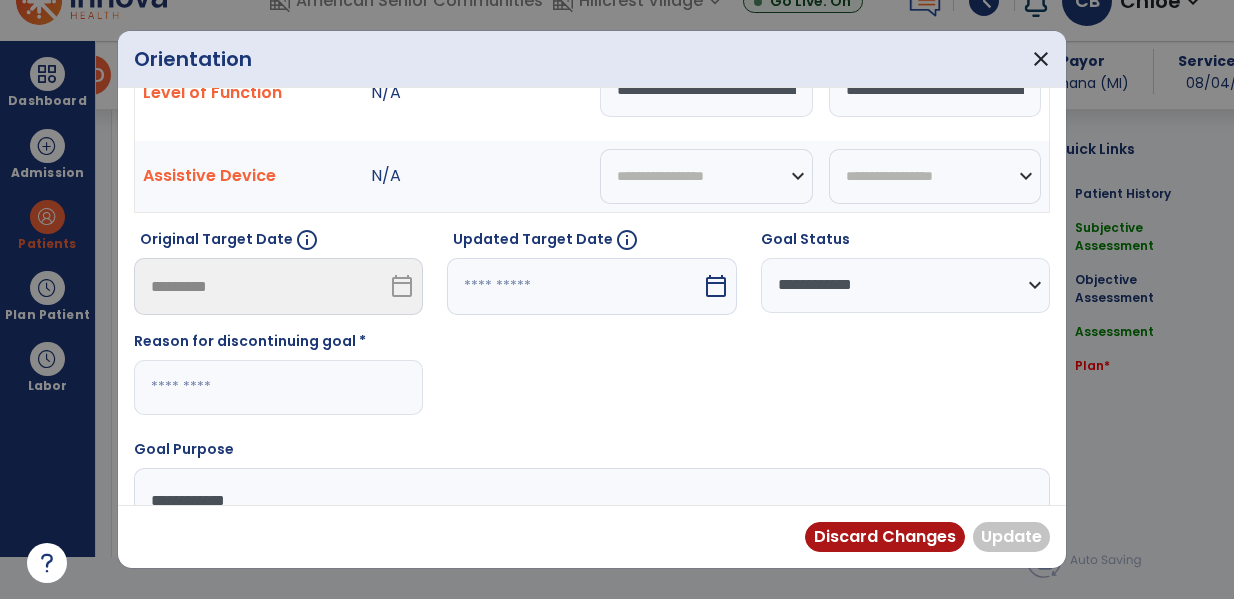 scroll, scrollTop: 233, scrollLeft: 0, axis: vertical 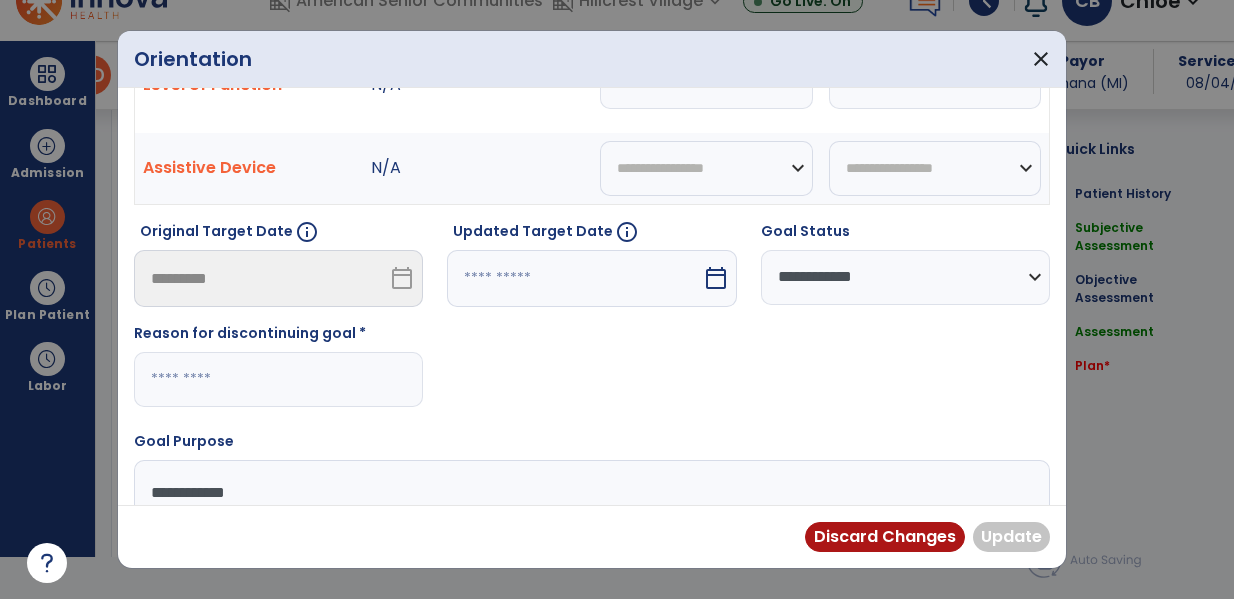 click at bounding box center (278, 379) 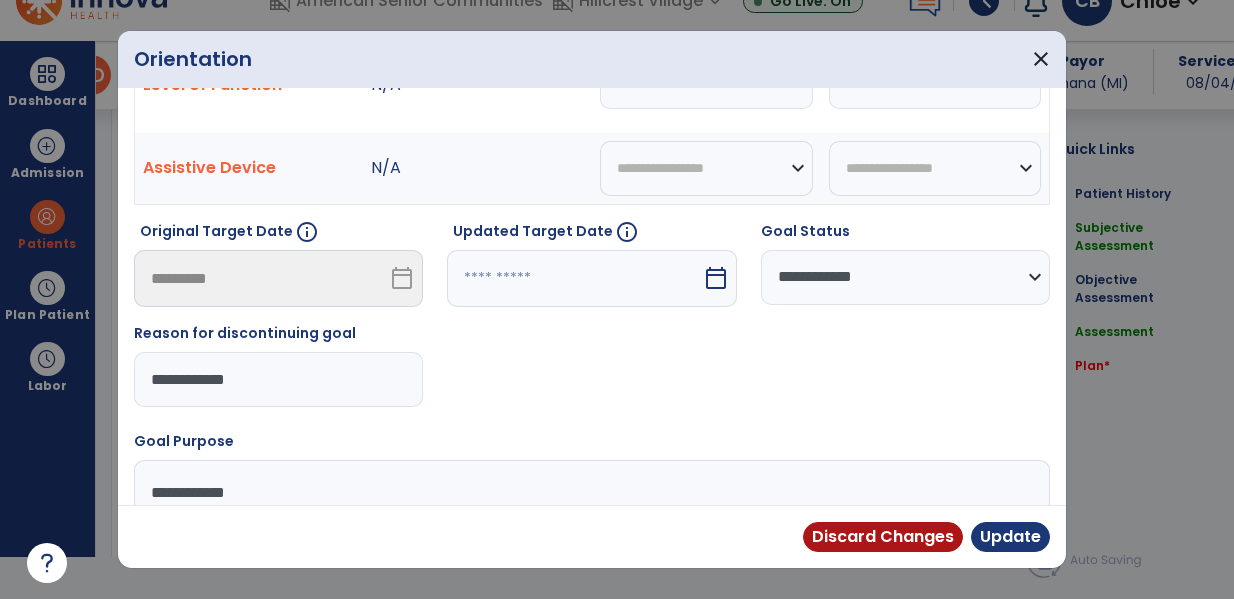 type on "**********" 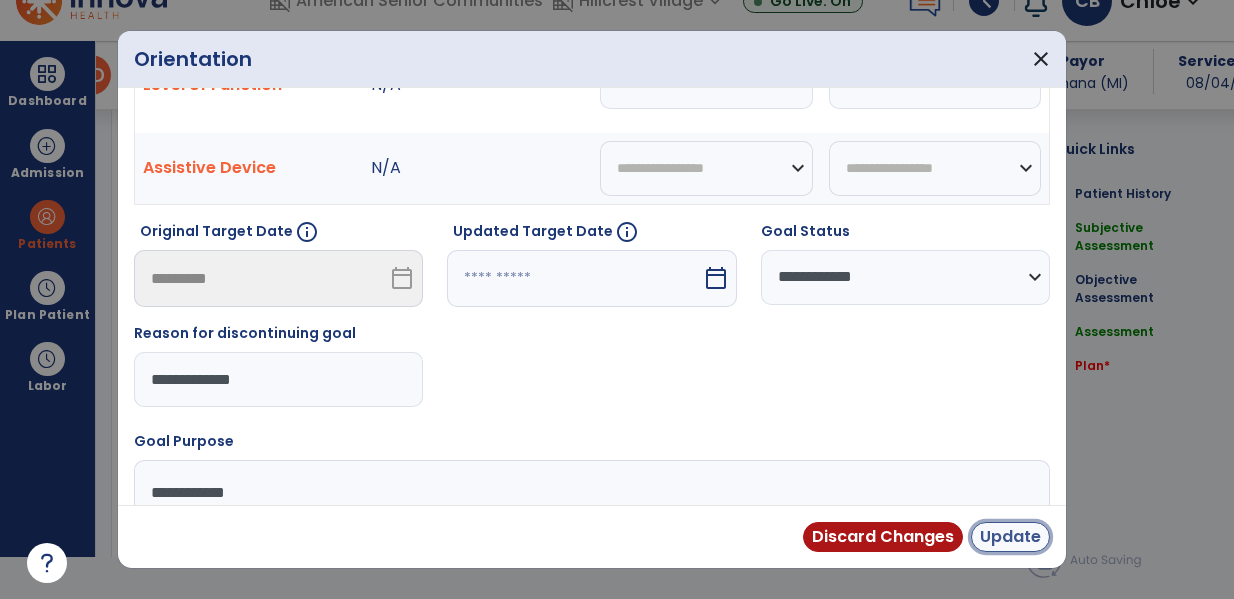 click on "Update" at bounding box center (1010, 537) 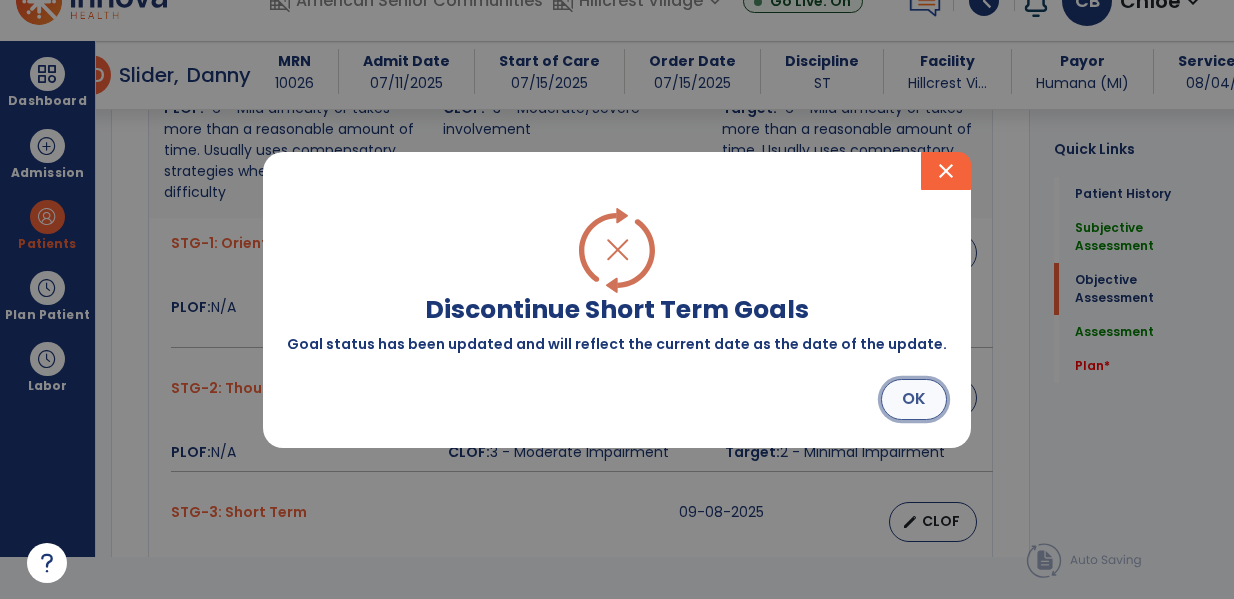 click on "OK" at bounding box center (914, 399) 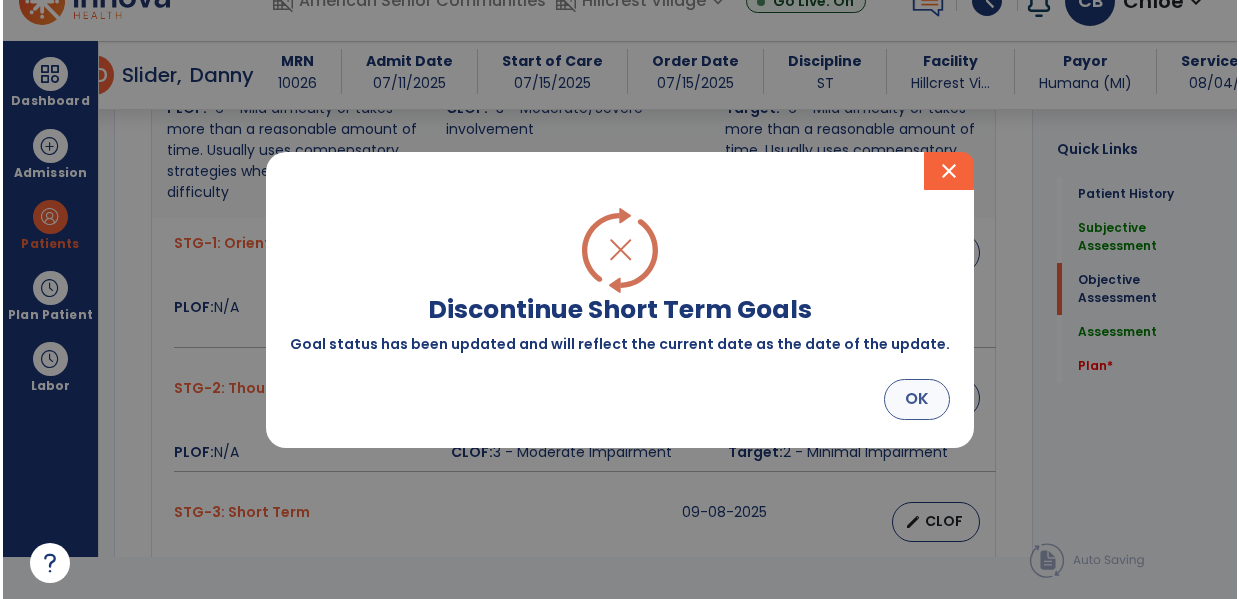 scroll, scrollTop: 42, scrollLeft: 0, axis: vertical 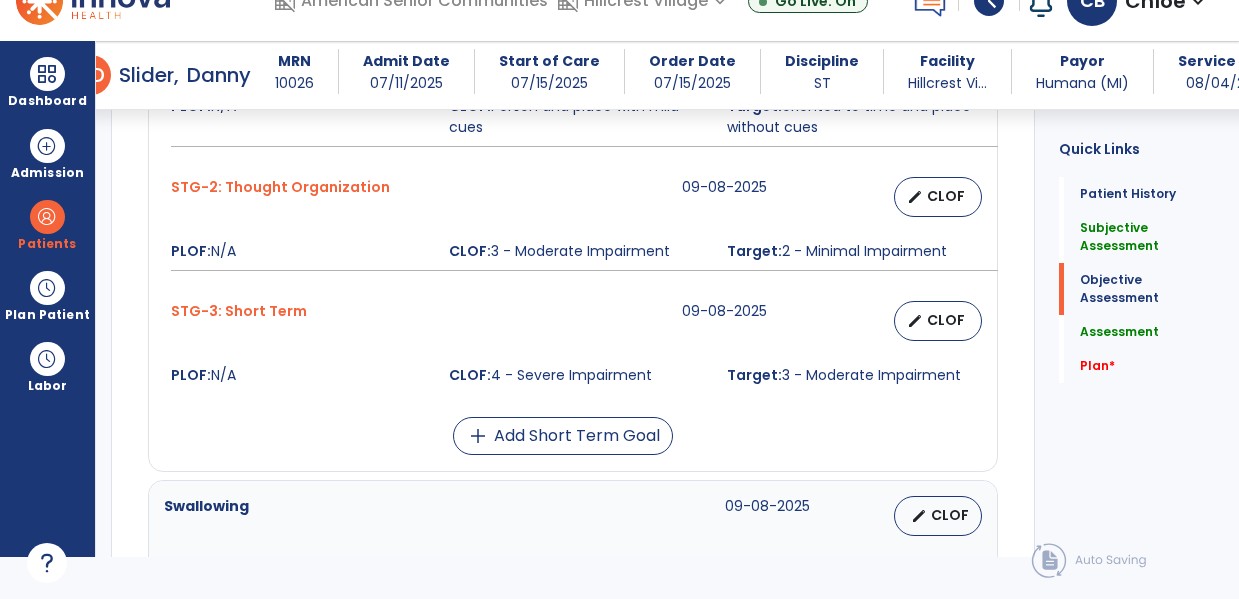 click on "STG-3: Short Term 09-08-2025 edit CLOF PLOF: N/A CLOF: 4 - Severe Impairment Target: 3 - Moderate Impairment" at bounding box center [573, 343] 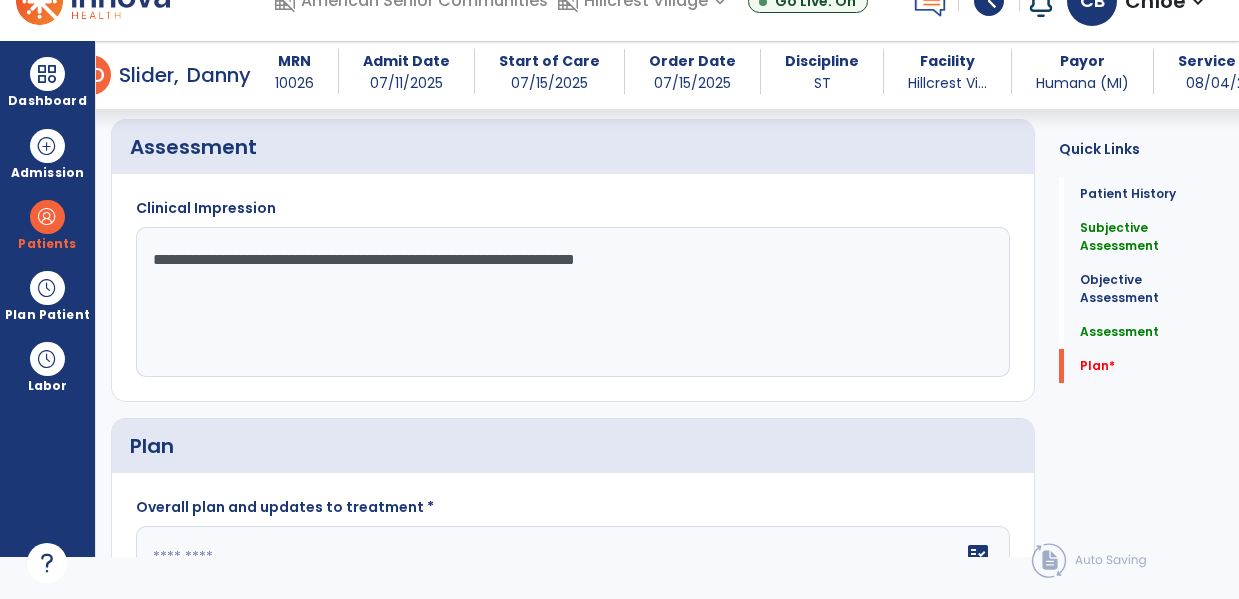 scroll, scrollTop: 2225, scrollLeft: 0, axis: vertical 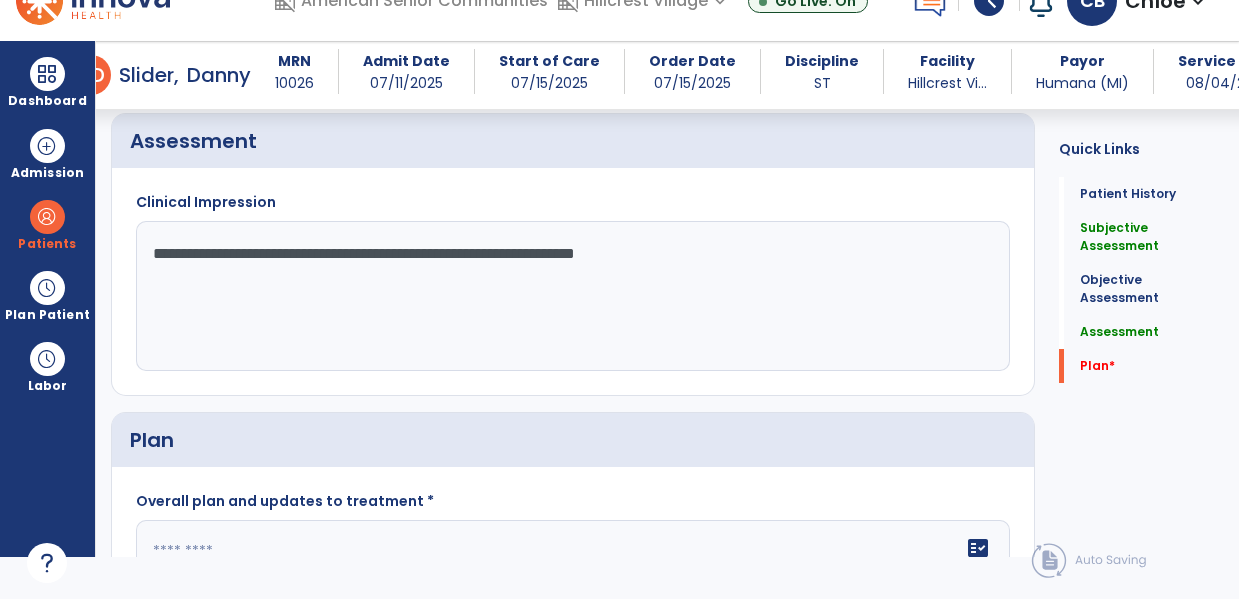 click on "**********" 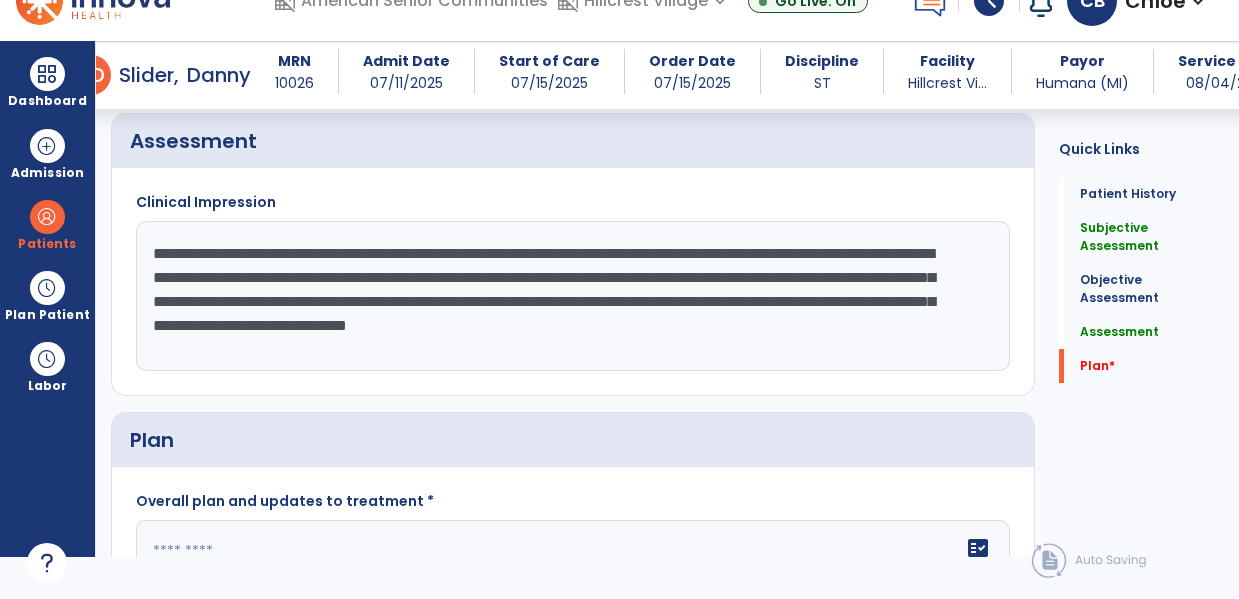 scroll, scrollTop: 2304, scrollLeft: 0, axis: vertical 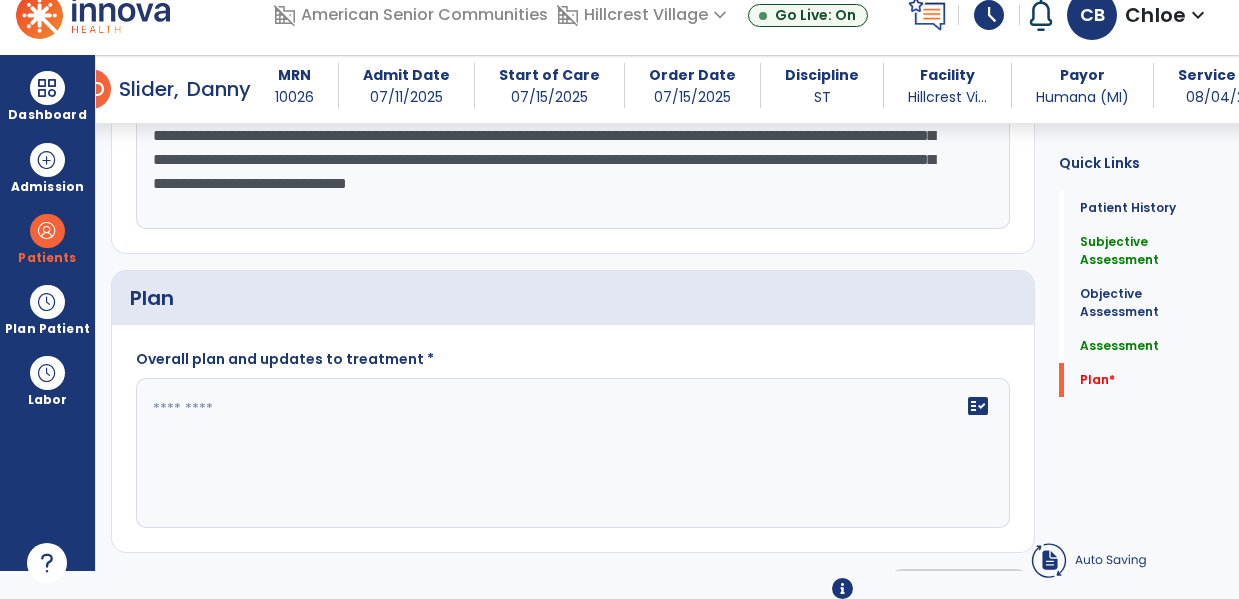 type on "**********" 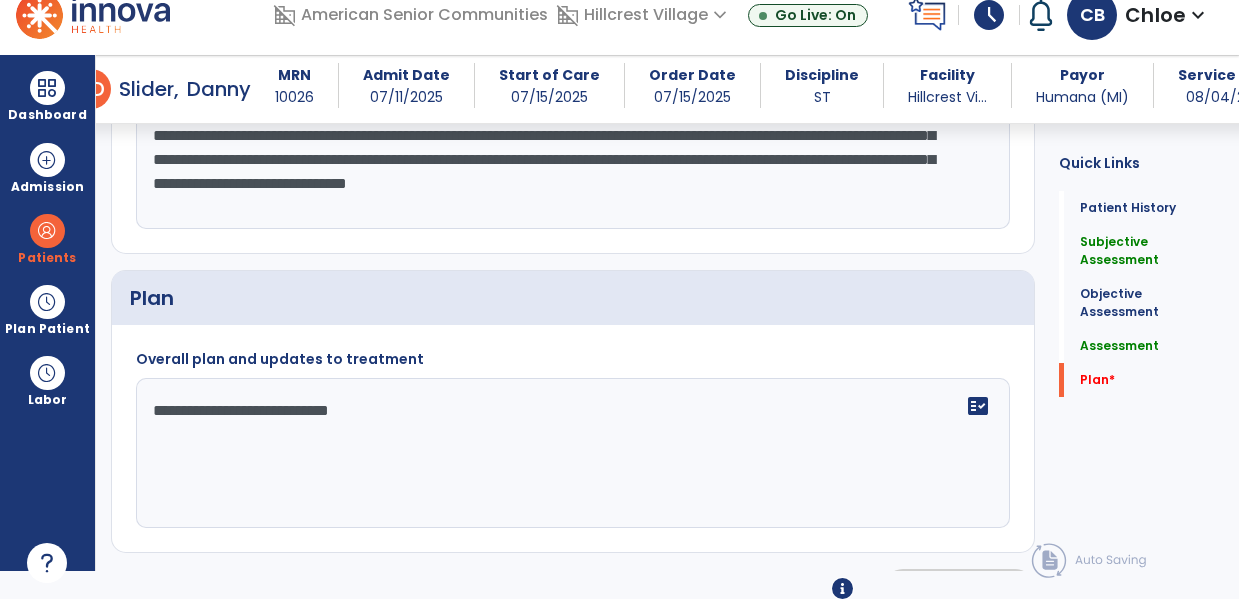 type on "**********" 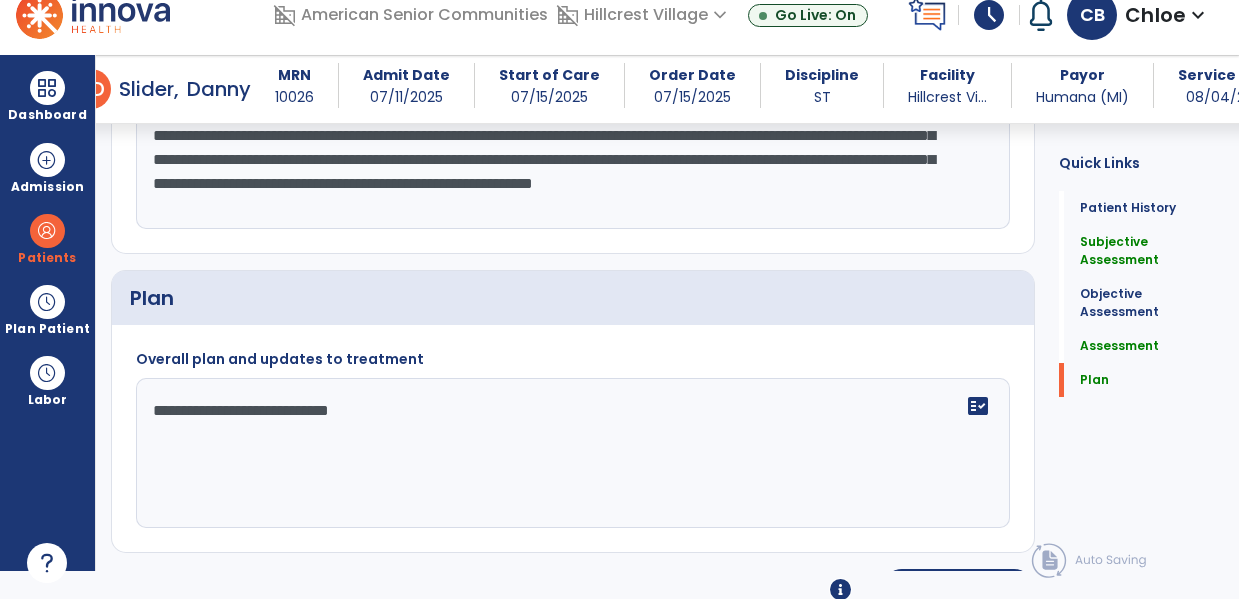 type on "**********" 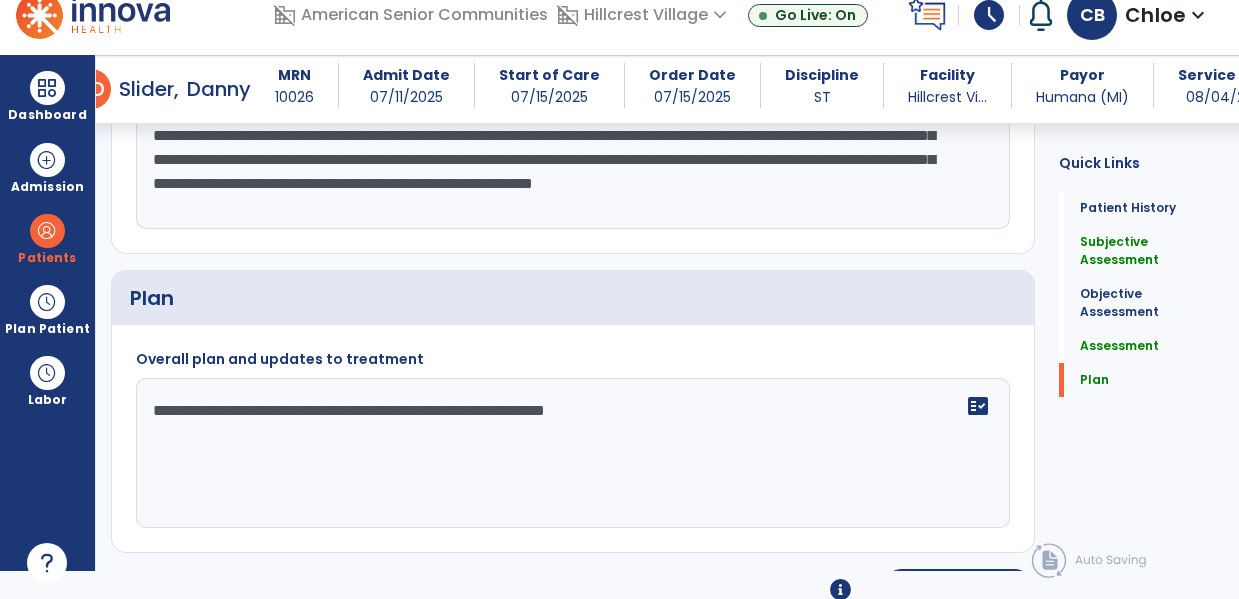 scroll, scrollTop: 2437, scrollLeft: 0, axis: vertical 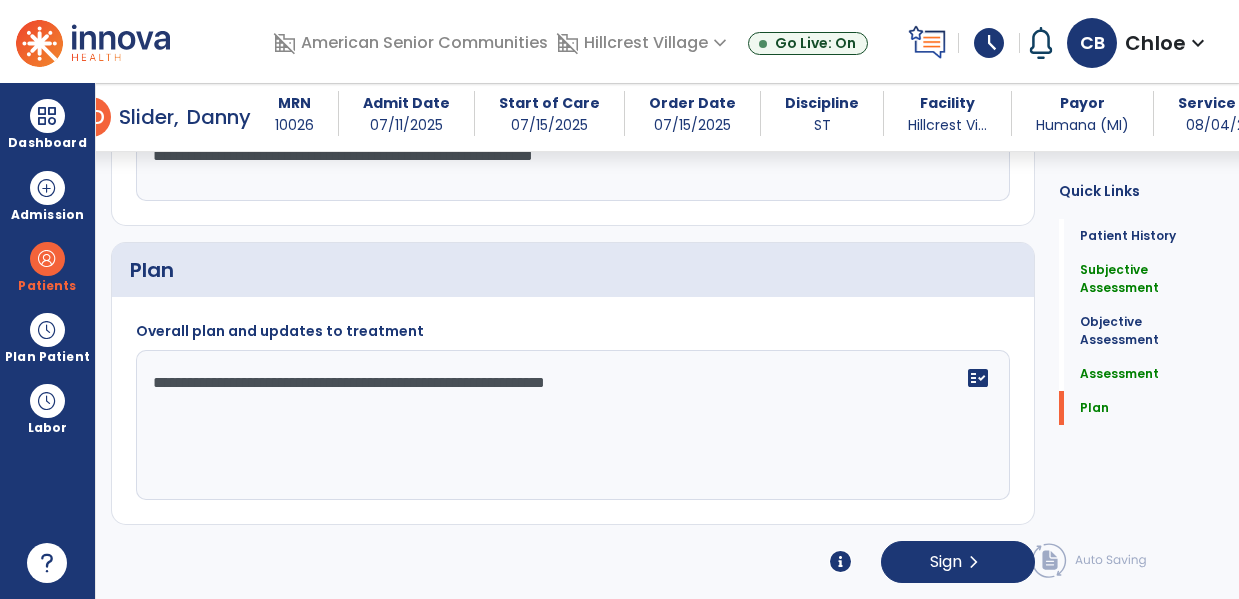 type on "**********" 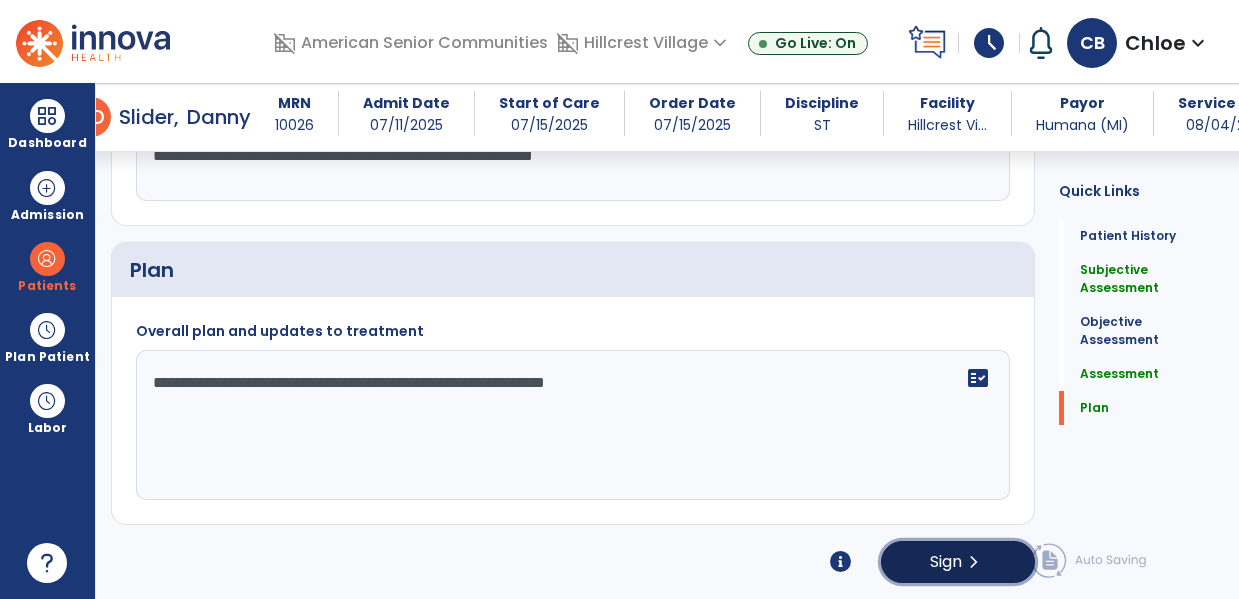 click on "chevron_right" 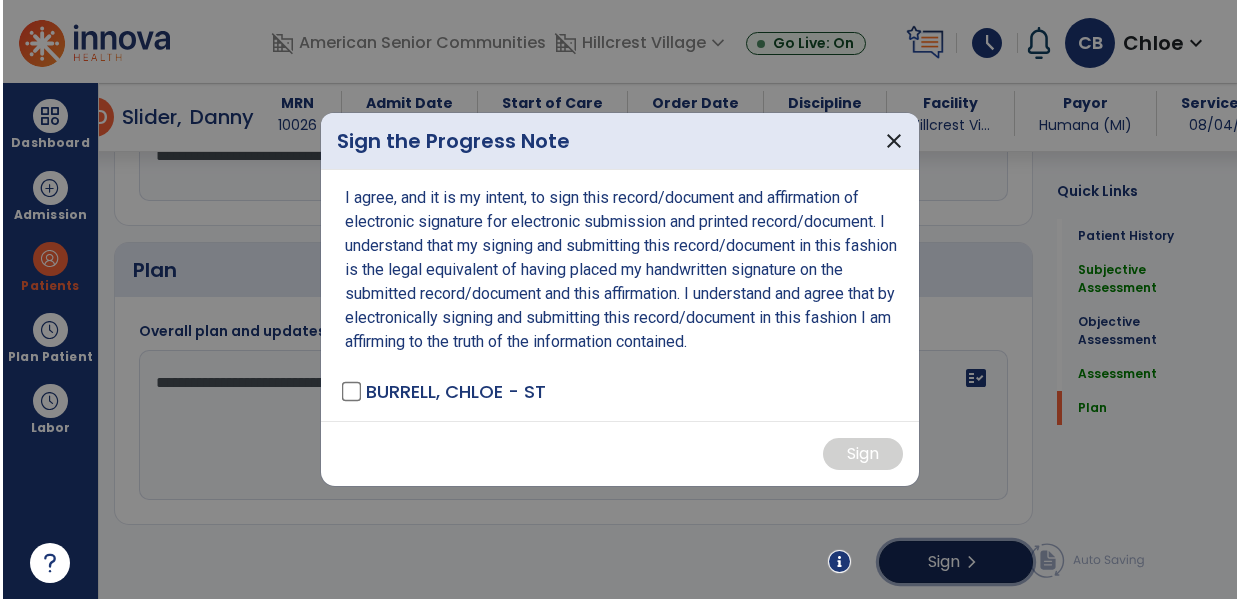 scroll, scrollTop: 2437, scrollLeft: 0, axis: vertical 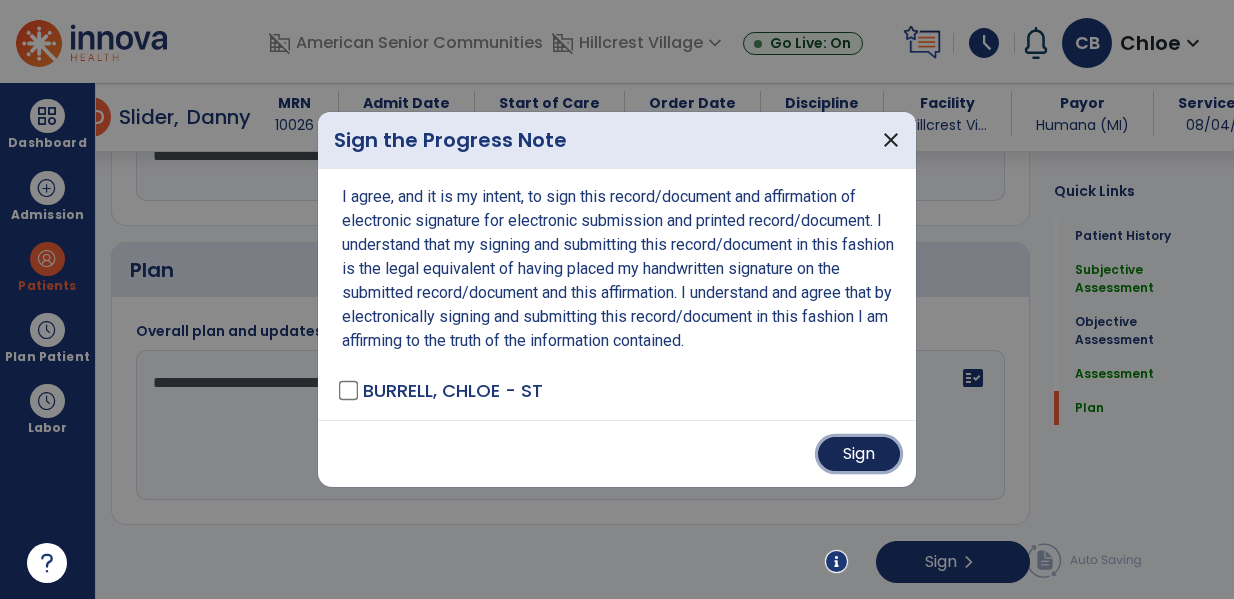click on "Sign" at bounding box center [859, 454] 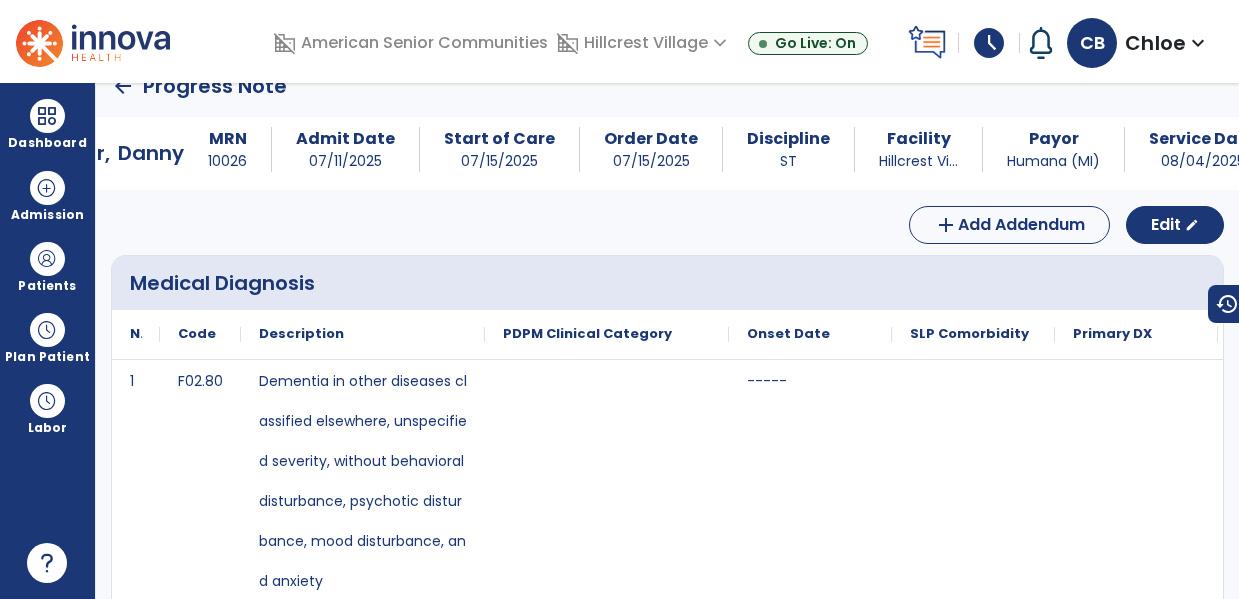 scroll, scrollTop: 0, scrollLeft: 0, axis: both 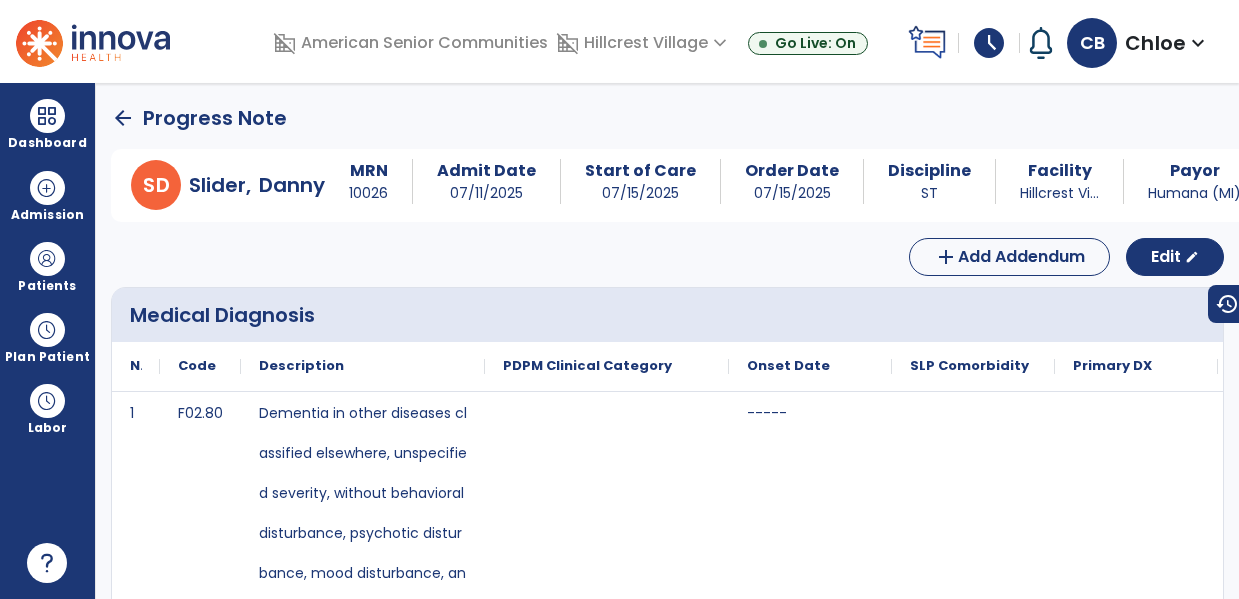 click on "arrow_back" 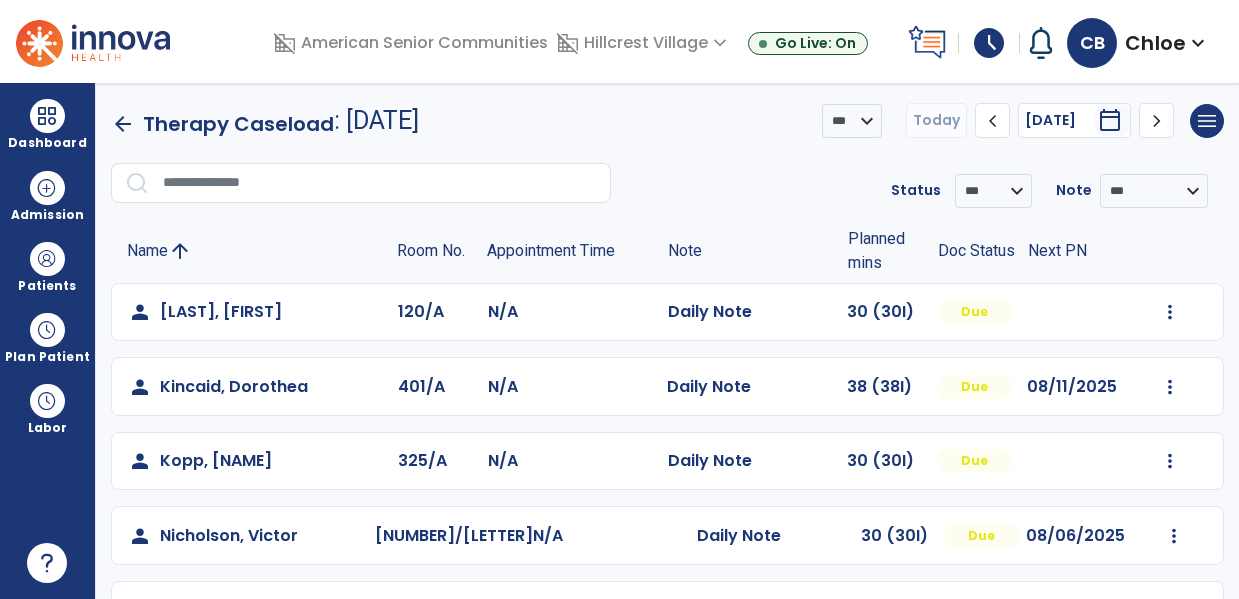 scroll, scrollTop: 363, scrollLeft: 0, axis: vertical 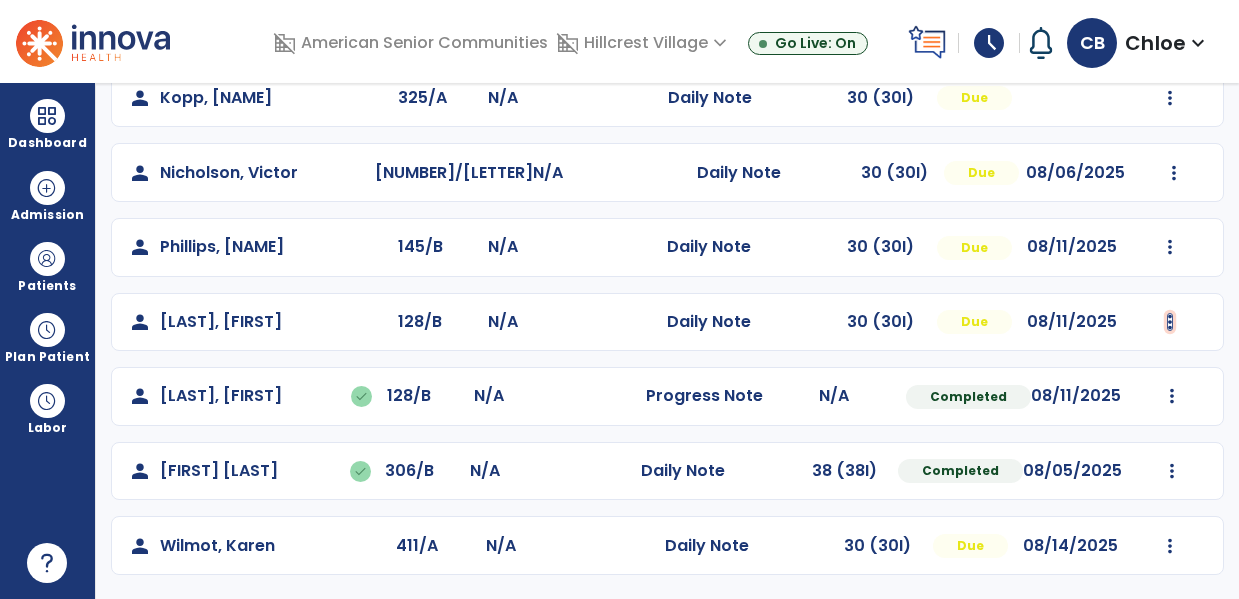click at bounding box center [1170, -51] 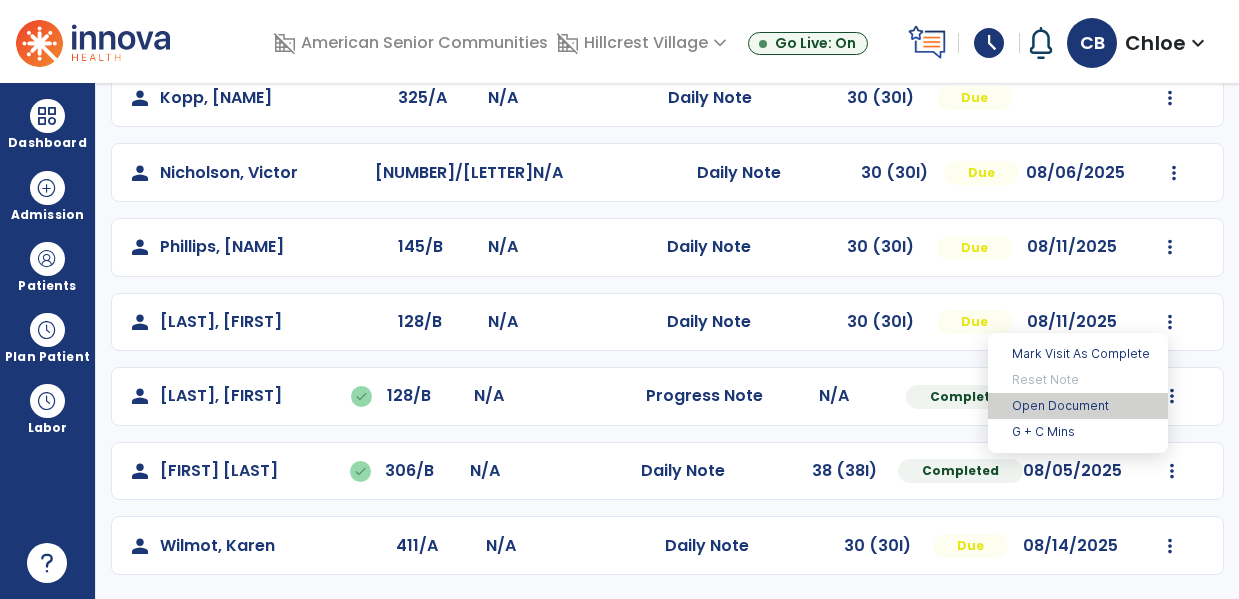 click on "Open Document" at bounding box center [1078, 406] 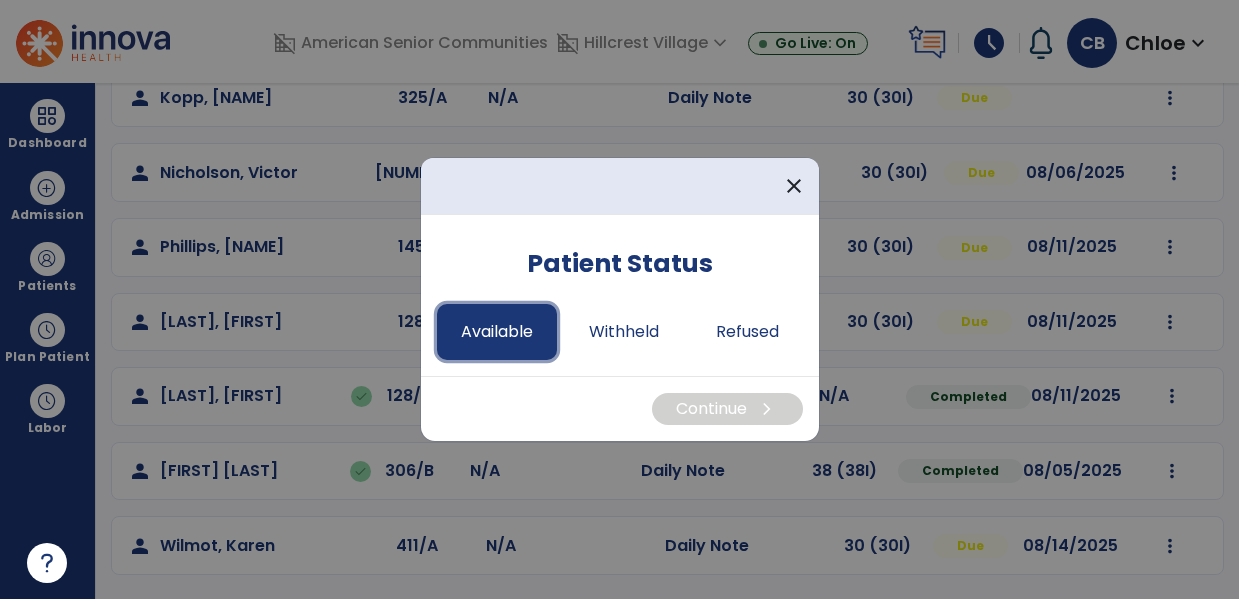 click on "Available" at bounding box center [497, 332] 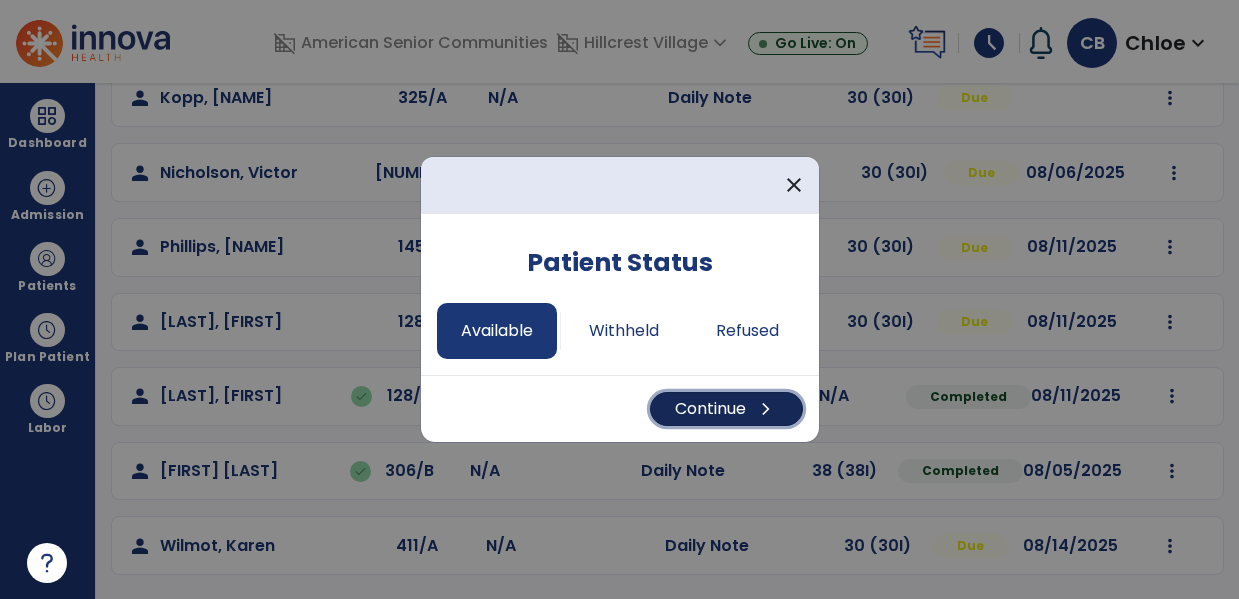 click on "chevron_right" at bounding box center (766, 409) 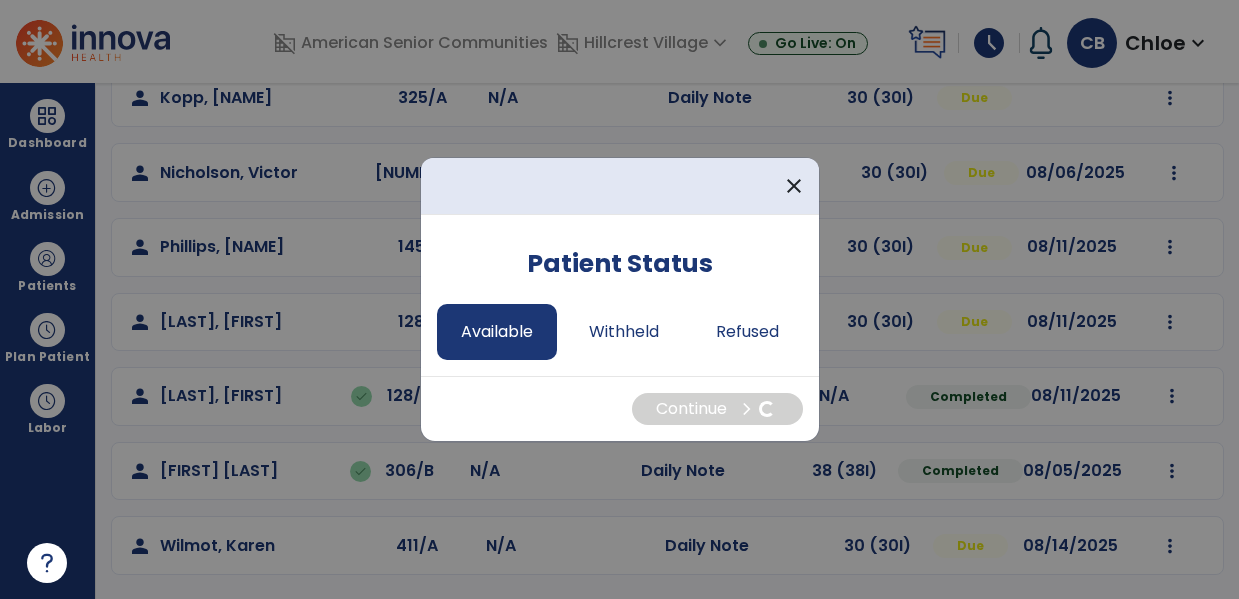 select on "*" 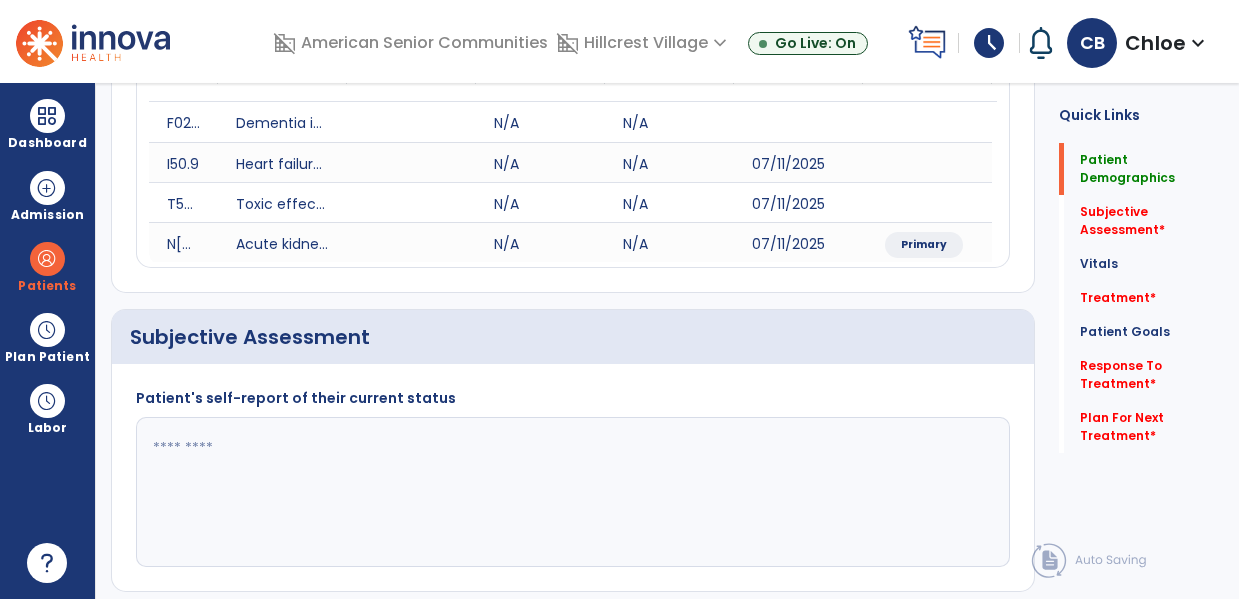 scroll, scrollTop: 0, scrollLeft: 0, axis: both 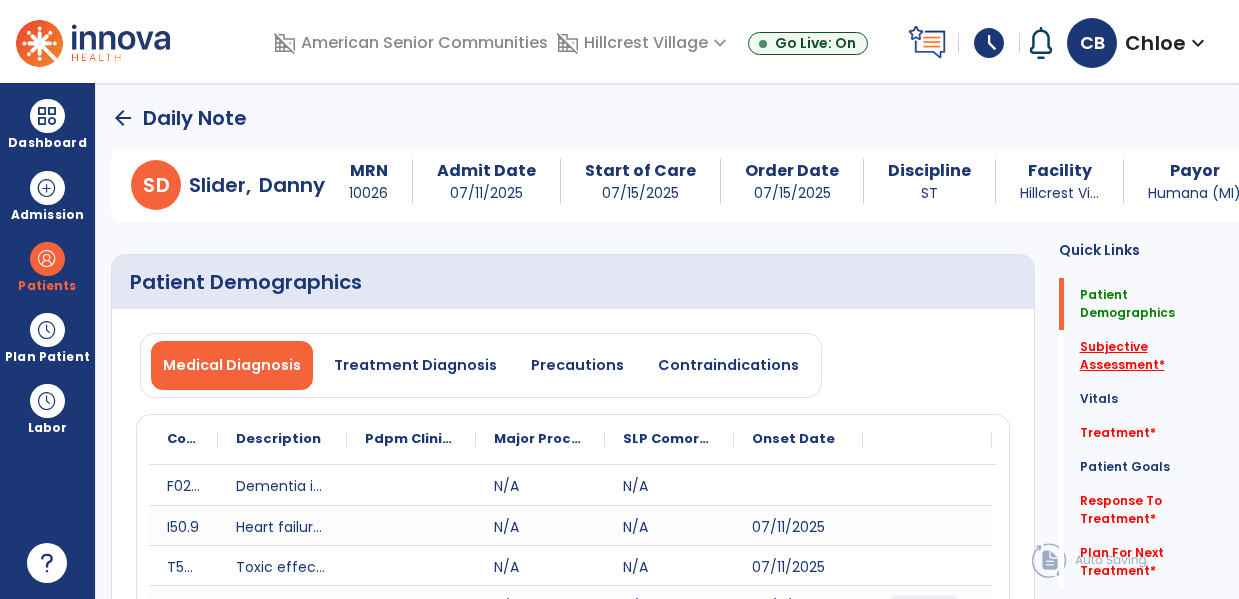click on "Subjective Assessment   *" 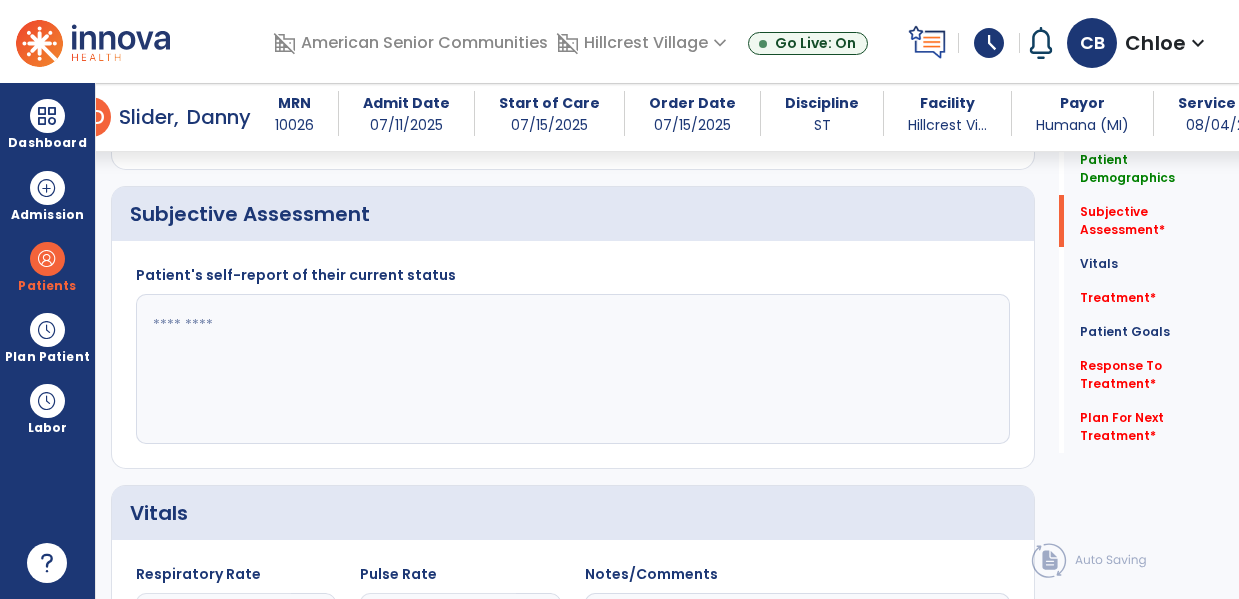 scroll, scrollTop: 467, scrollLeft: 0, axis: vertical 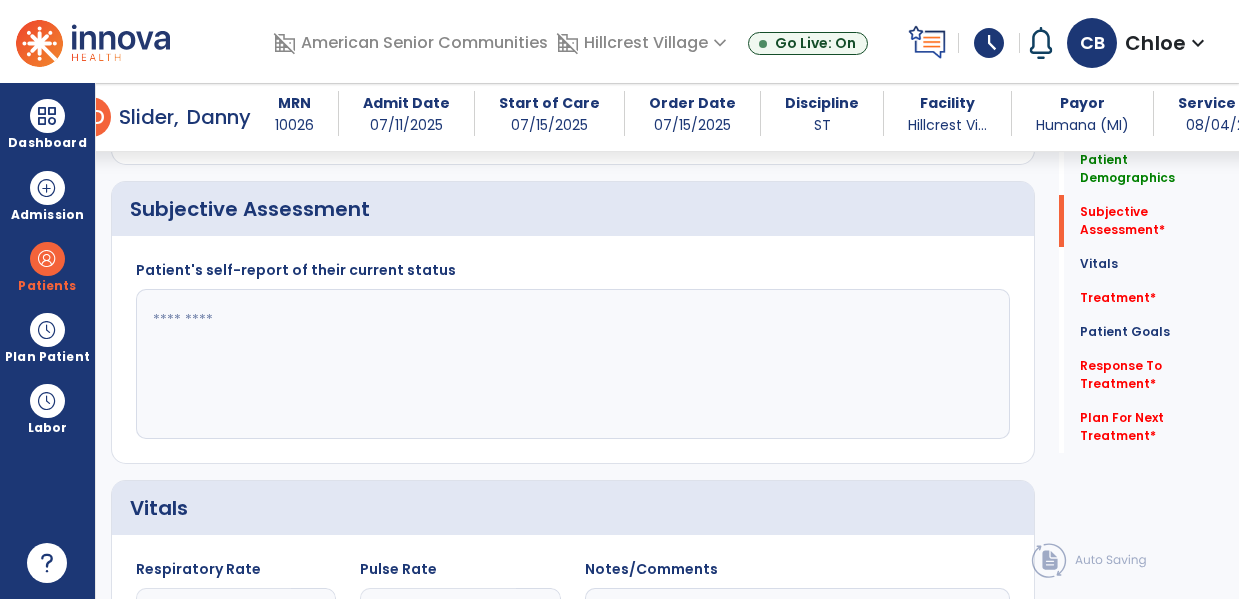 click 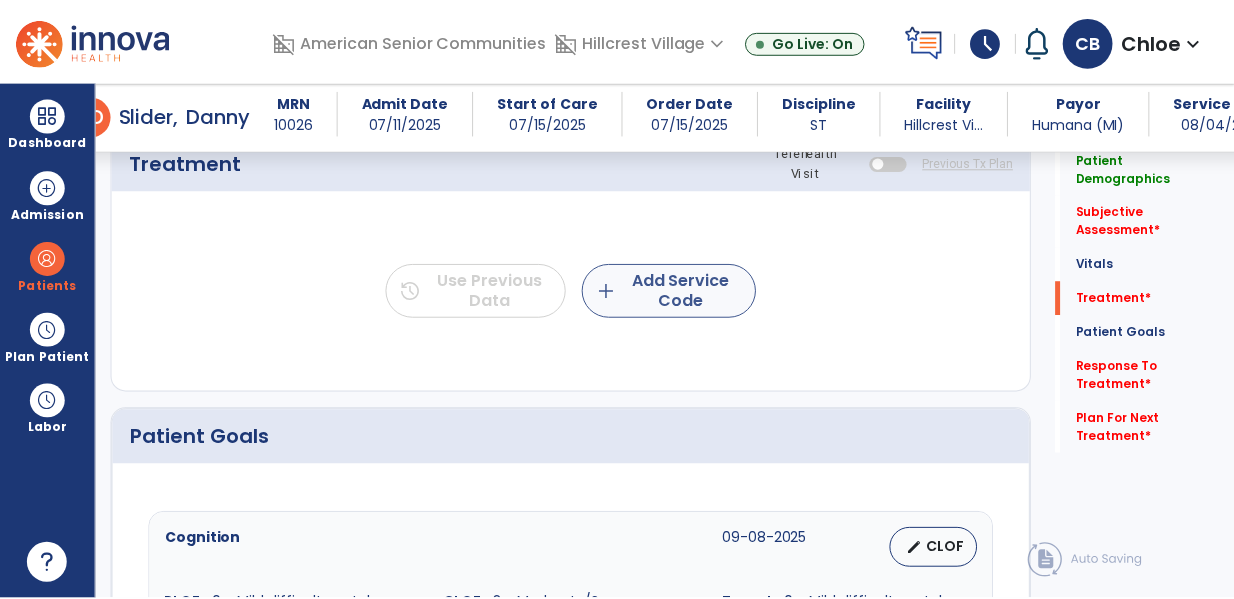 scroll, scrollTop: 1238, scrollLeft: 0, axis: vertical 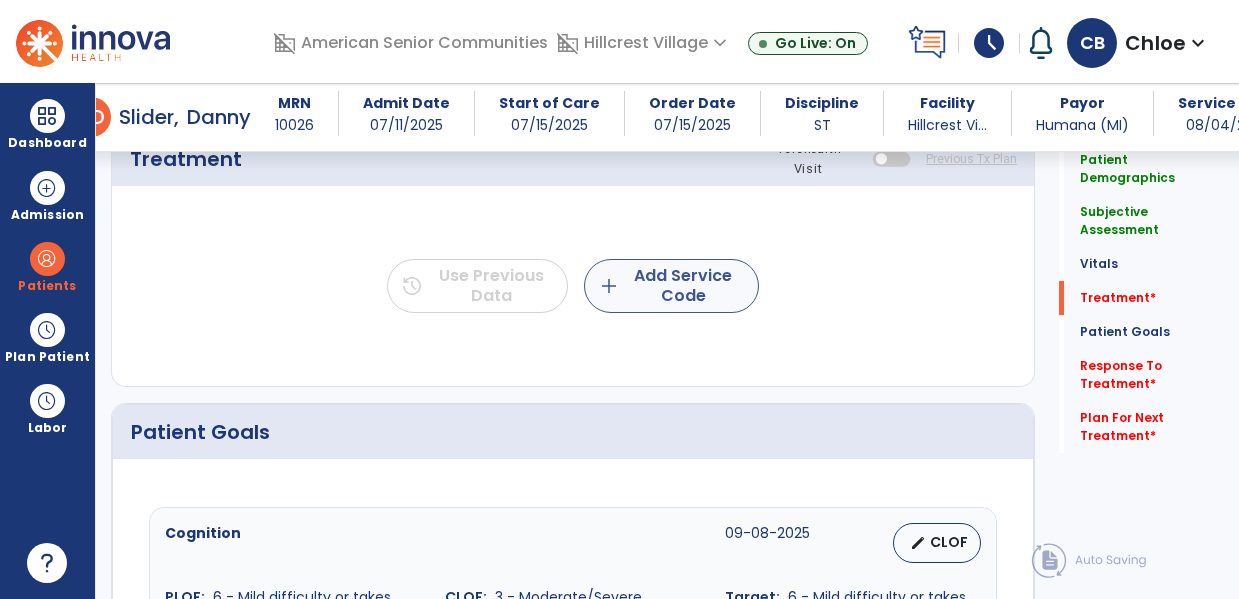 type on "**********" 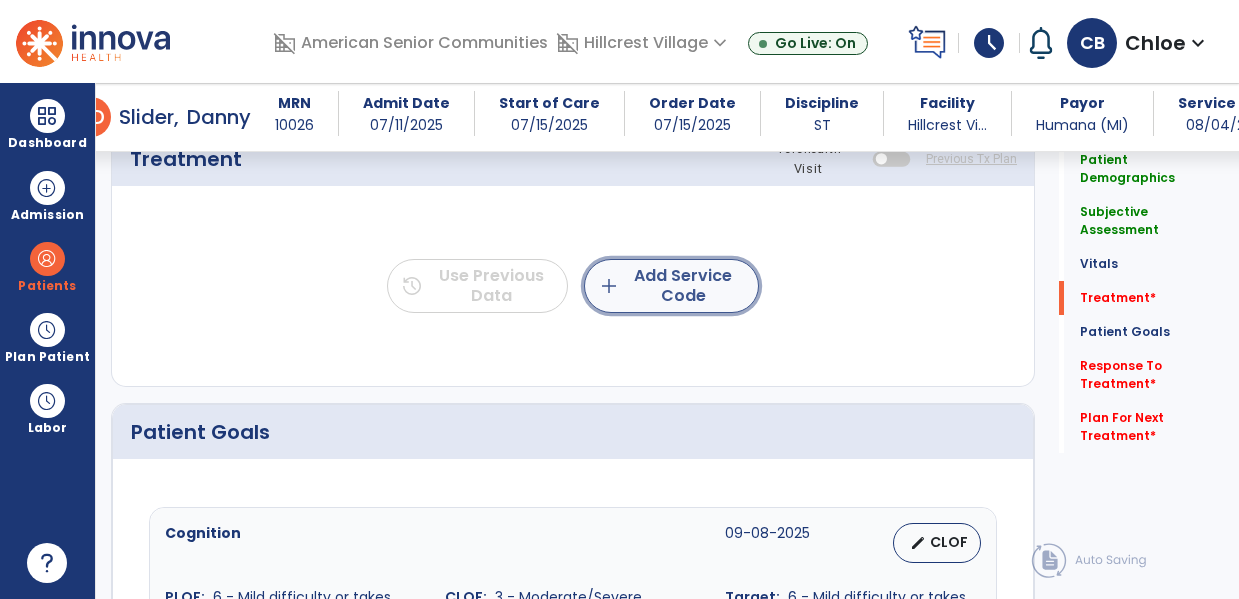 click on "add  Add Service Code" 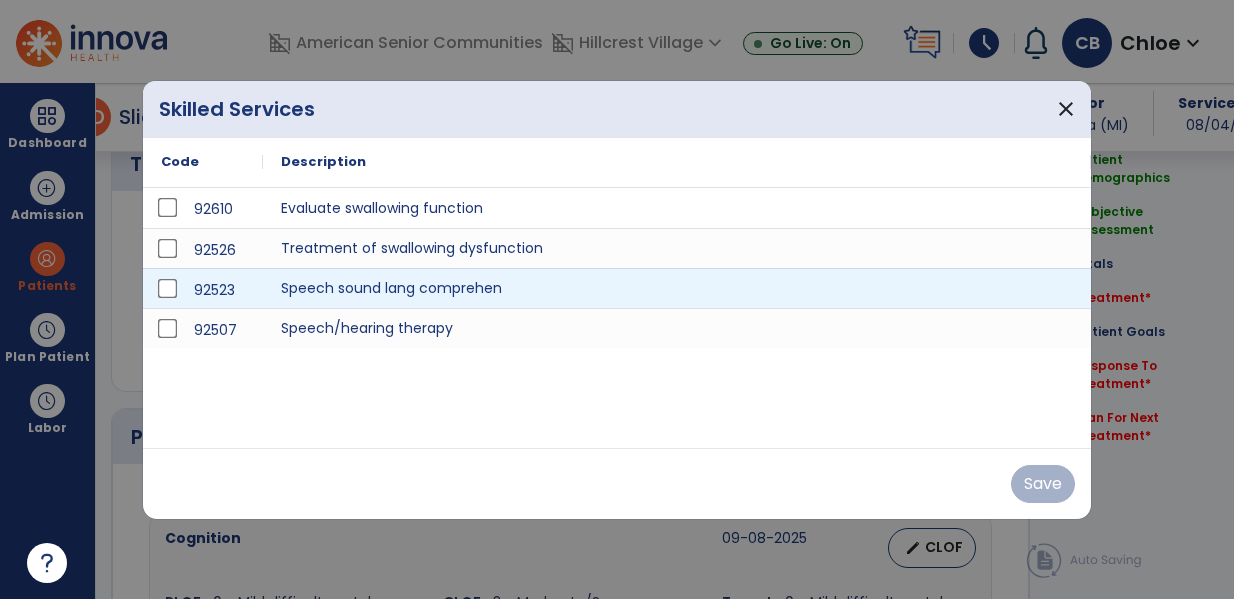scroll, scrollTop: 1238, scrollLeft: 0, axis: vertical 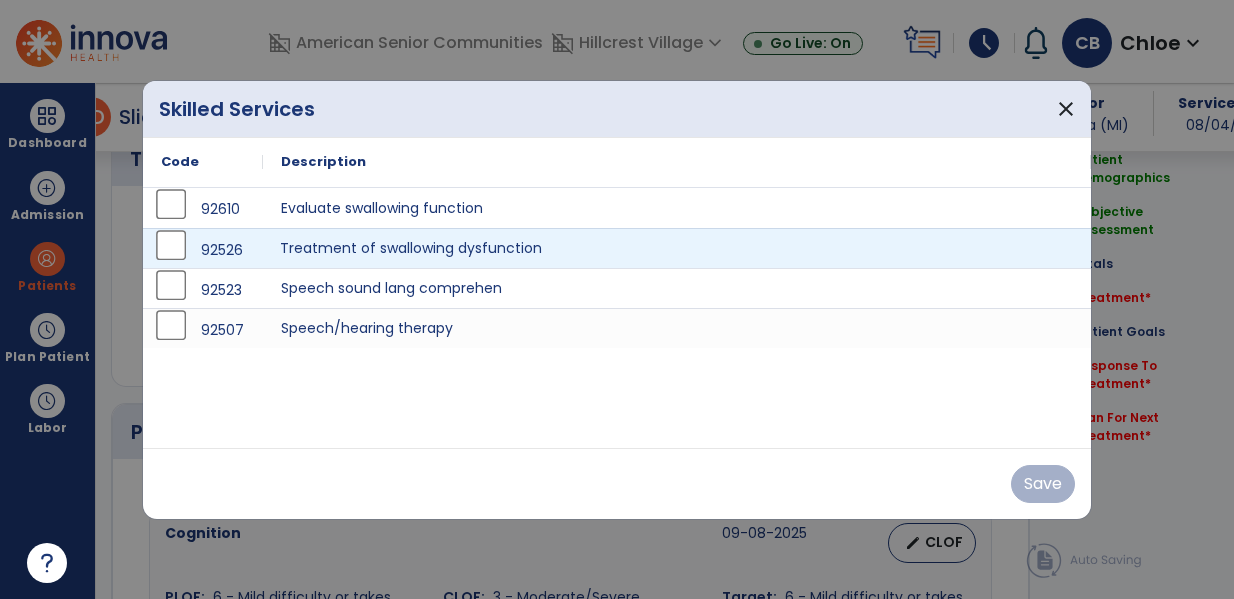 click on "Treatment of swallowing dysfunction" at bounding box center [677, 248] 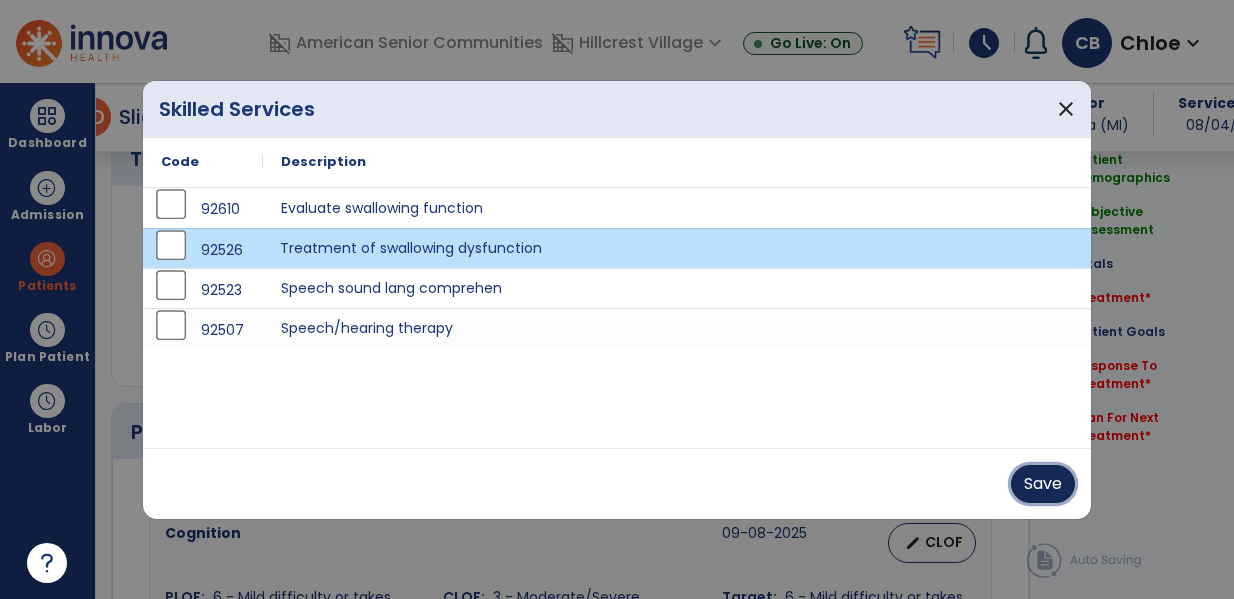 click on "Save" at bounding box center [1043, 484] 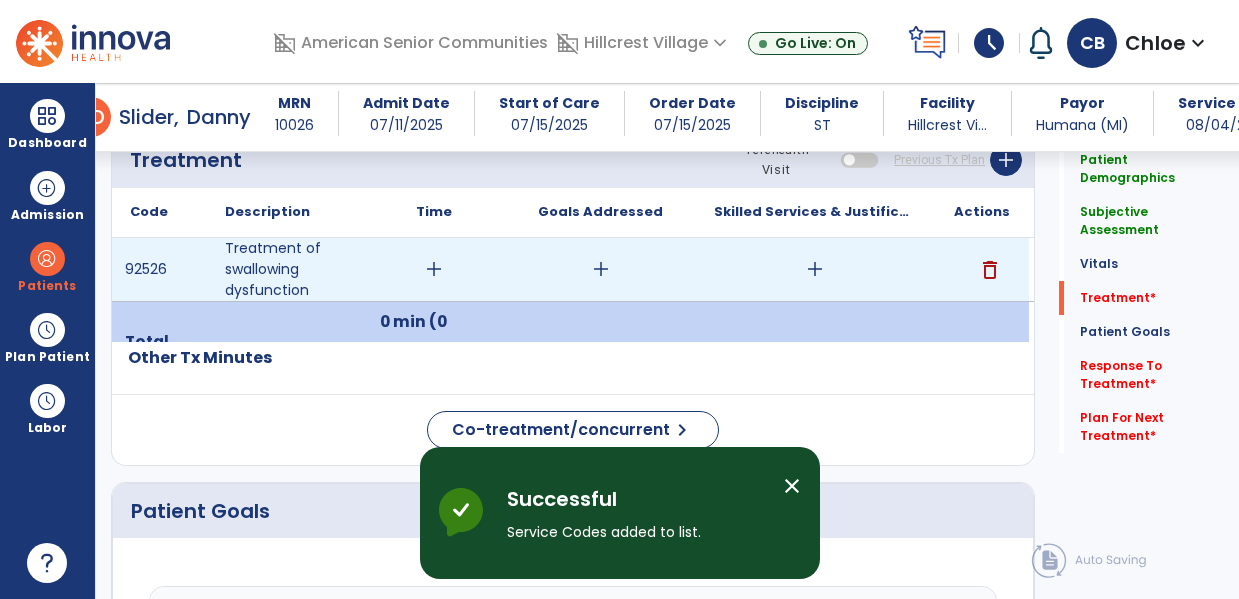 click on "add" at bounding box center [433, 269] 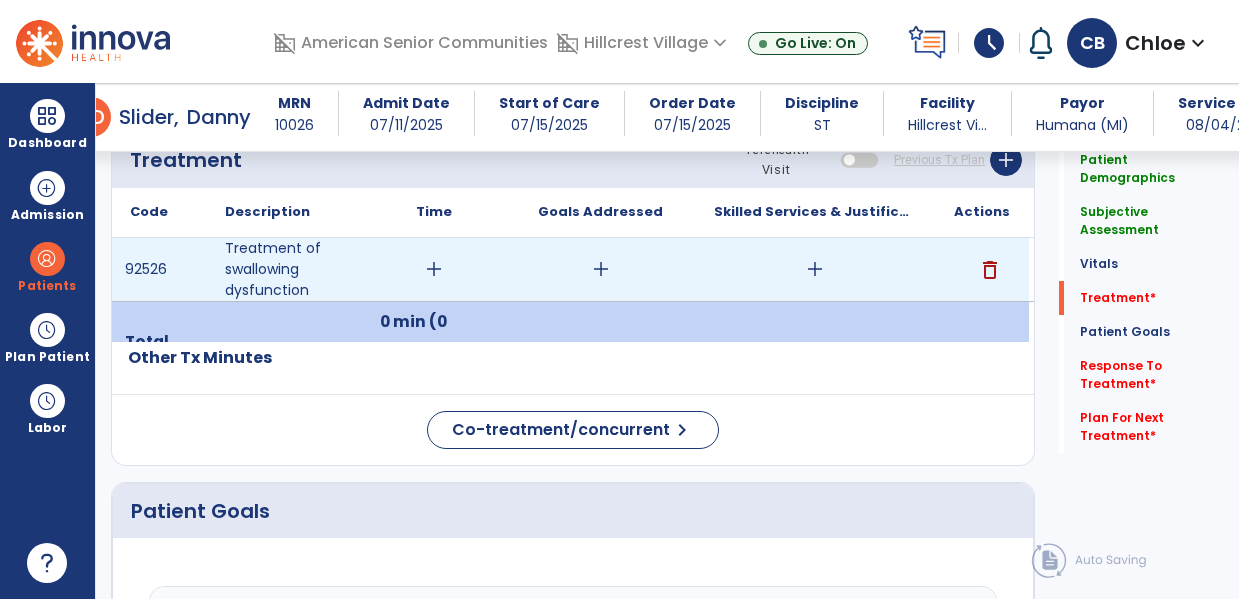 click on "add" at bounding box center [434, 269] 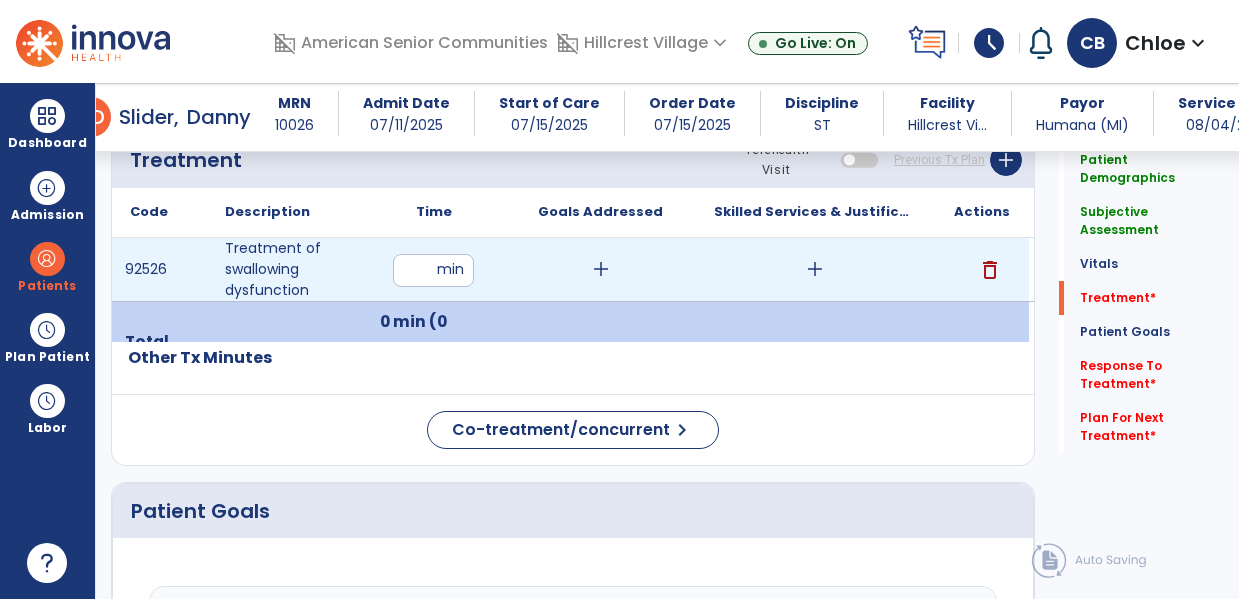 type on "**" 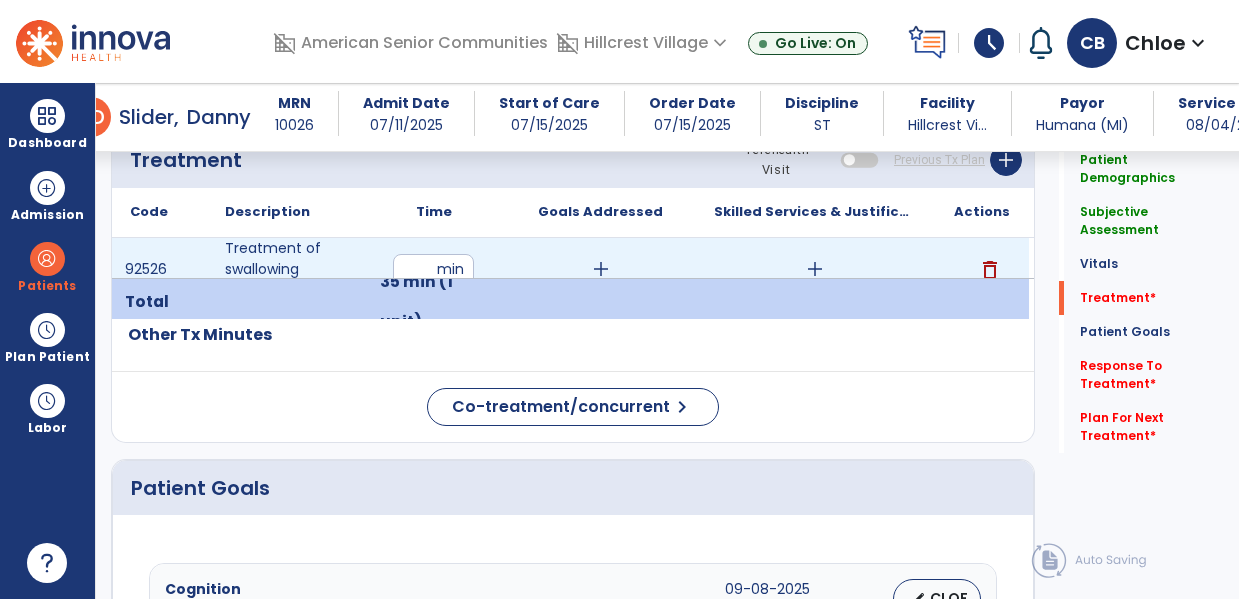 click on "add" at bounding box center (601, 269) 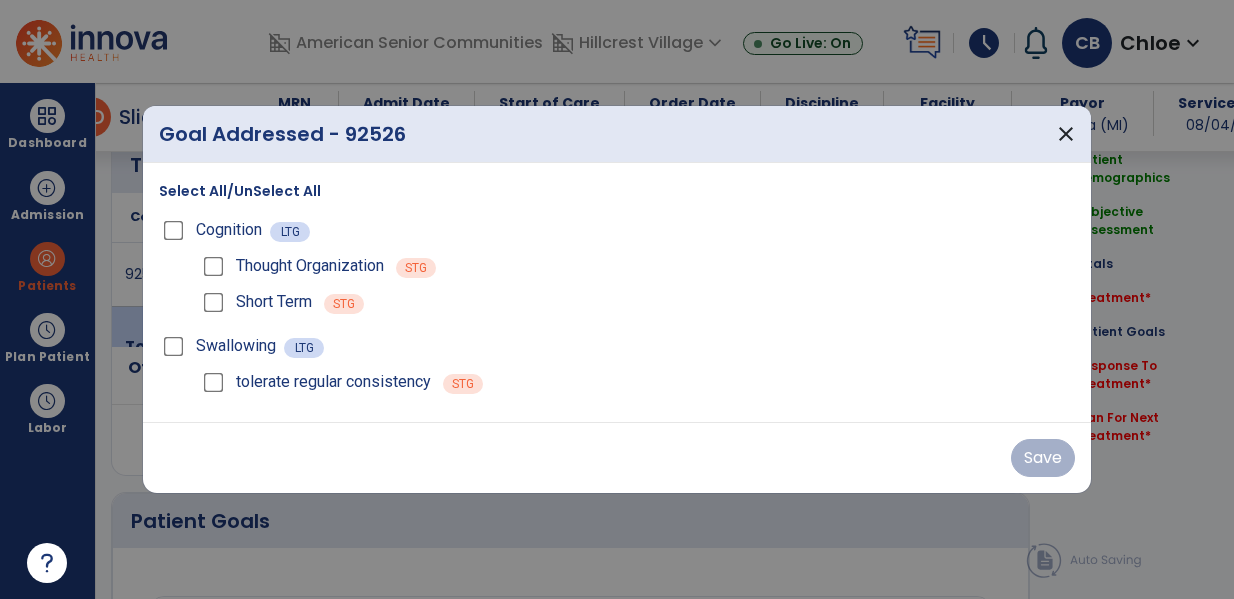 scroll, scrollTop: 1238, scrollLeft: 0, axis: vertical 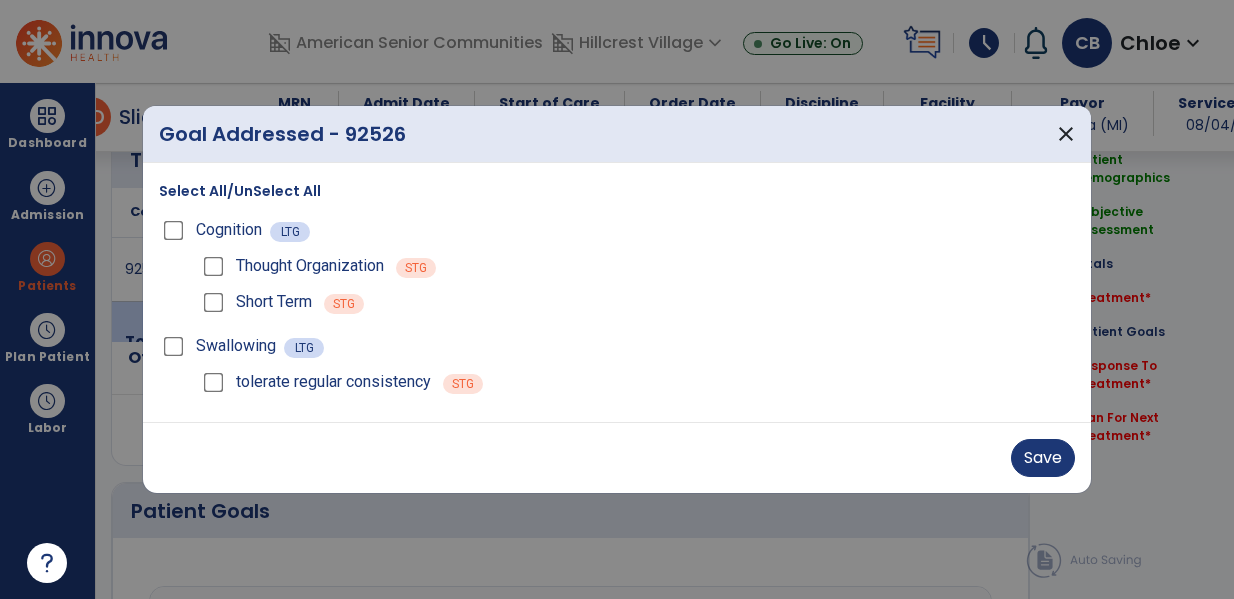 click on "Short Term" at bounding box center [255, 302] 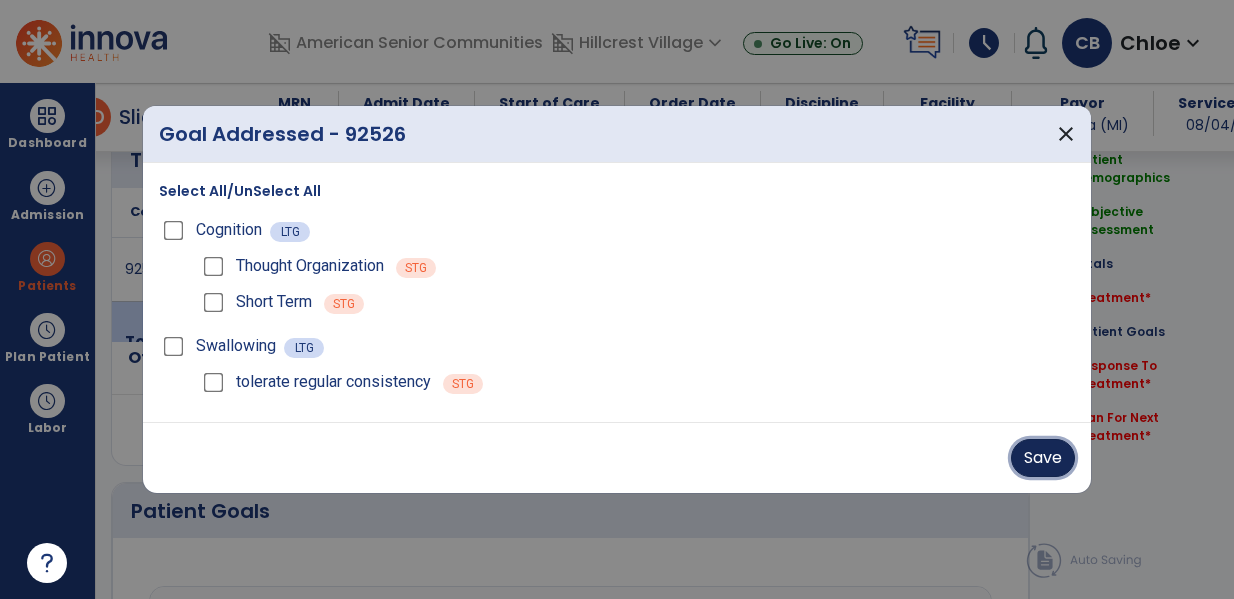 click on "Save" at bounding box center (1043, 458) 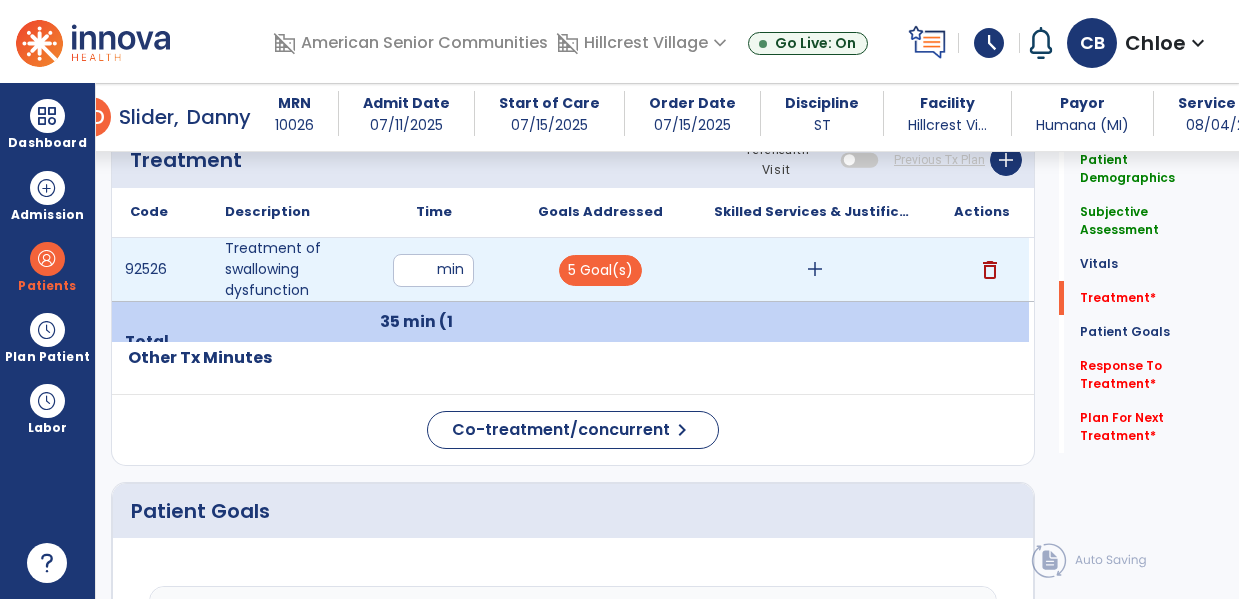 click on "add" at bounding box center (815, 269) 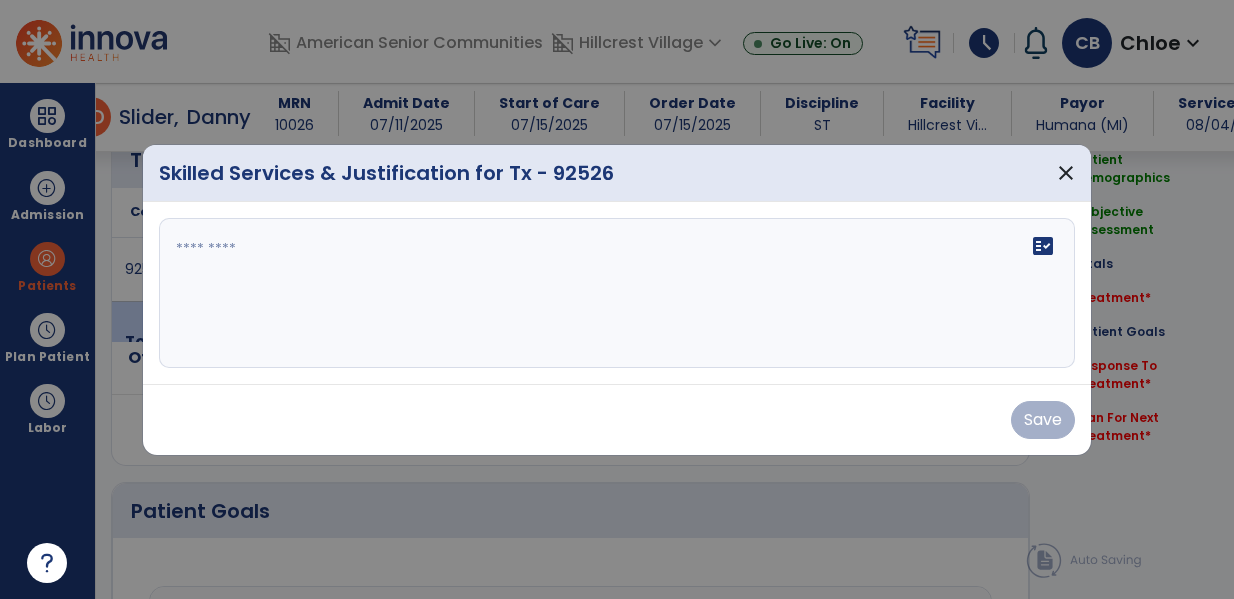 scroll, scrollTop: 1238, scrollLeft: 0, axis: vertical 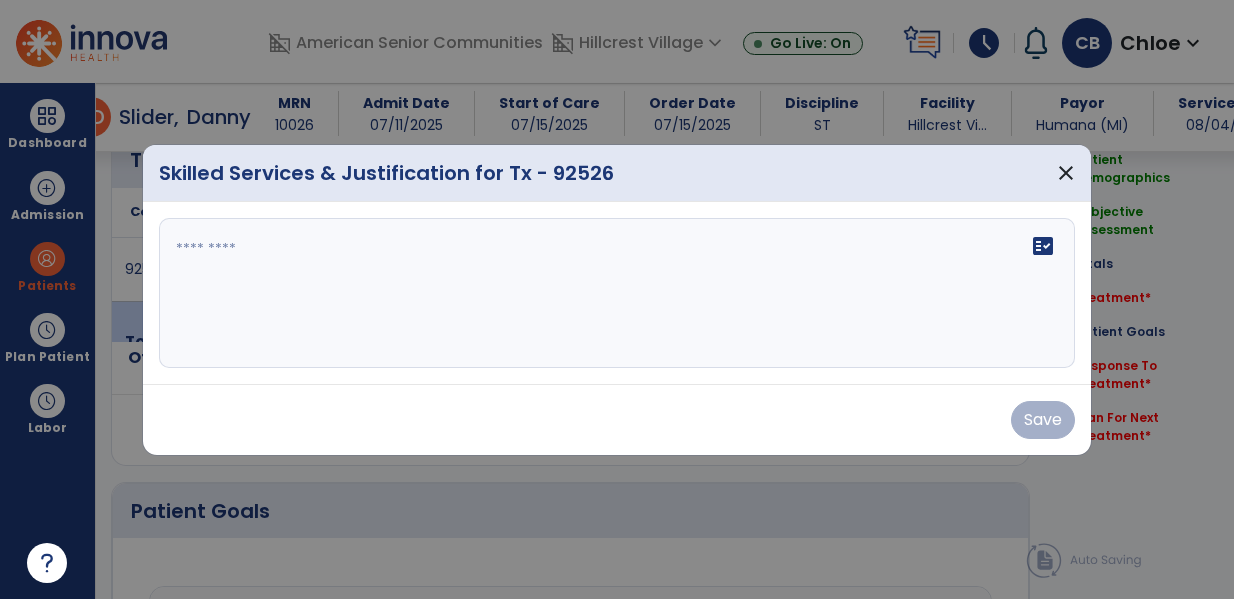 click on "fact_check" at bounding box center [617, 293] 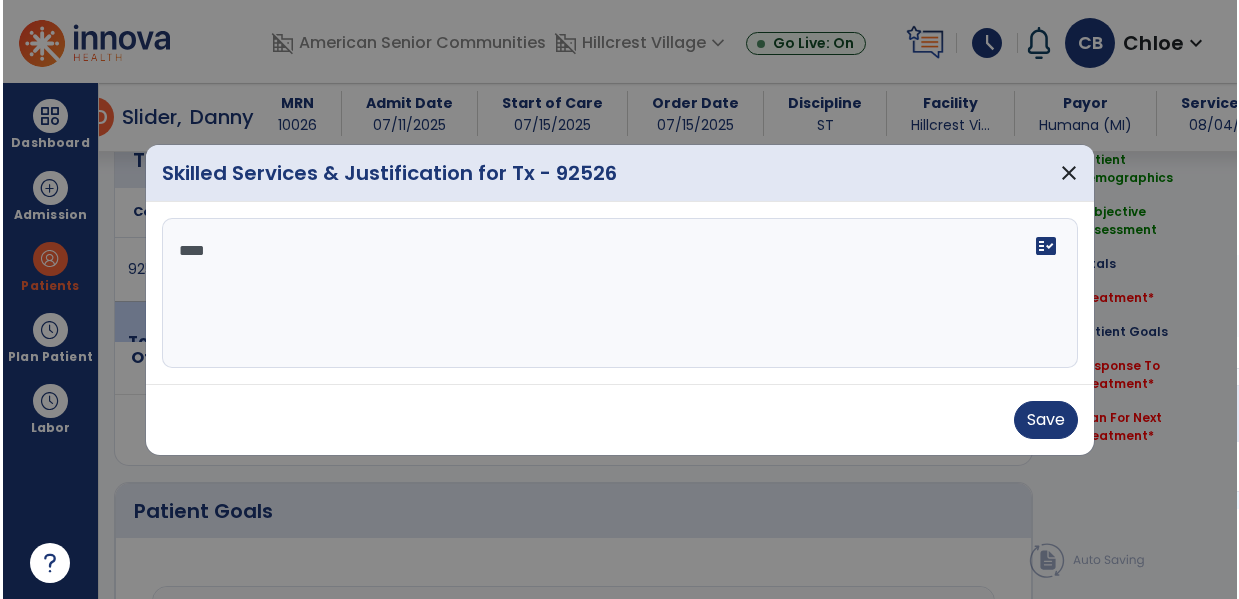 scroll, scrollTop: 0, scrollLeft: 0, axis: both 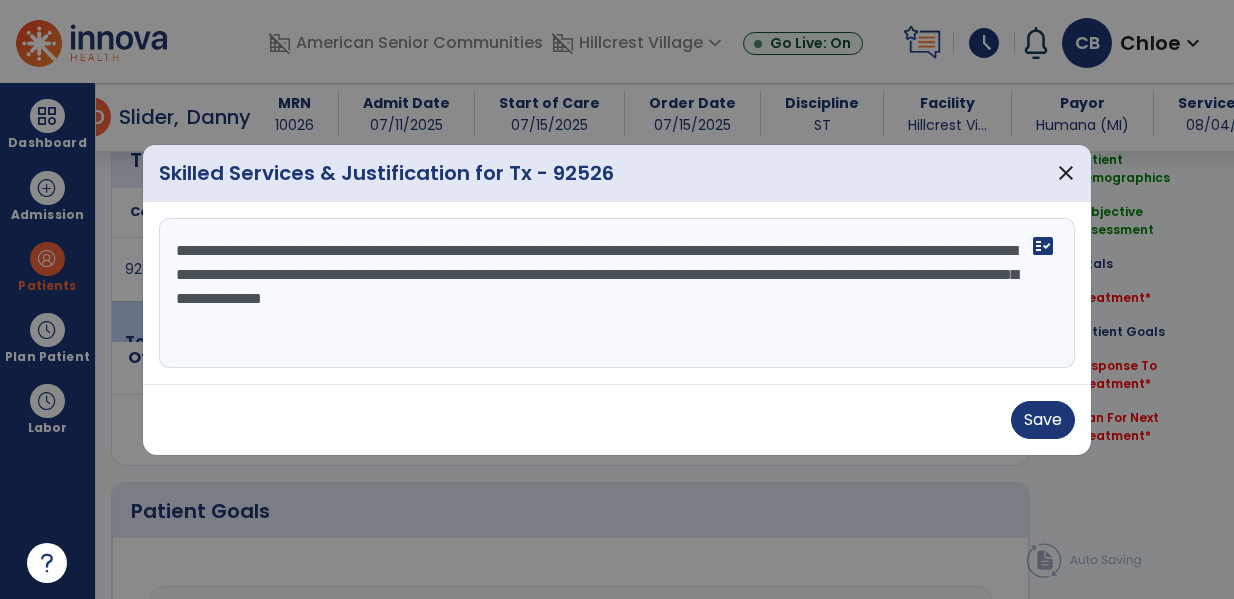 click on "**********" at bounding box center (617, 293) 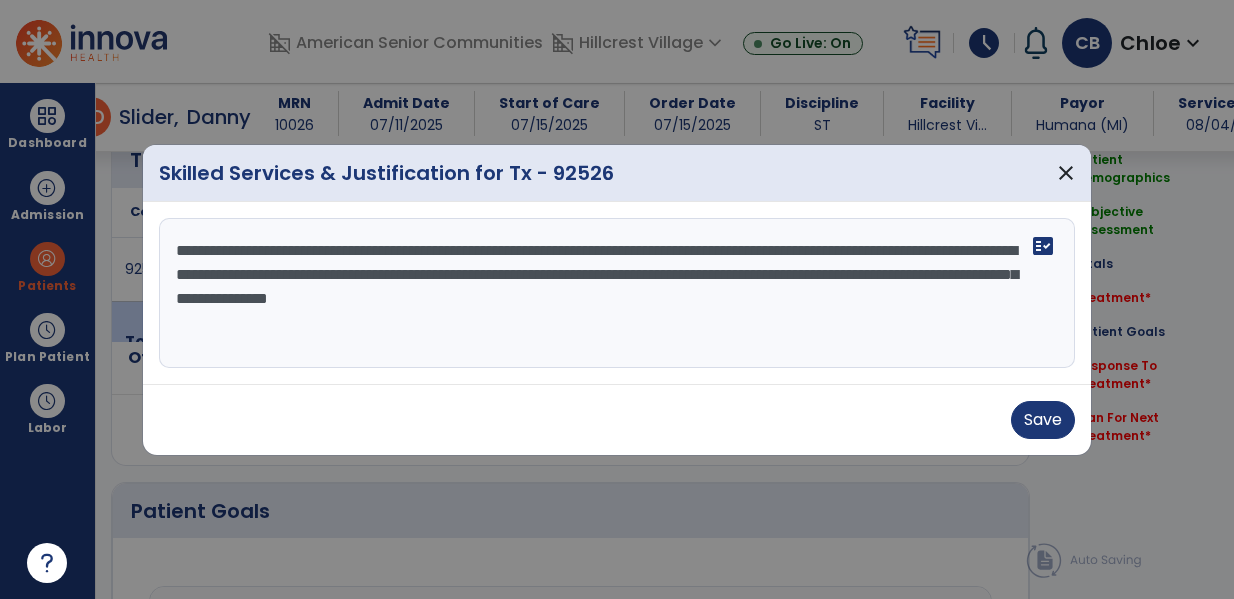 click on "**********" at bounding box center (617, 293) 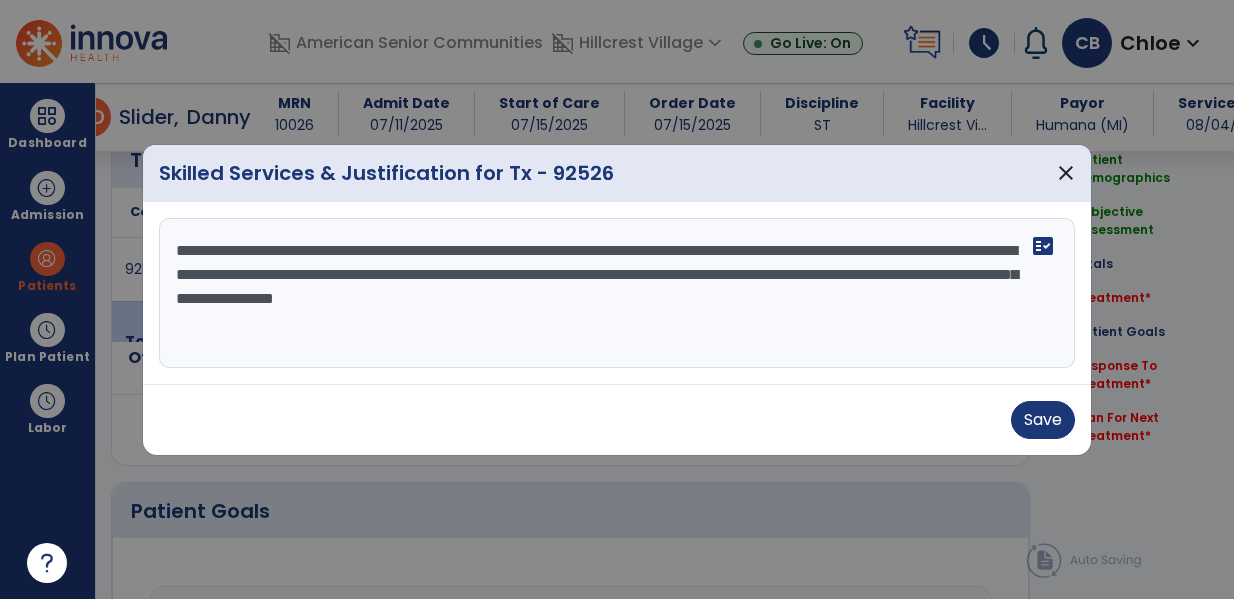 click on "**********" at bounding box center (617, 293) 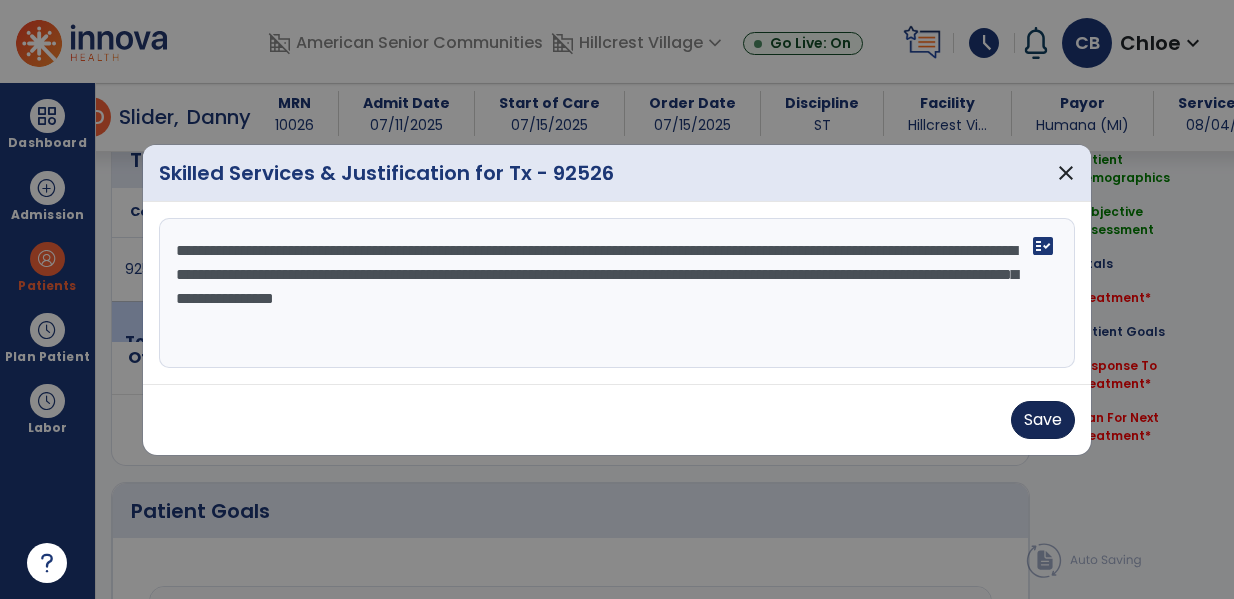 type on "**********" 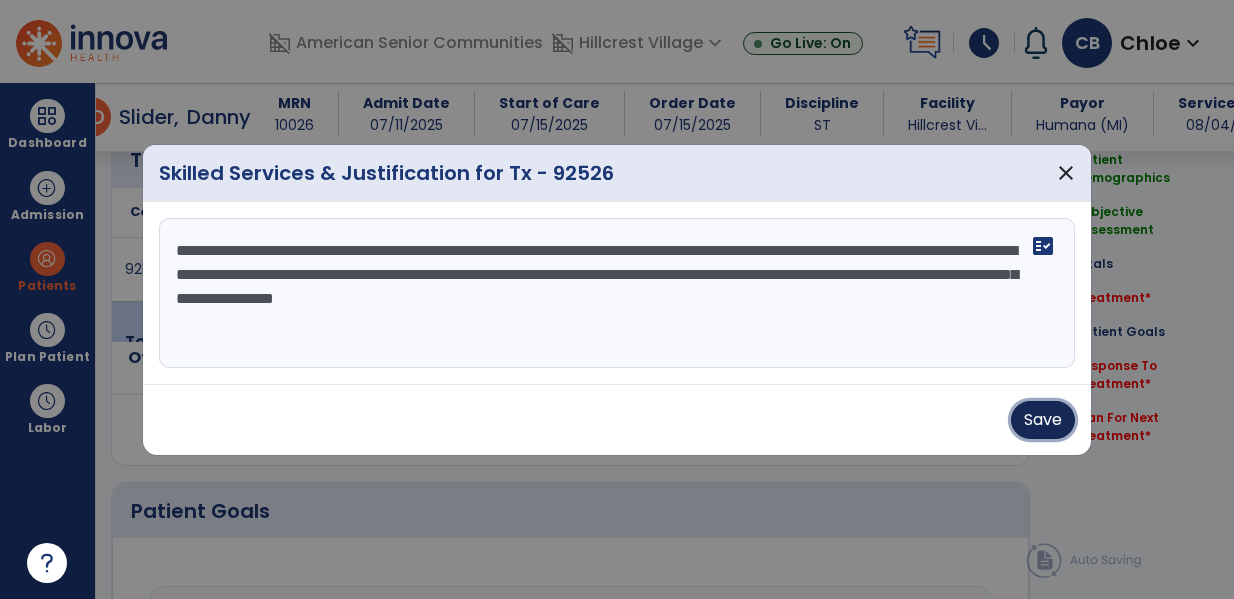 click on "Save" at bounding box center [1043, 420] 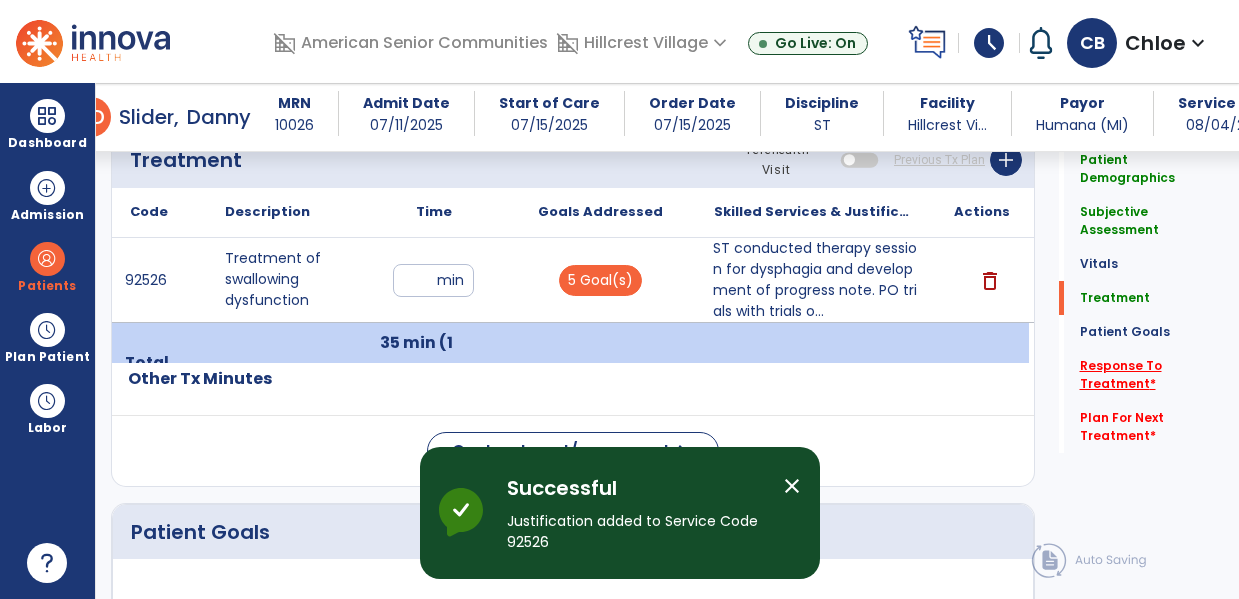 click on "Response To Treatment   *" 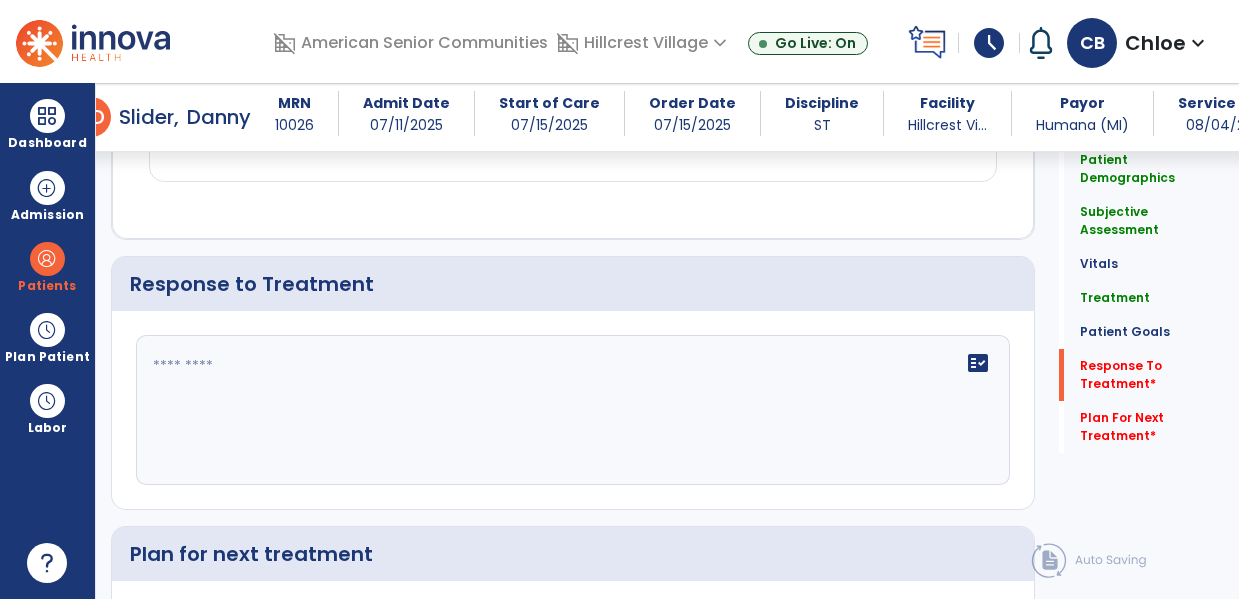 scroll, scrollTop: 2886, scrollLeft: 0, axis: vertical 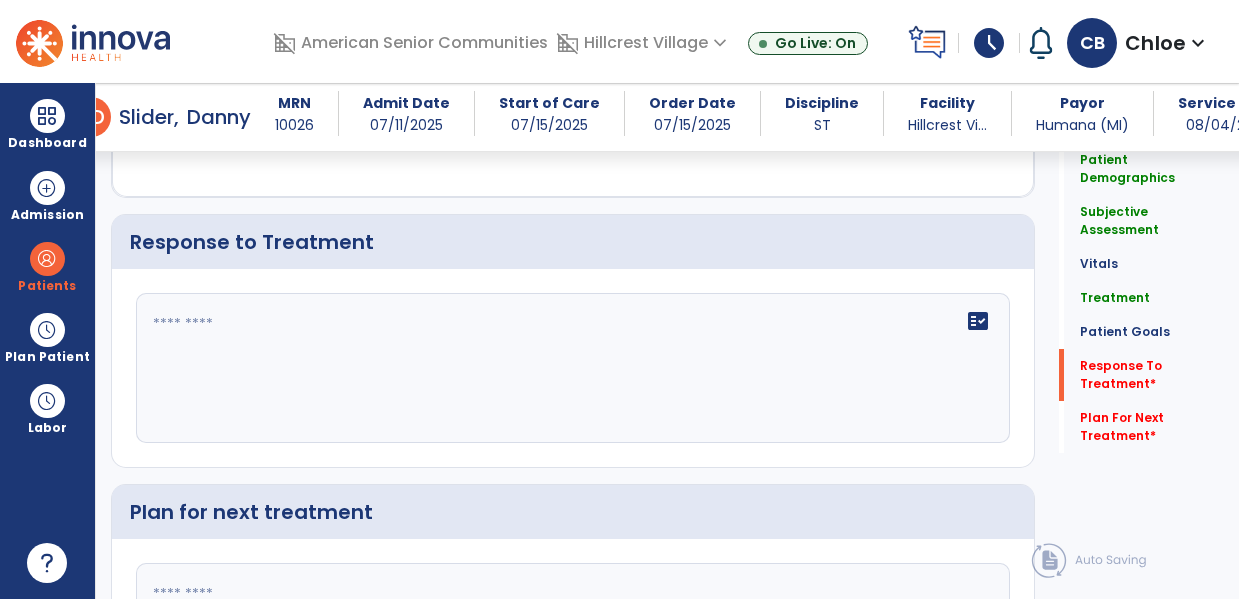 click 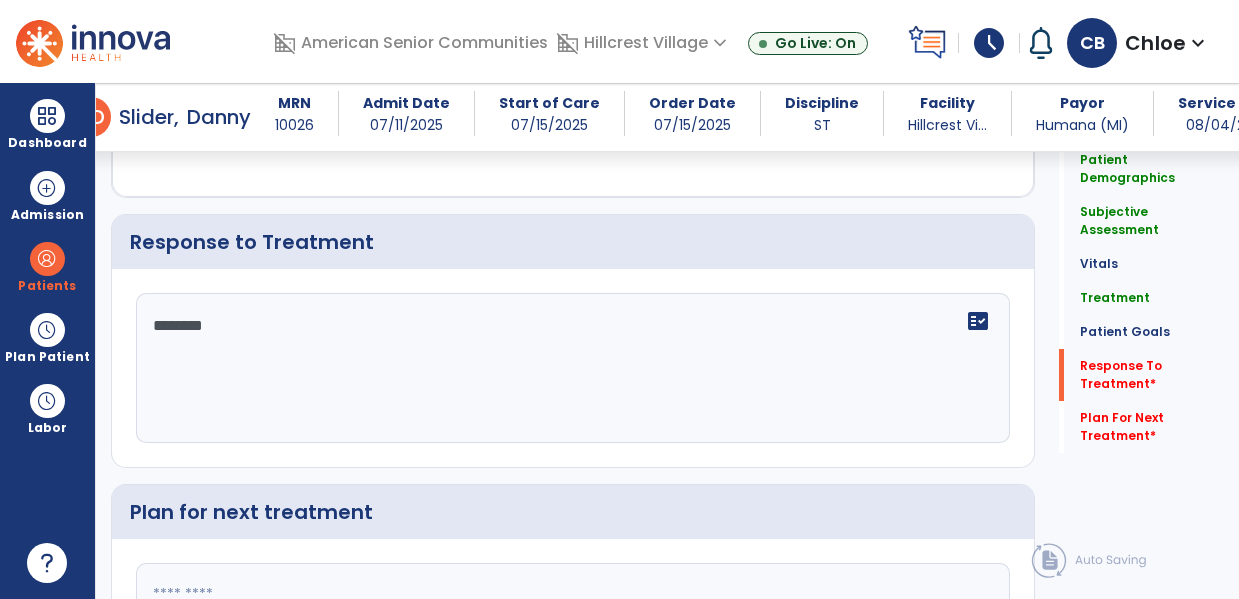 type on "*********" 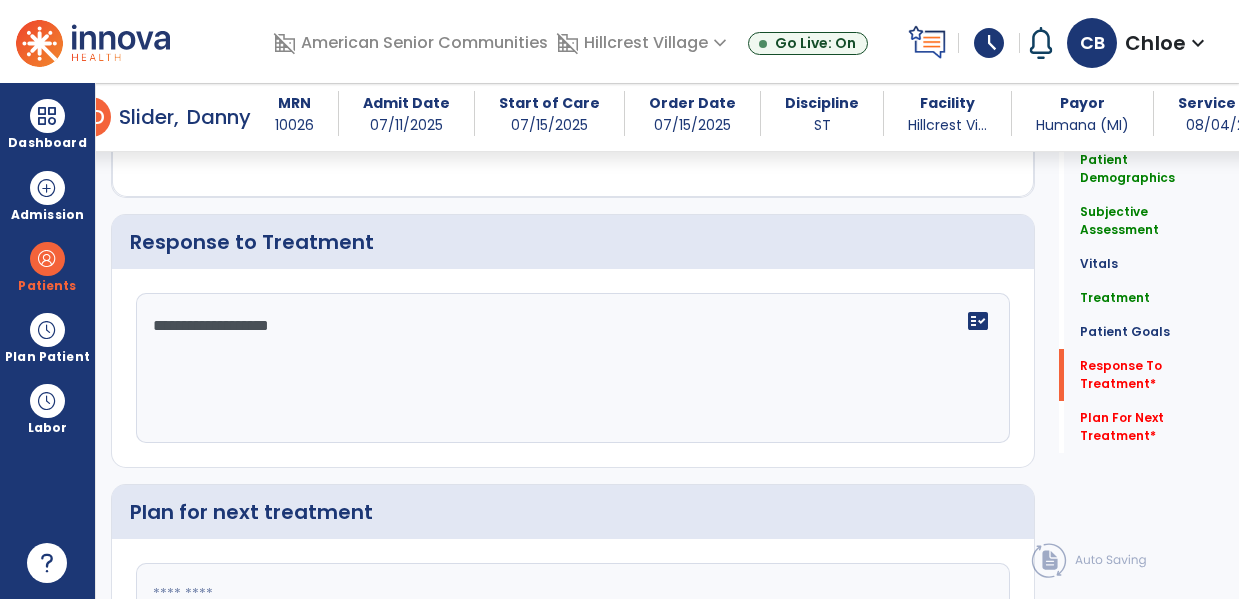 type on "**********" 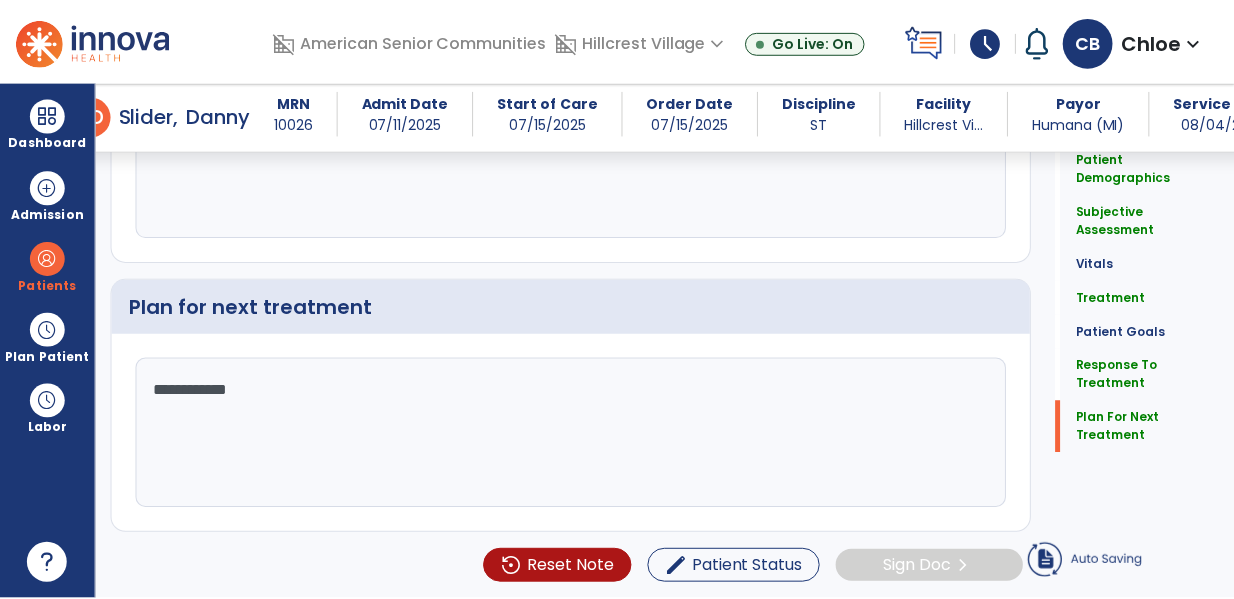 scroll, scrollTop: 3047, scrollLeft: 0, axis: vertical 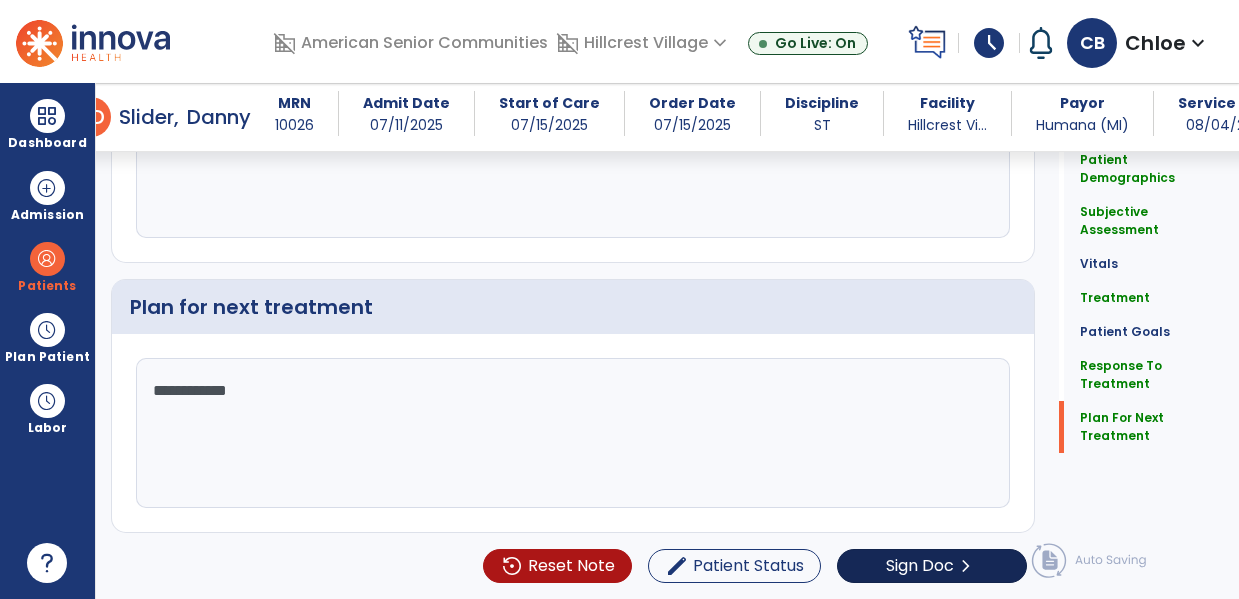 type on "**********" 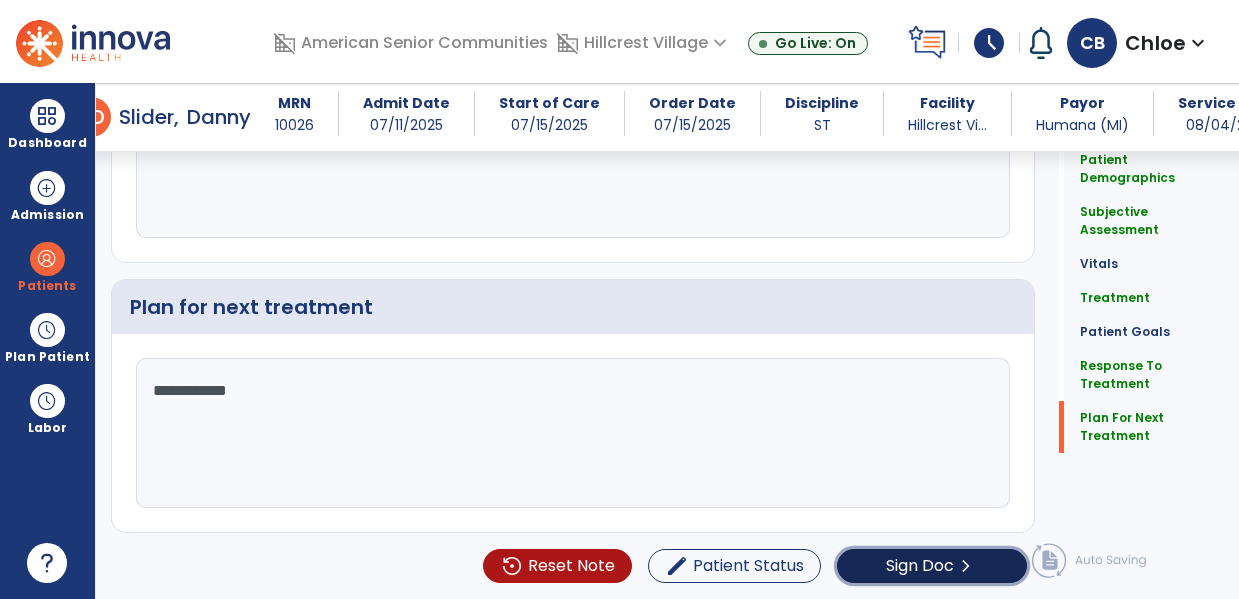 click on "chevron_right" 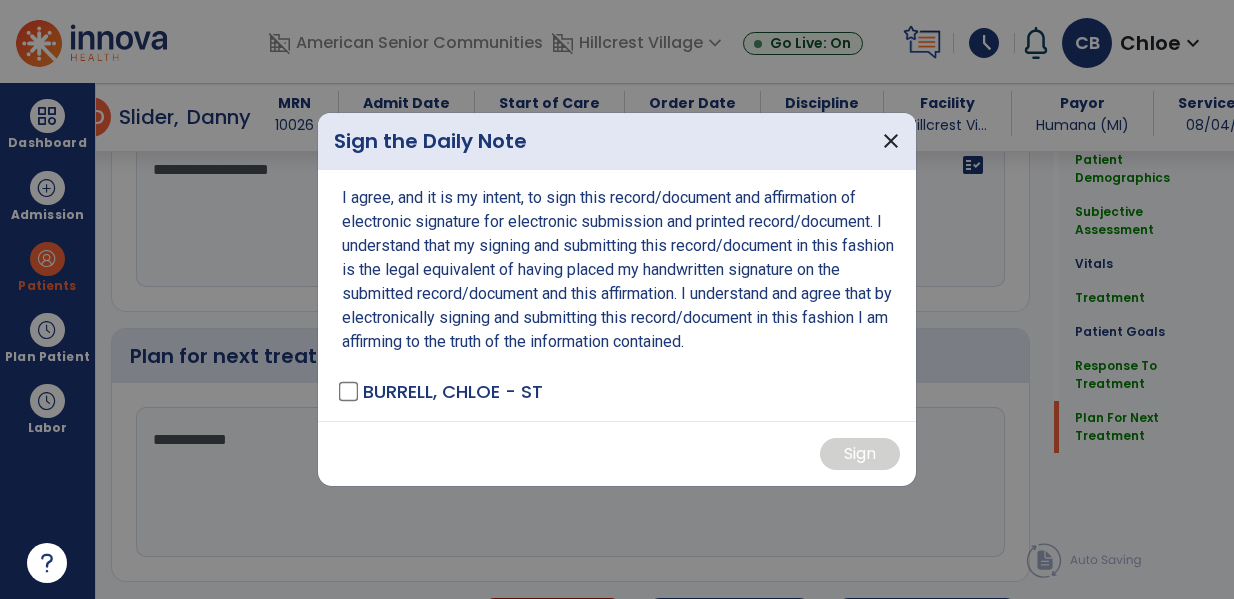 scroll, scrollTop: 3091, scrollLeft: 0, axis: vertical 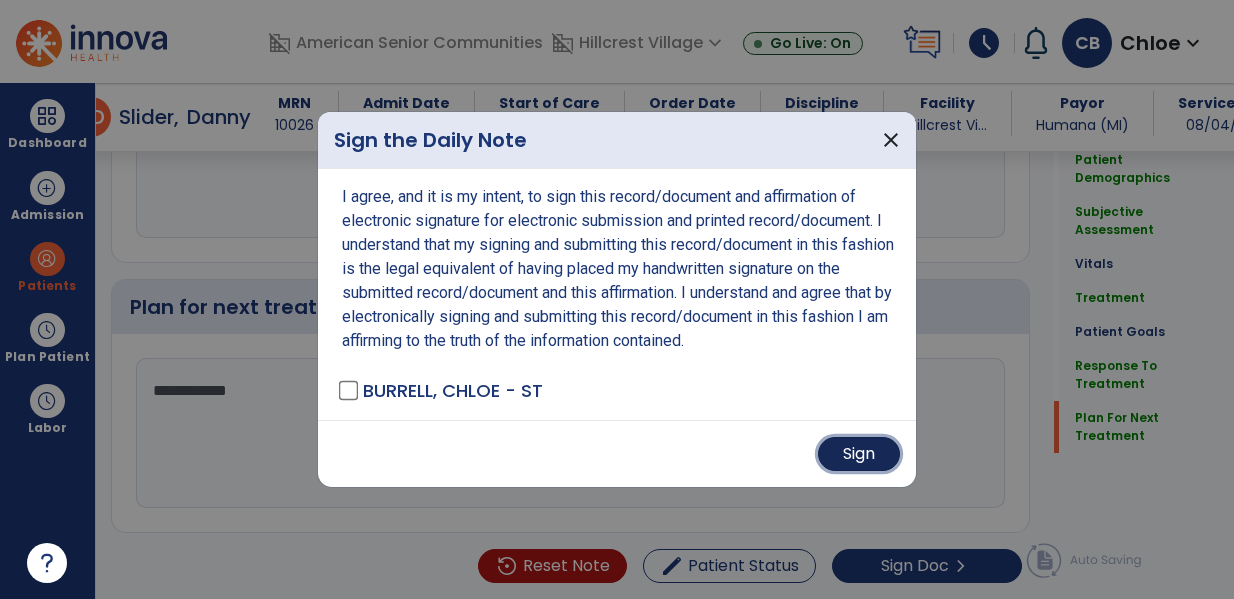 click on "Sign" at bounding box center [859, 454] 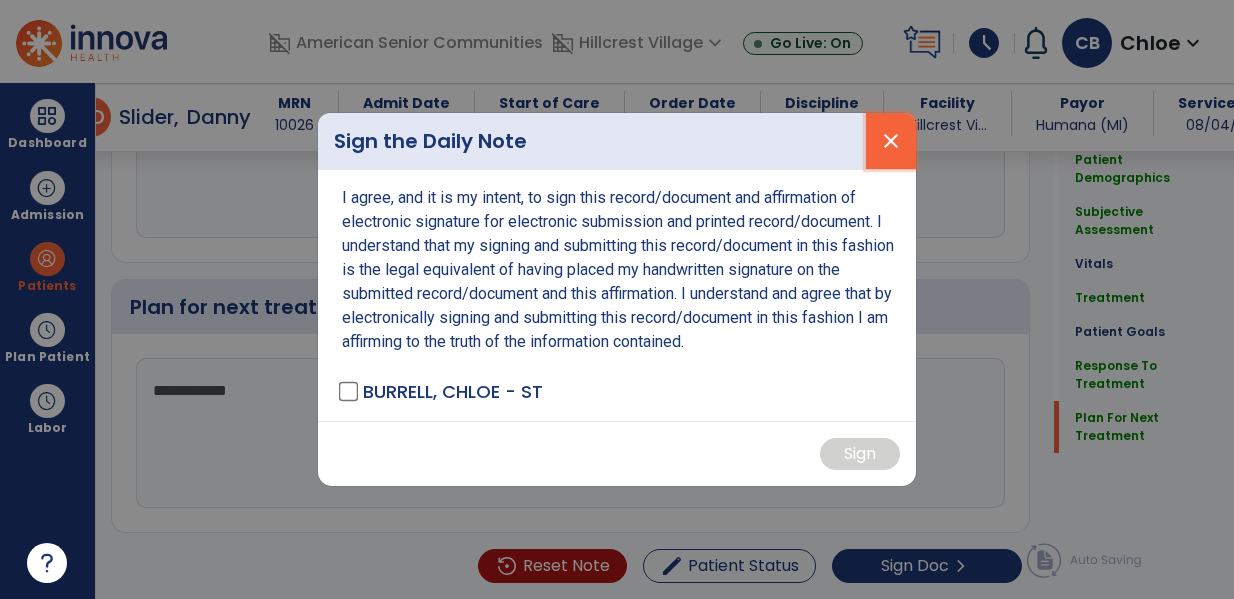 click on "close" at bounding box center (891, 141) 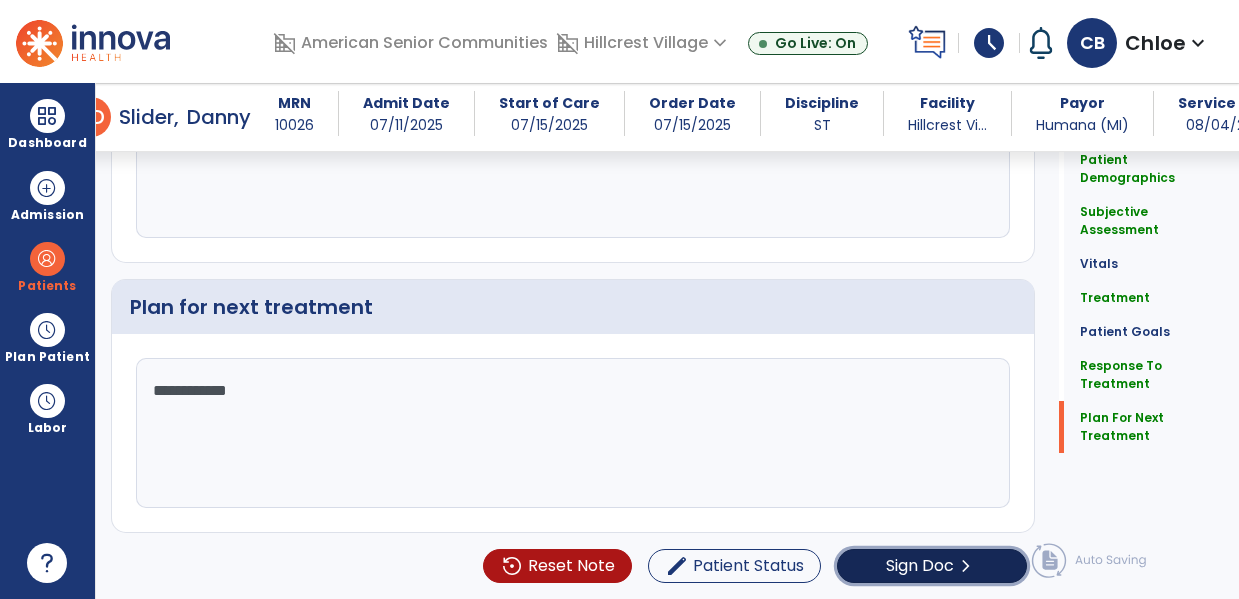 click on "Sign Doc" 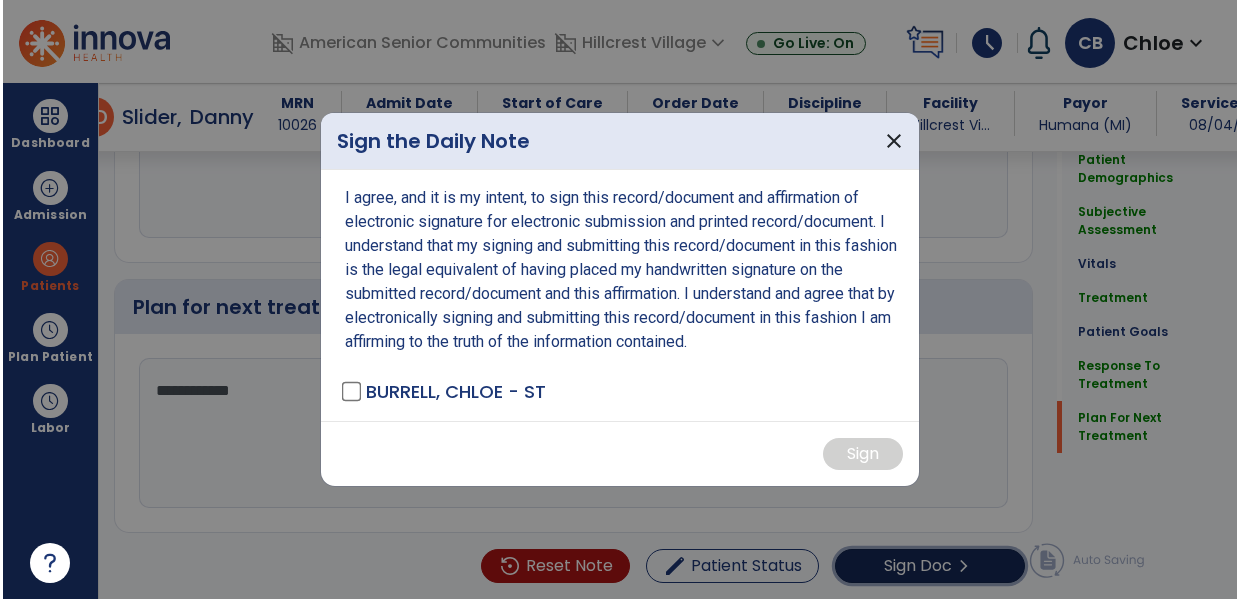 scroll, scrollTop: 3091, scrollLeft: 0, axis: vertical 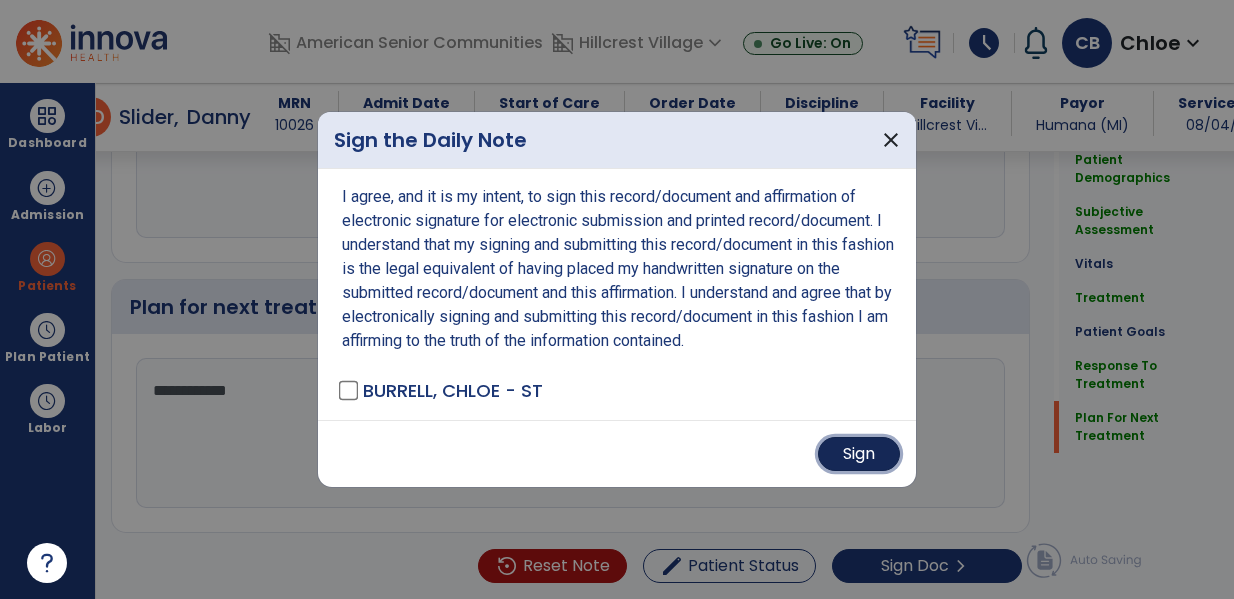 click on "Sign" at bounding box center (859, 454) 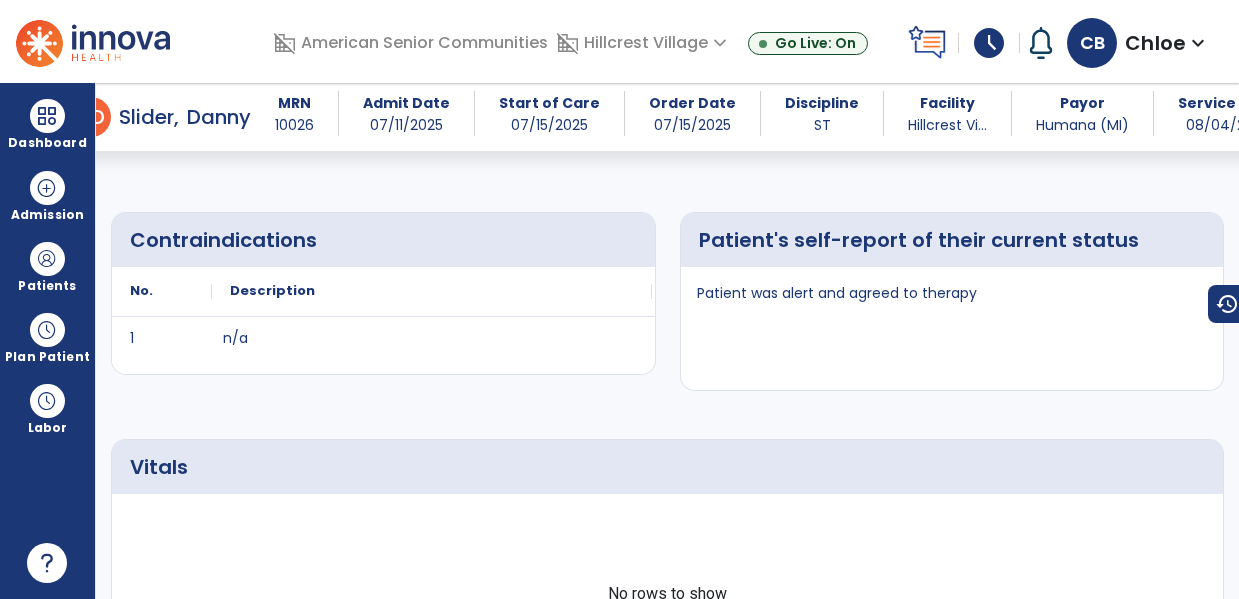 scroll, scrollTop: 0, scrollLeft: 0, axis: both 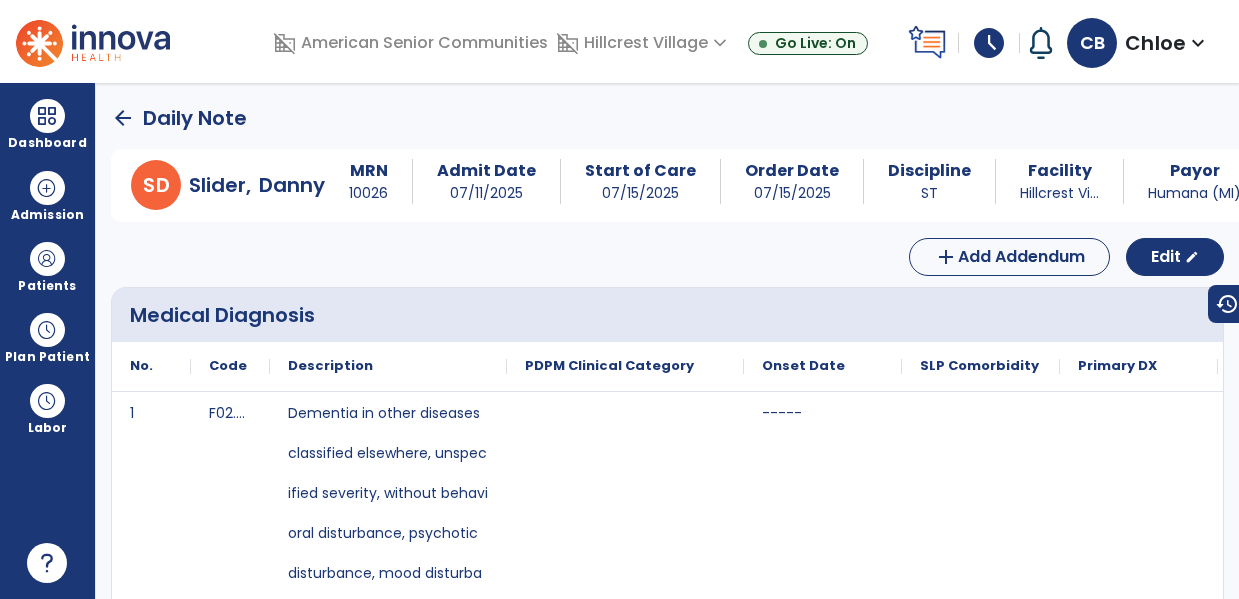 click on "arrow_back" 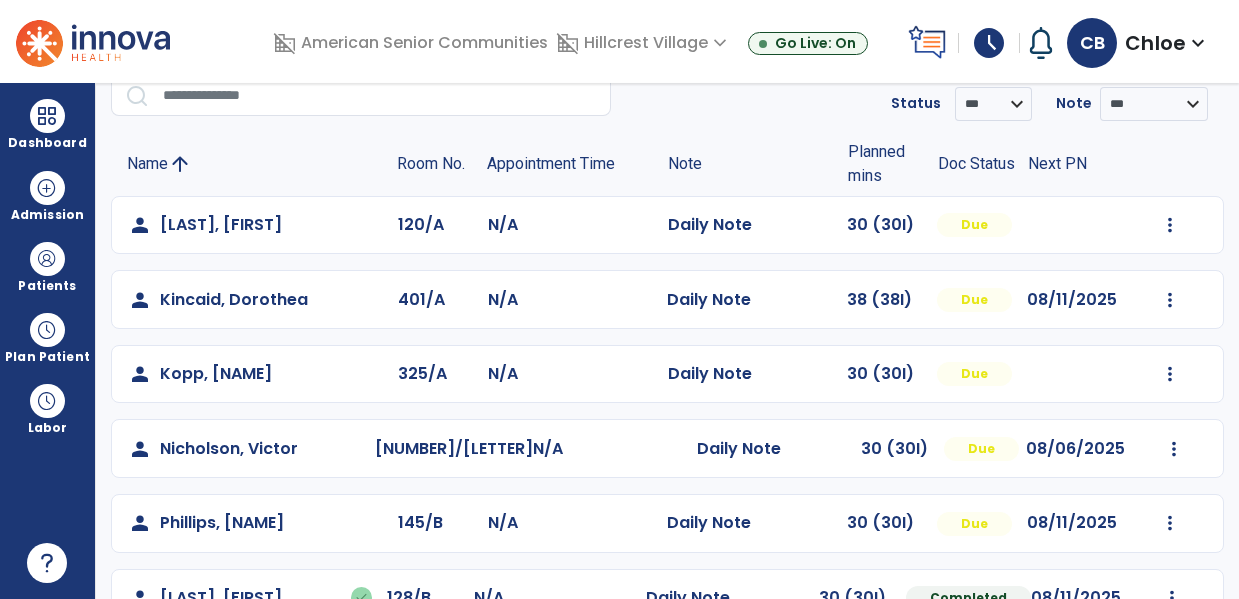 scroll, scrollTop: 96, scrollLeft: 0, axis: vertical 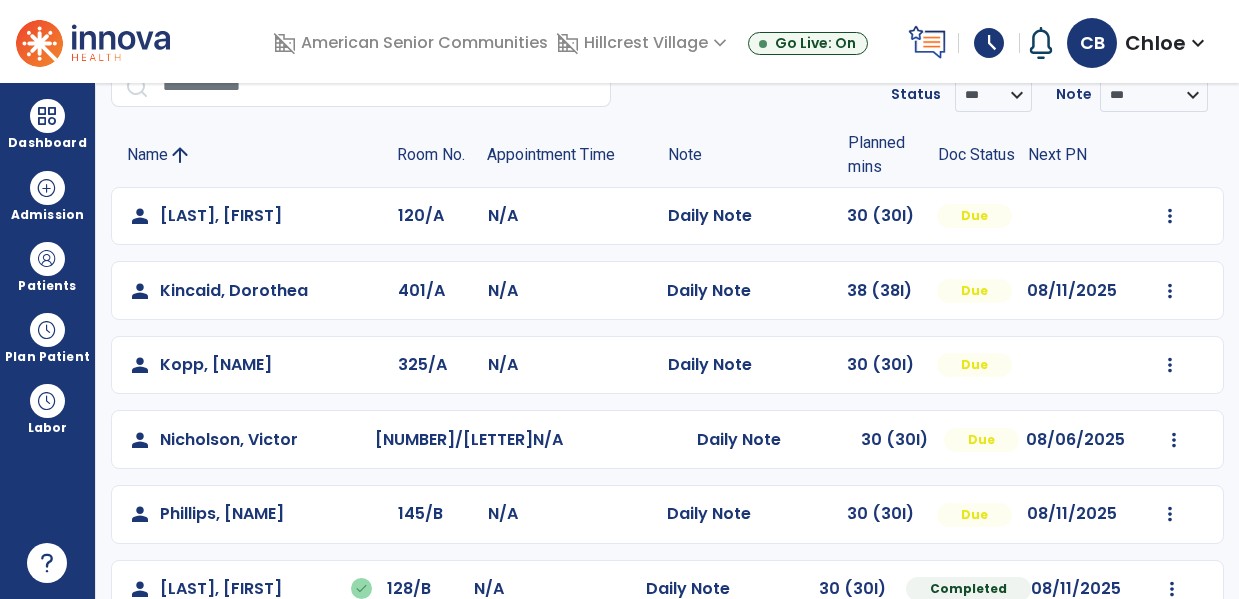 click on "Mark Visit As Complete   Reset Note   Open Document   G + C Mins" 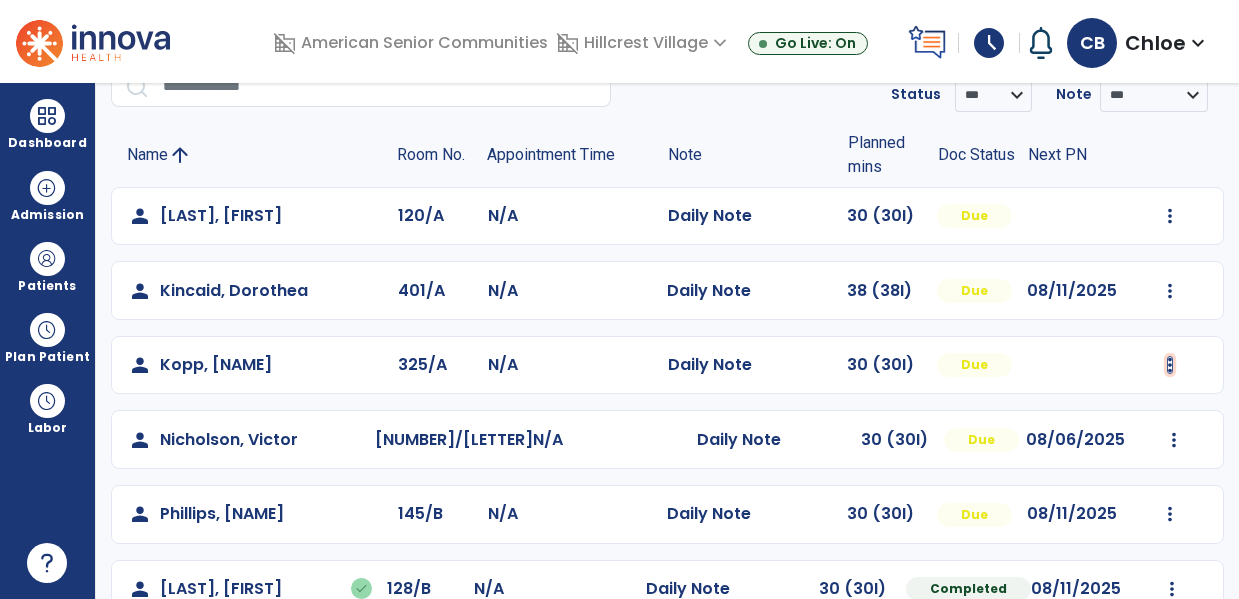 click at bounding box center (1170, 216) 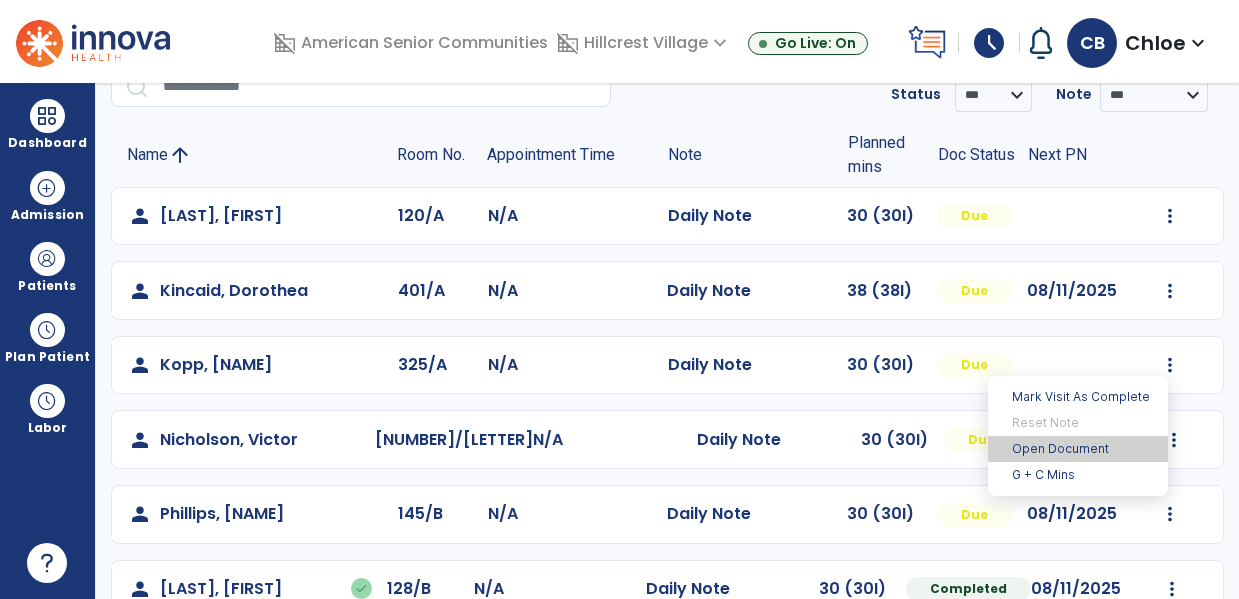 click on "Open Document" at bounding box center (1078, 449) 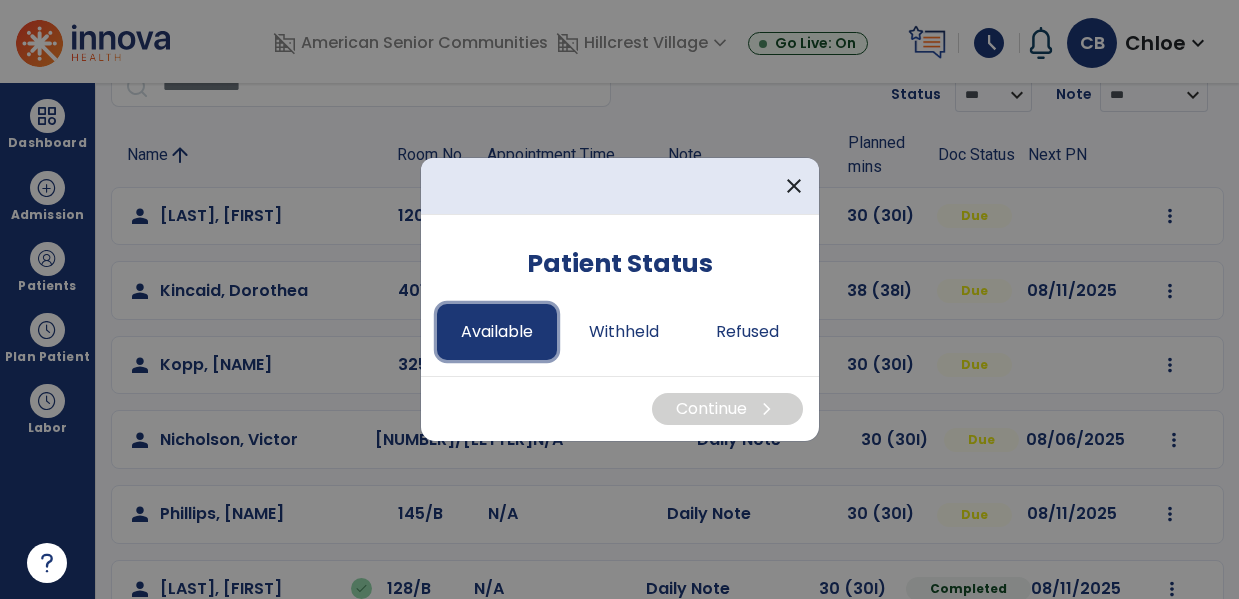 click on "Available" at bounding box center (497, 332) 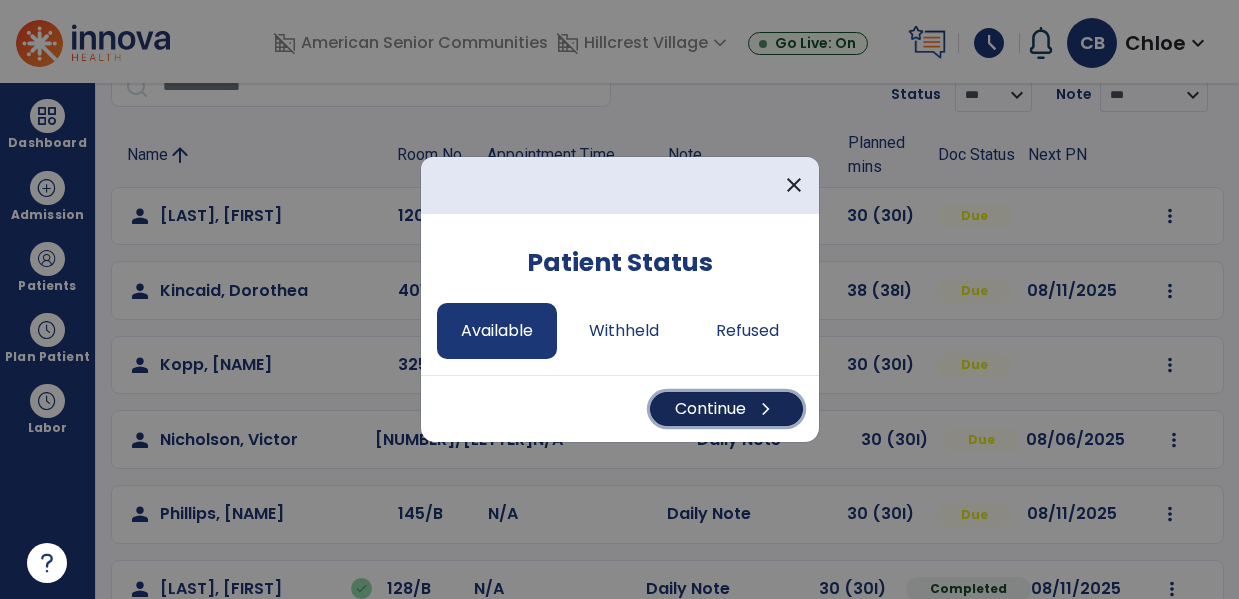 click on "Continue   chevron_right" at bounding box center [726, 409] 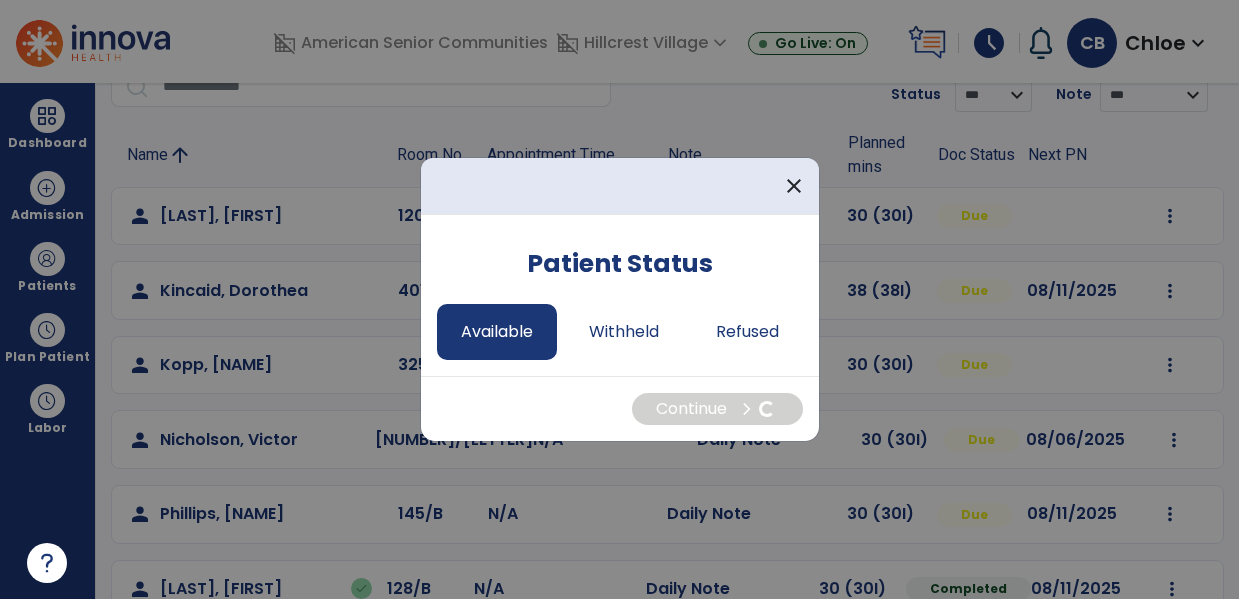 select on "*" 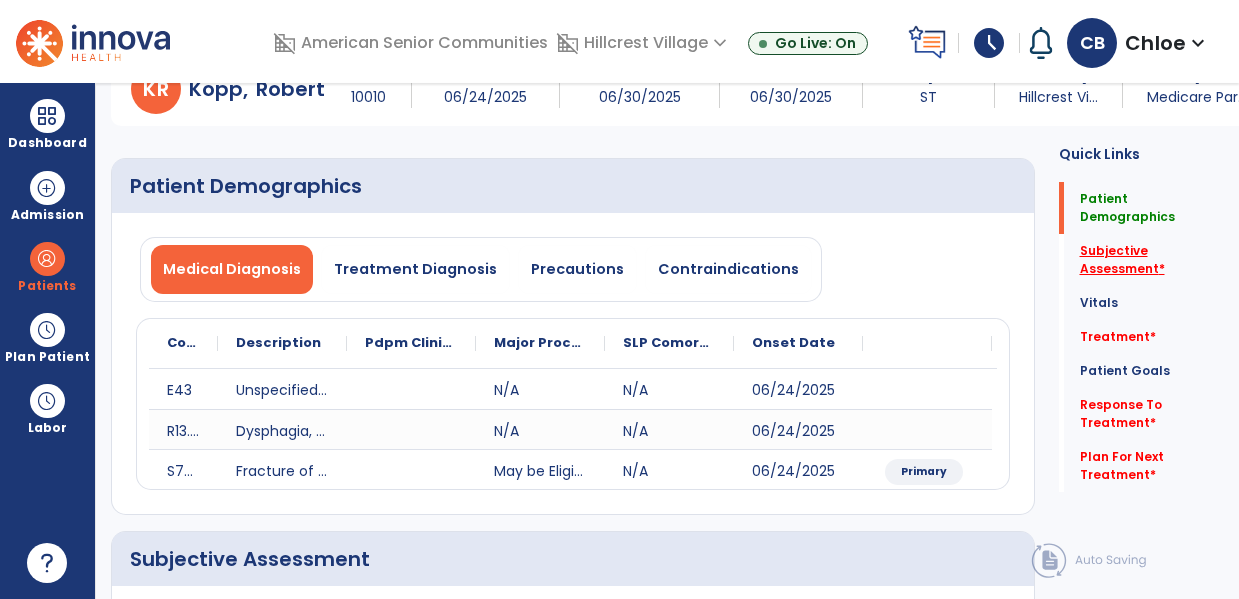click on "Subjective Assessment   *" 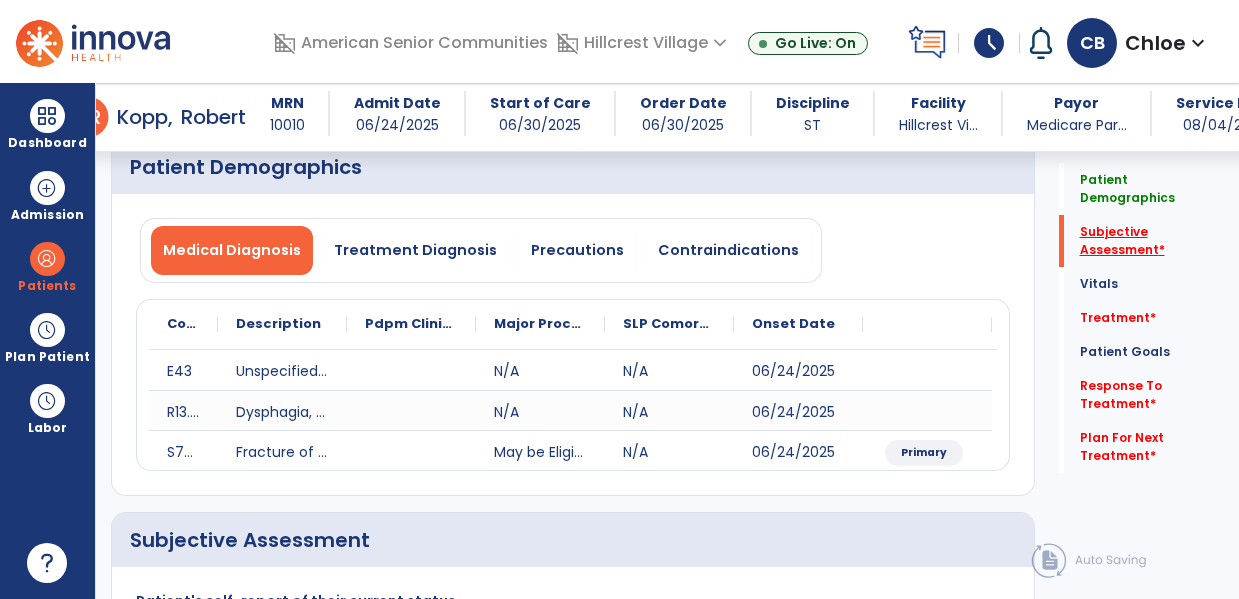 scroll, scrollTop: 427, scrollLeft: 0, axis: vertical 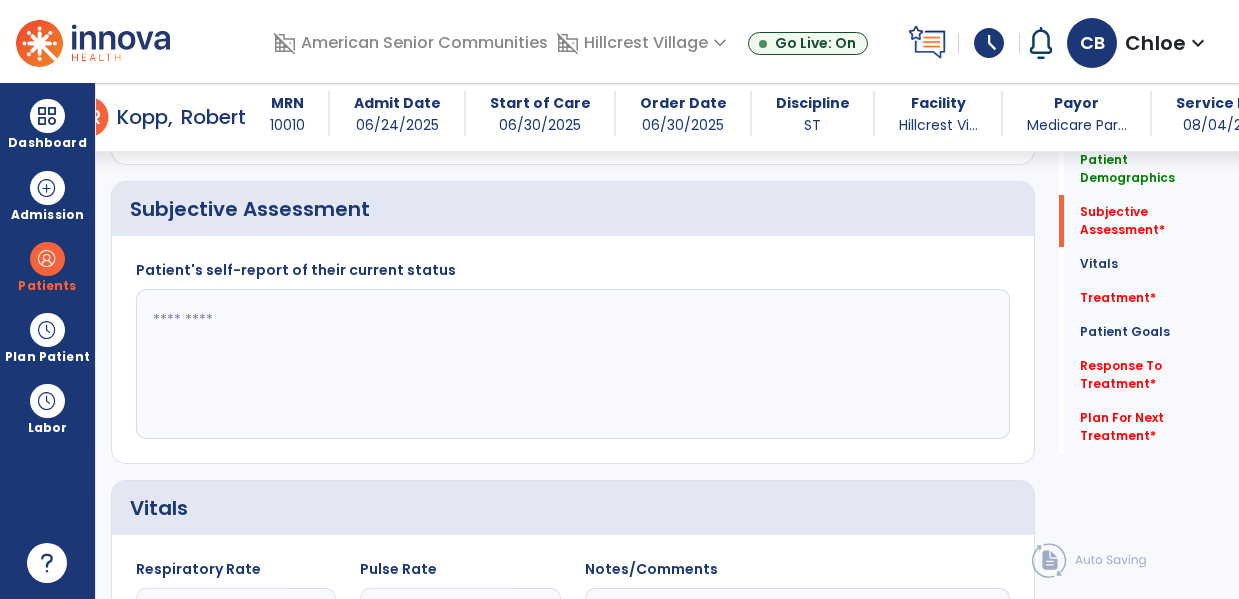 click 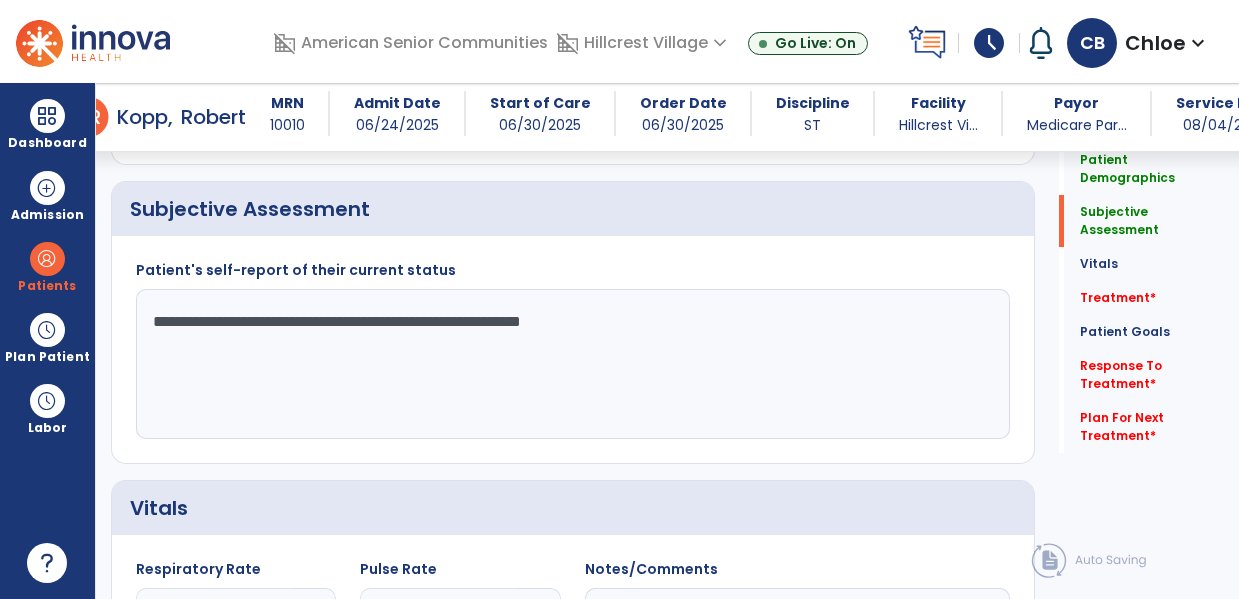 type on "**********" 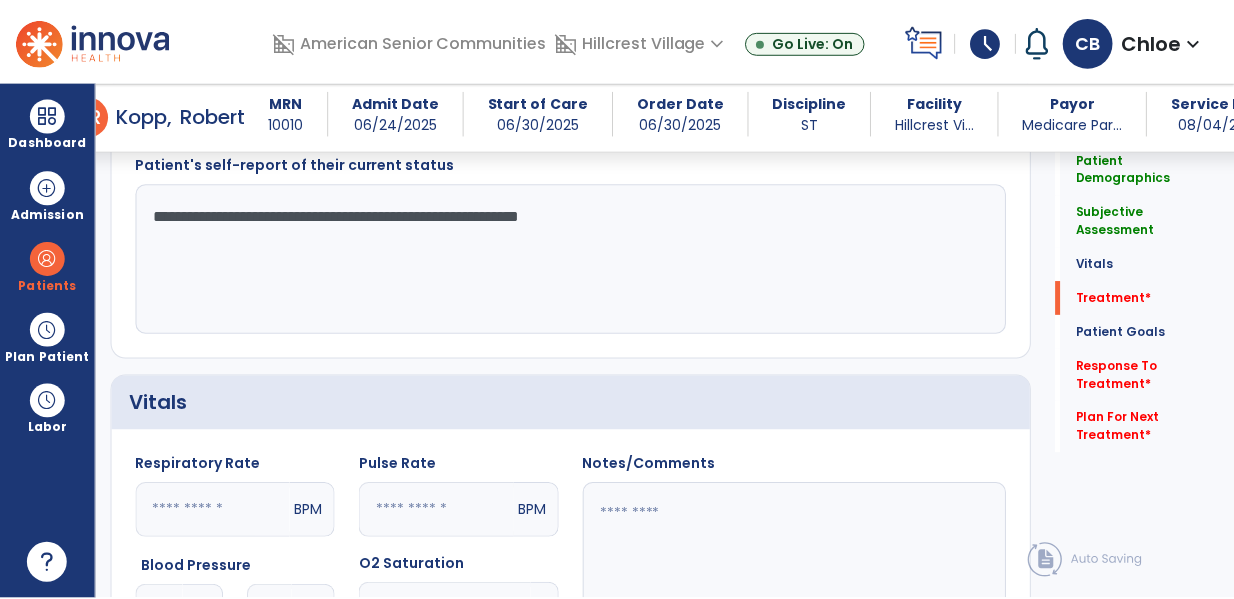scroll, scrollTop: 1181, scrollLeft: 0, axis: vertical 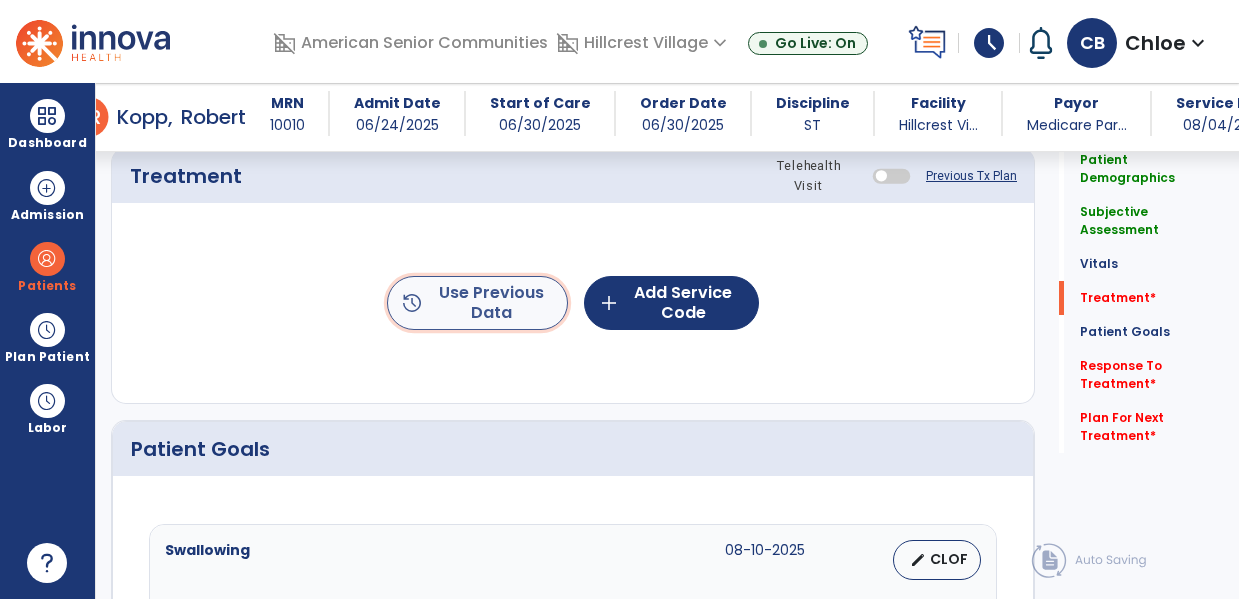 click on "history  Use Previous Data" 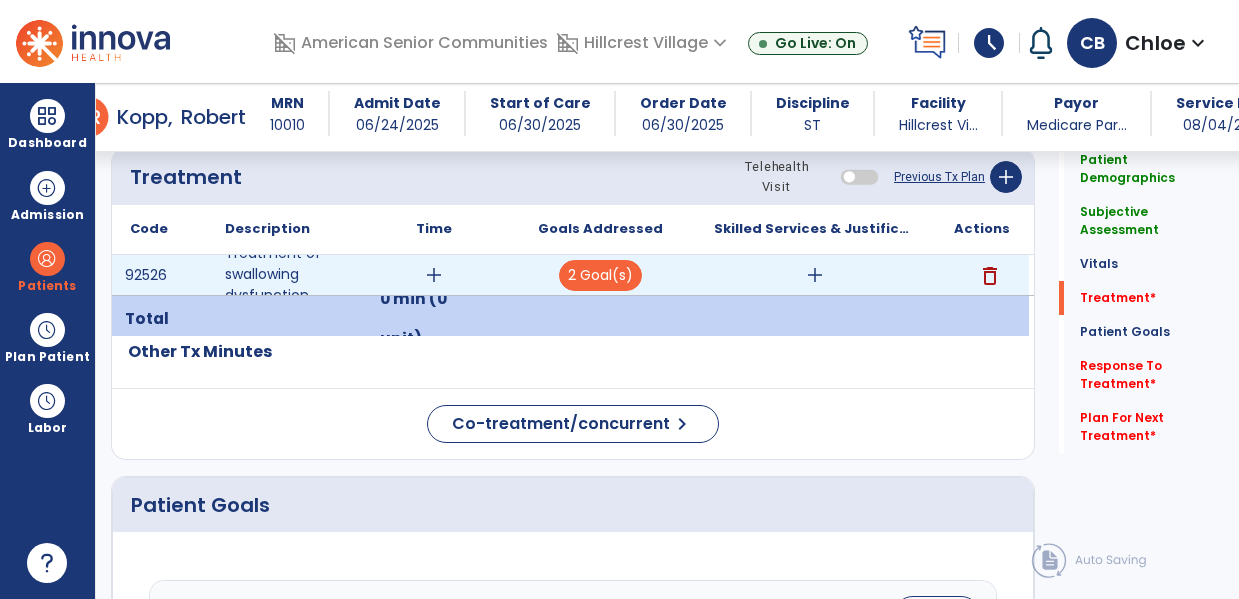 click on "add" at bounding box center (433, 275) 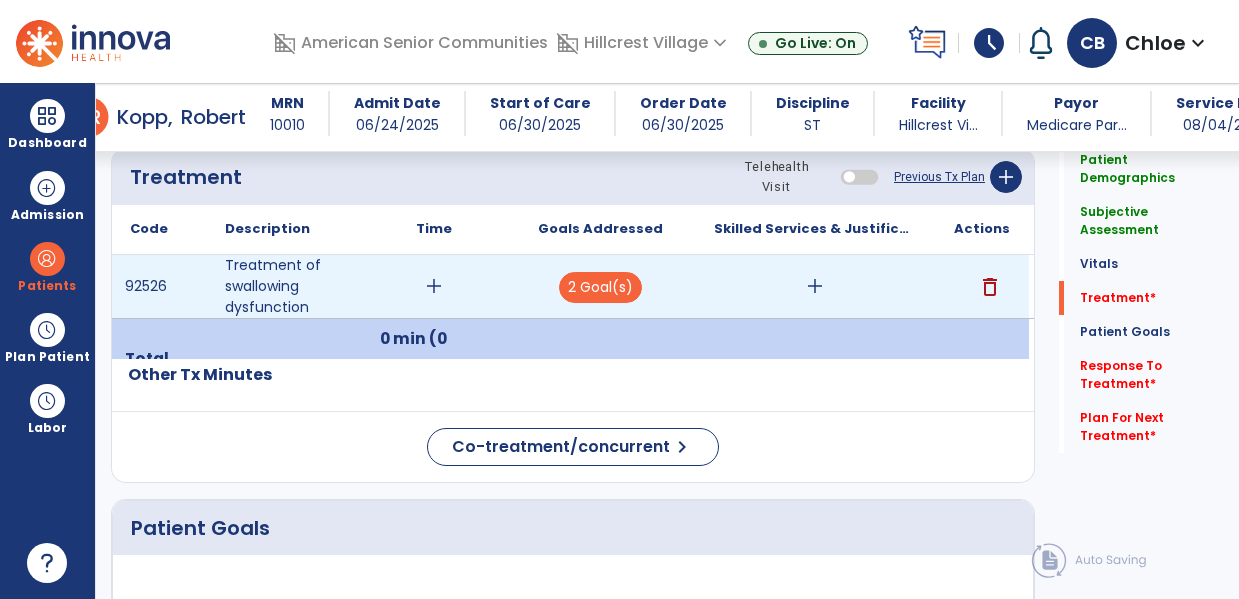 click on "add" at bounding box center [434, 286] 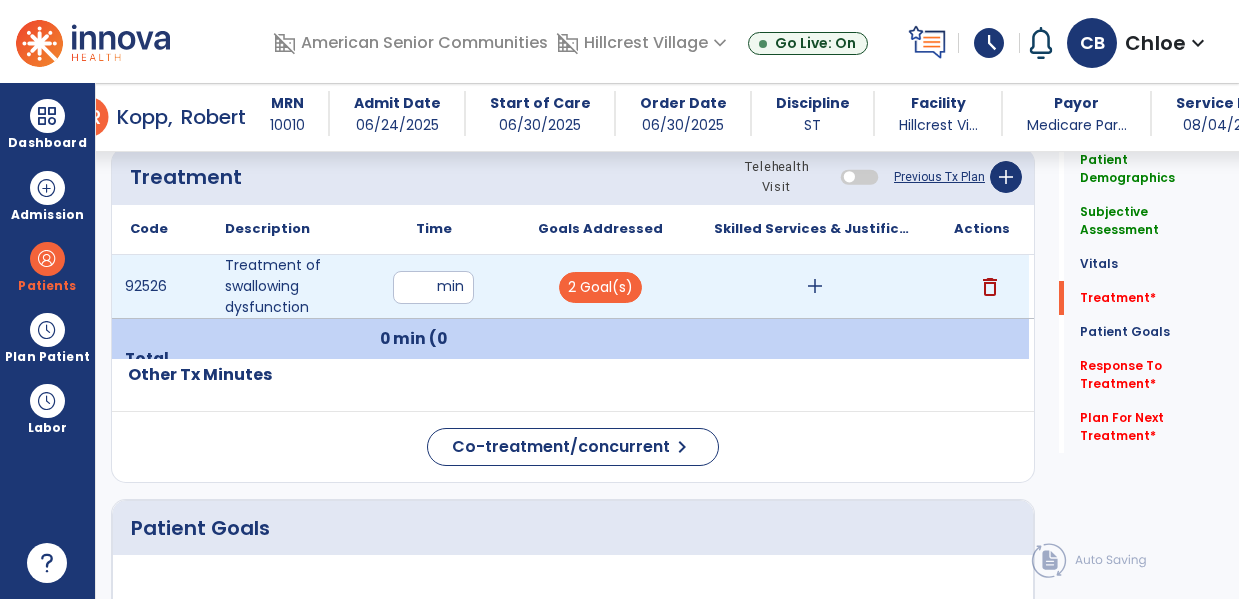 type on "**" 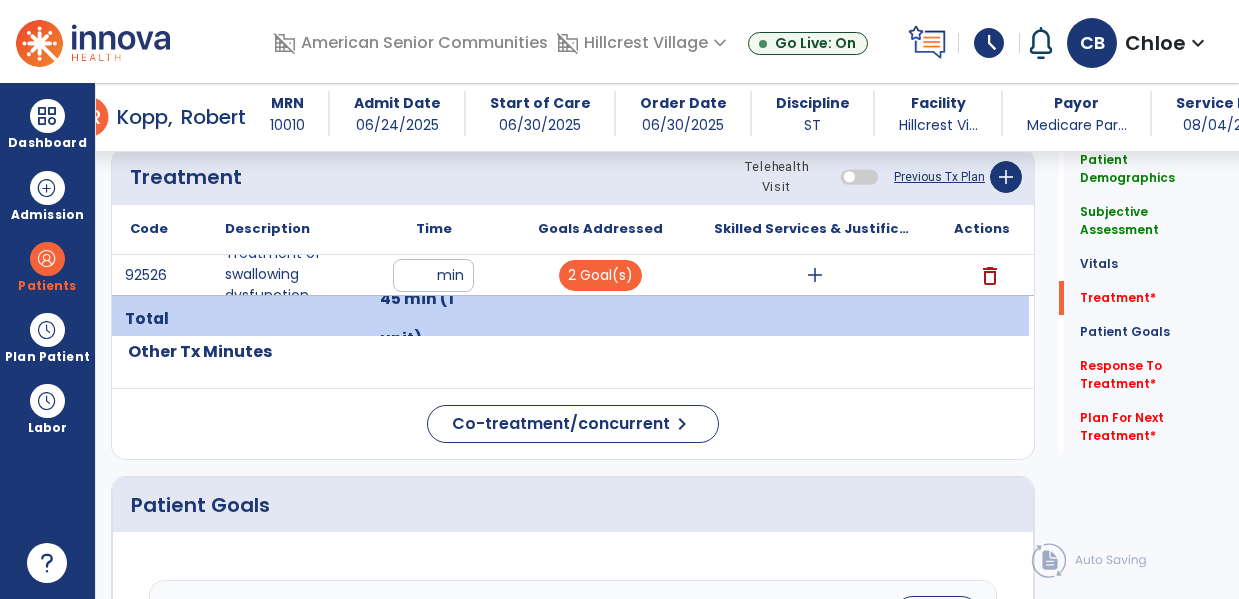 click on "2 Goal(s)" at bounding box center (600, 275) 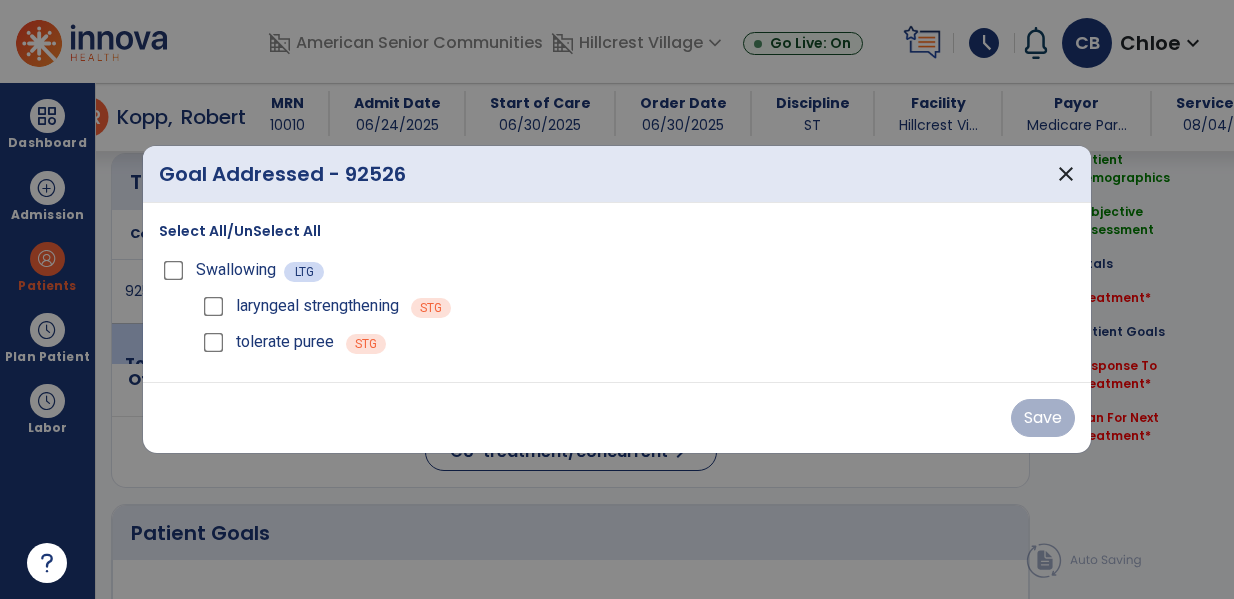 scroll, scrollTop: 1181, scrollLeft: 0, axis: vertical 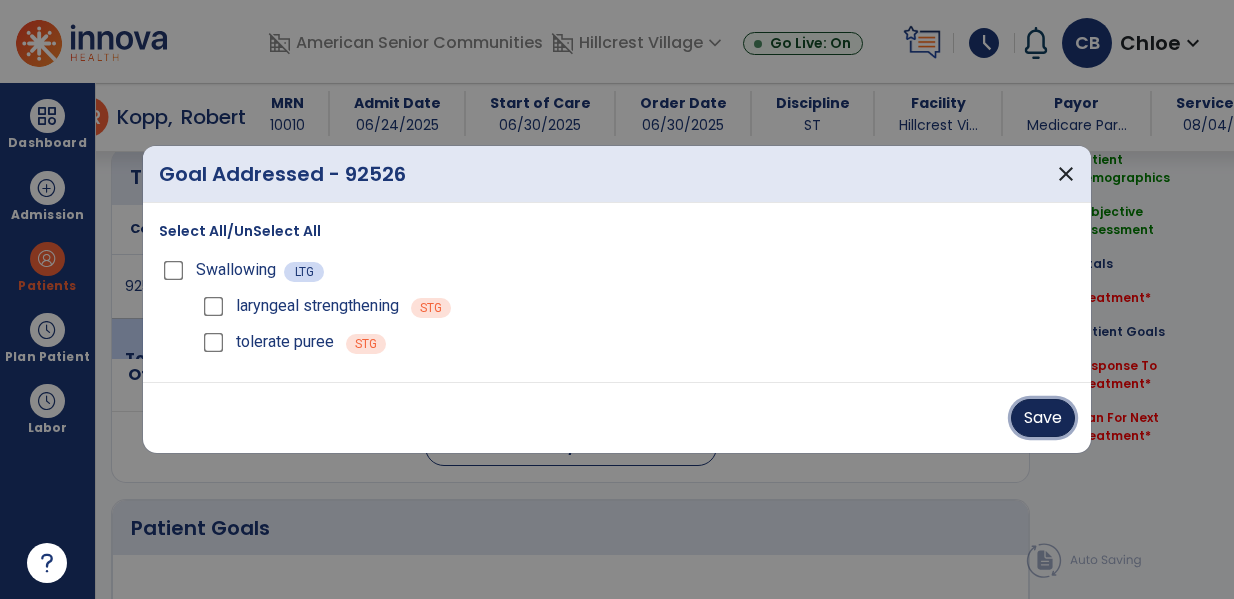 click on "Save" at bounding box center (1043, 418) 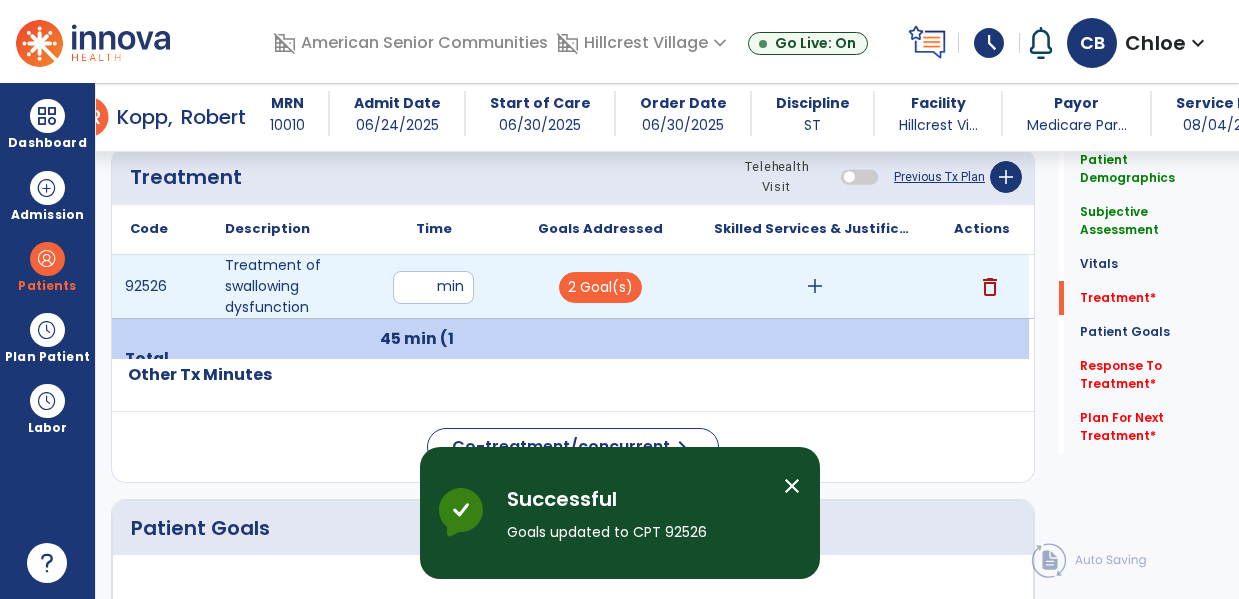 click on "add" at bounding box center [815, 286] 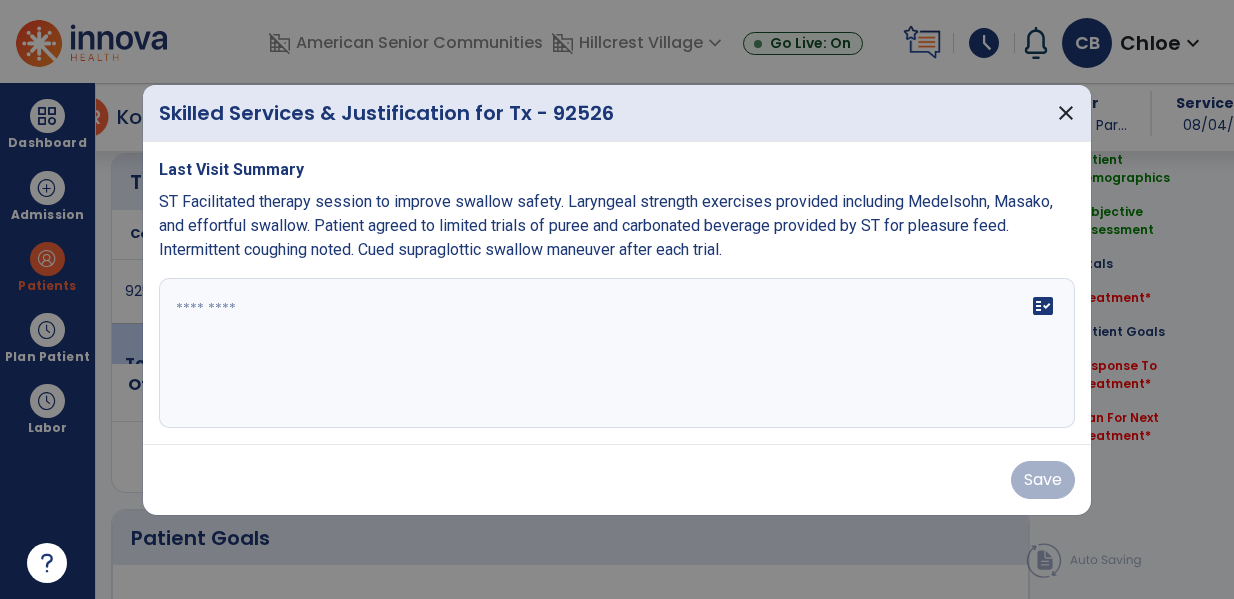 scroll, scrollTop: 1181, scrollLeft: 0, axis: vertical 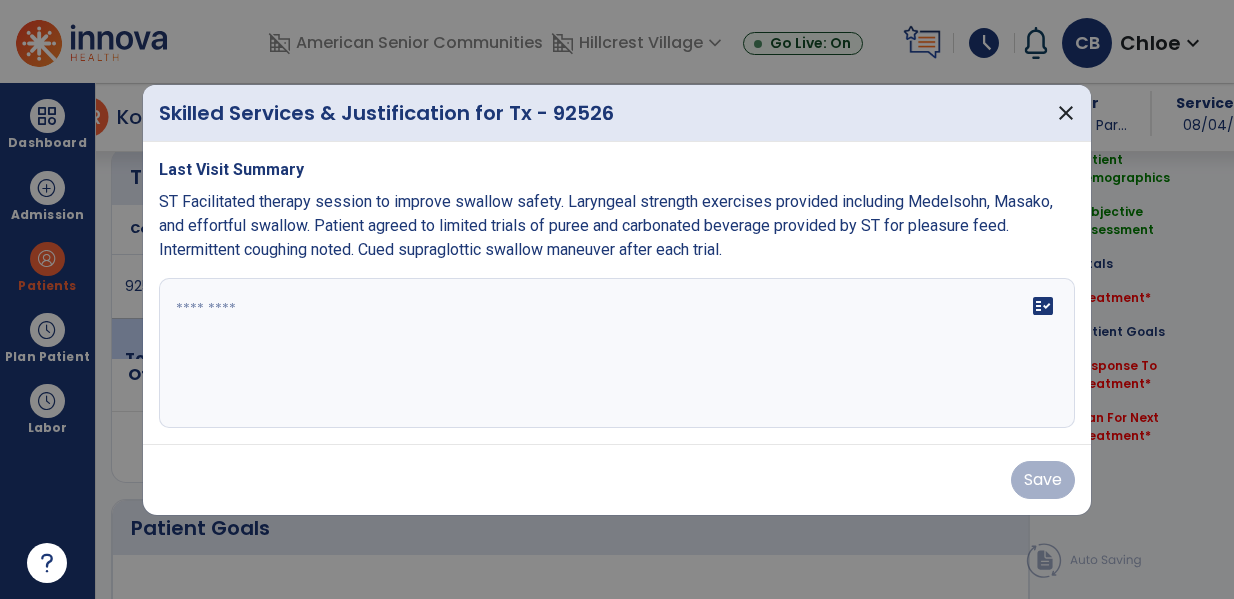 click on "ST Facilitated therapy session to improve swallow safety. Laryngeal strength exercises provided including Medelsohn, Masako, and effortful swallow. Patient agreed to limited trials of puree and carbonated beverage provided by ST for pleasure feed. Intermittent coughing noted. Cued supraglottic swallow maneuver after each trial." at bounding box center (606, 225) 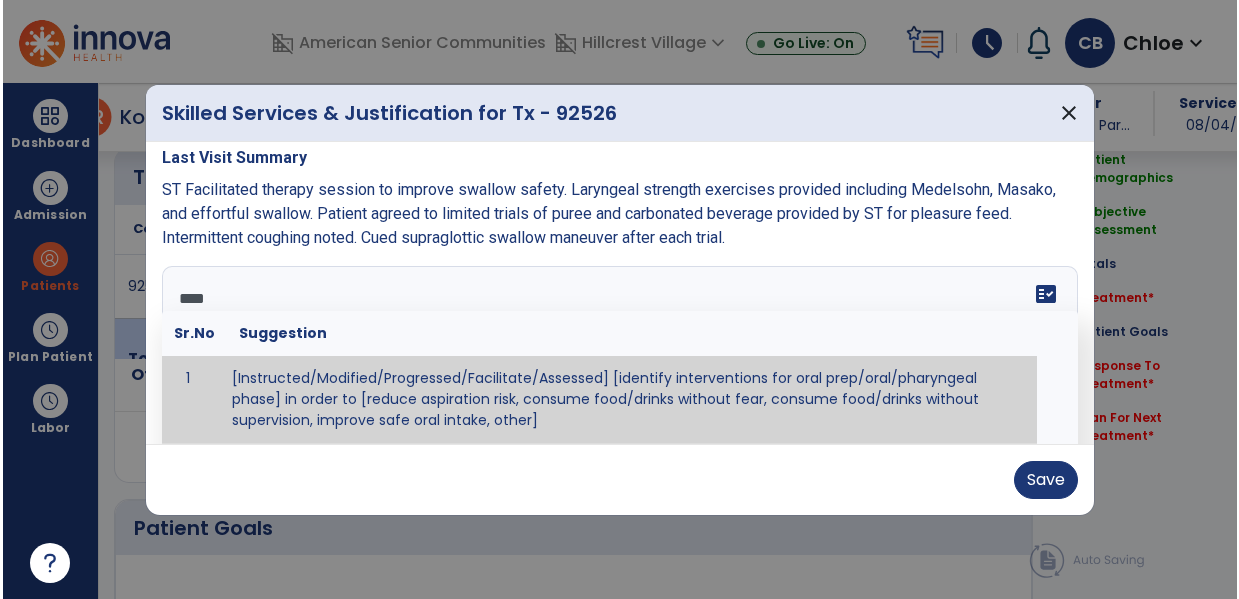 scroll, scrollTop: 0, scrollLeft: 0, axis: both 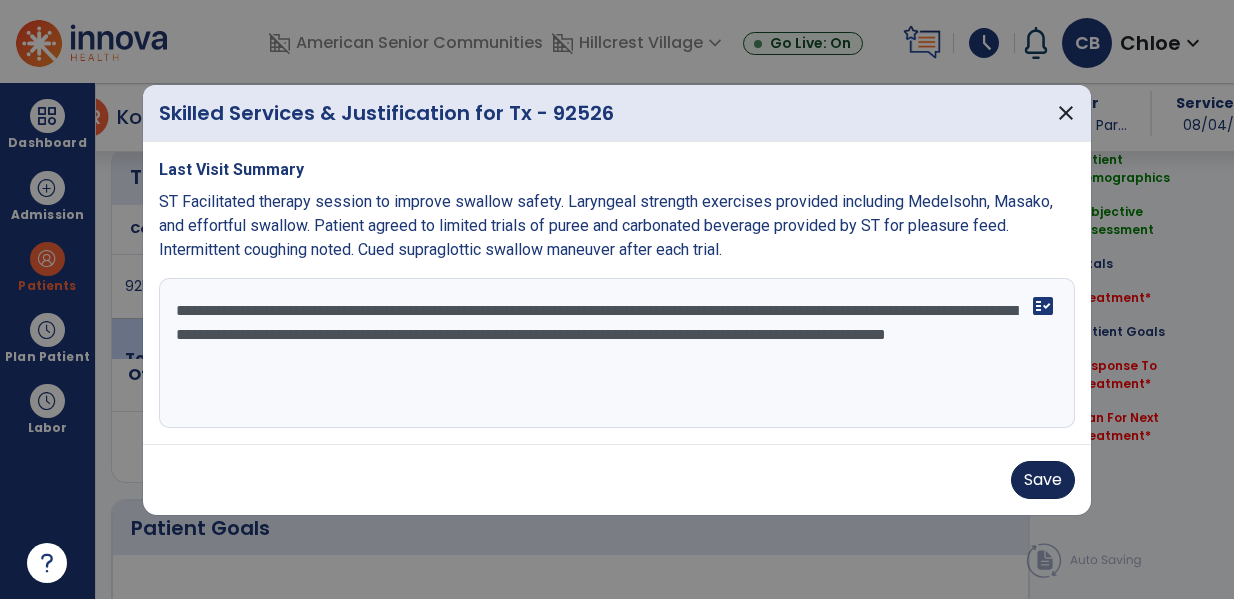 type on "**********" 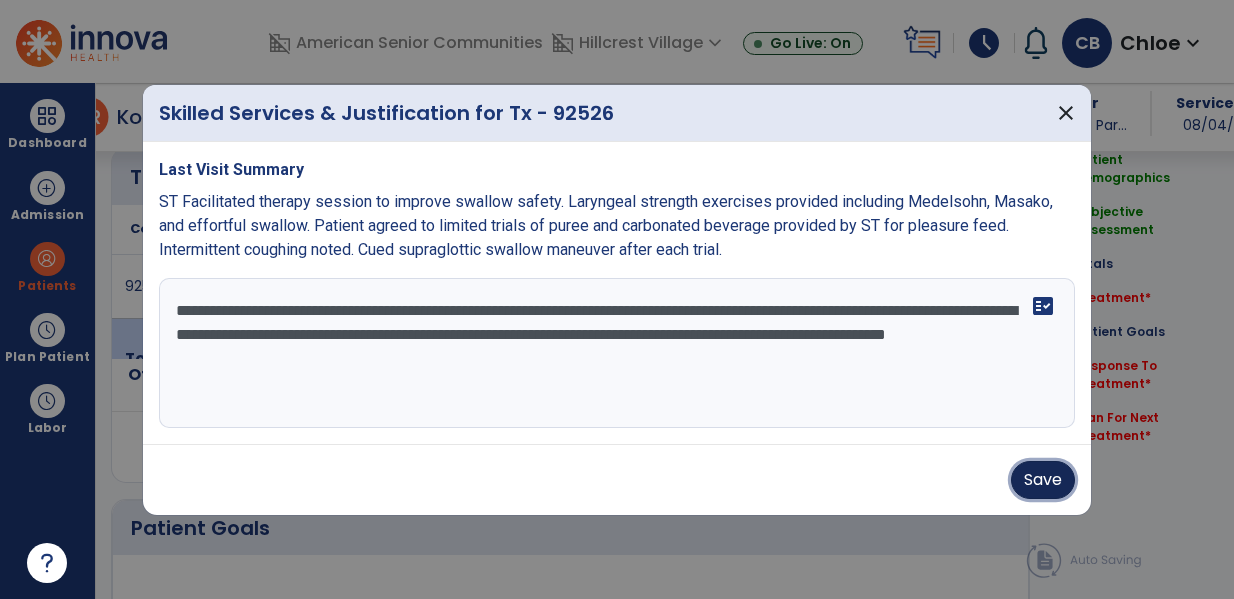 click on "Save" at bounding box center (1043, 480) 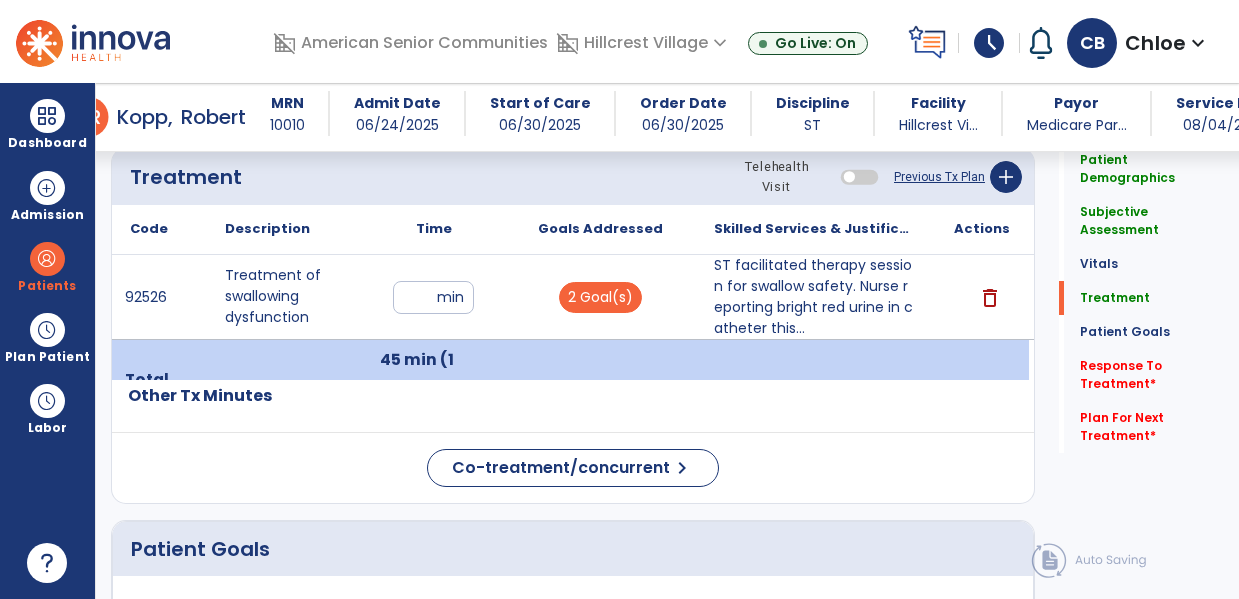 click at bounding box center (600, 380) 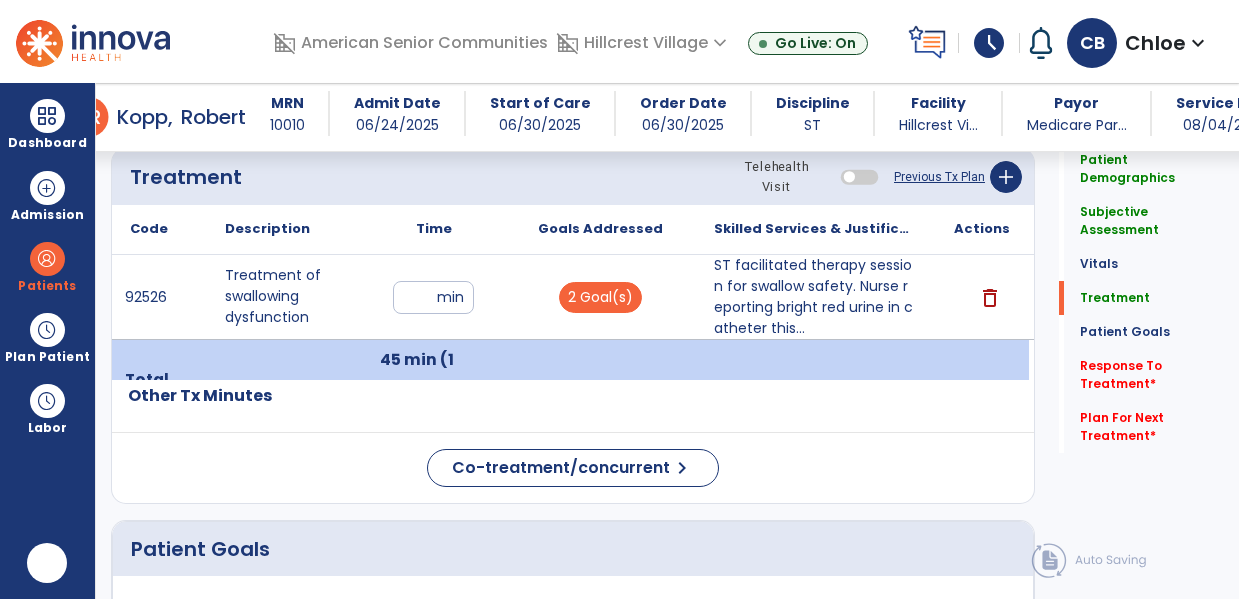scroll, scrollTop: 0, scrollLeft: 0, axis: both 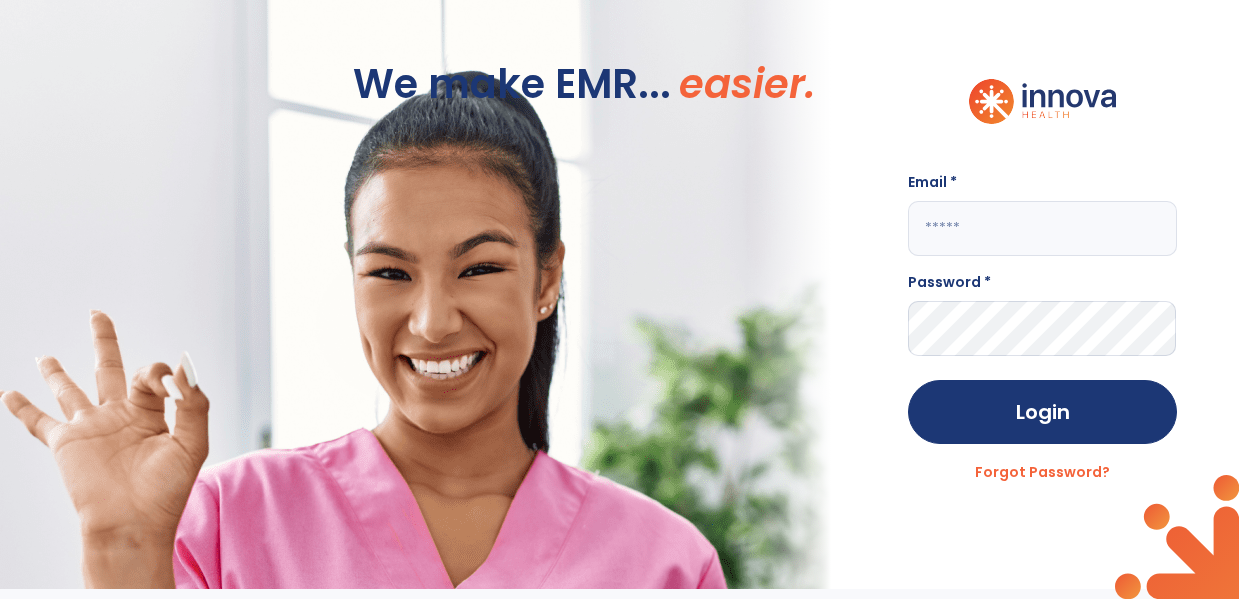 click on "We make EMR... easier. Email * Password * Login Forgot Password?" 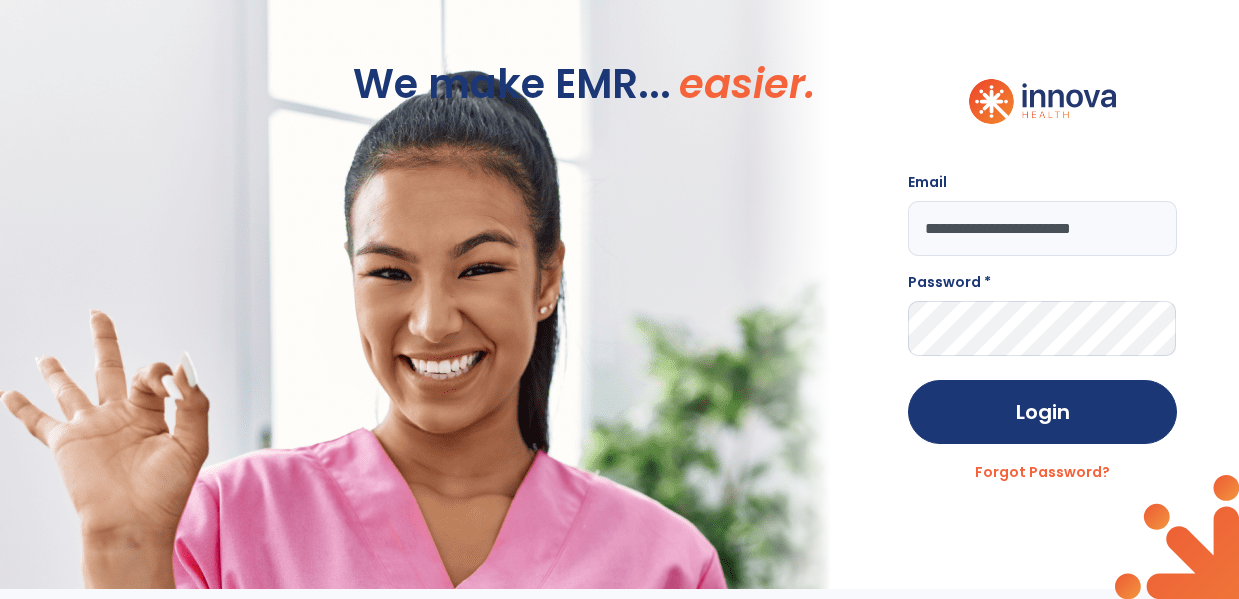 type on "**********" 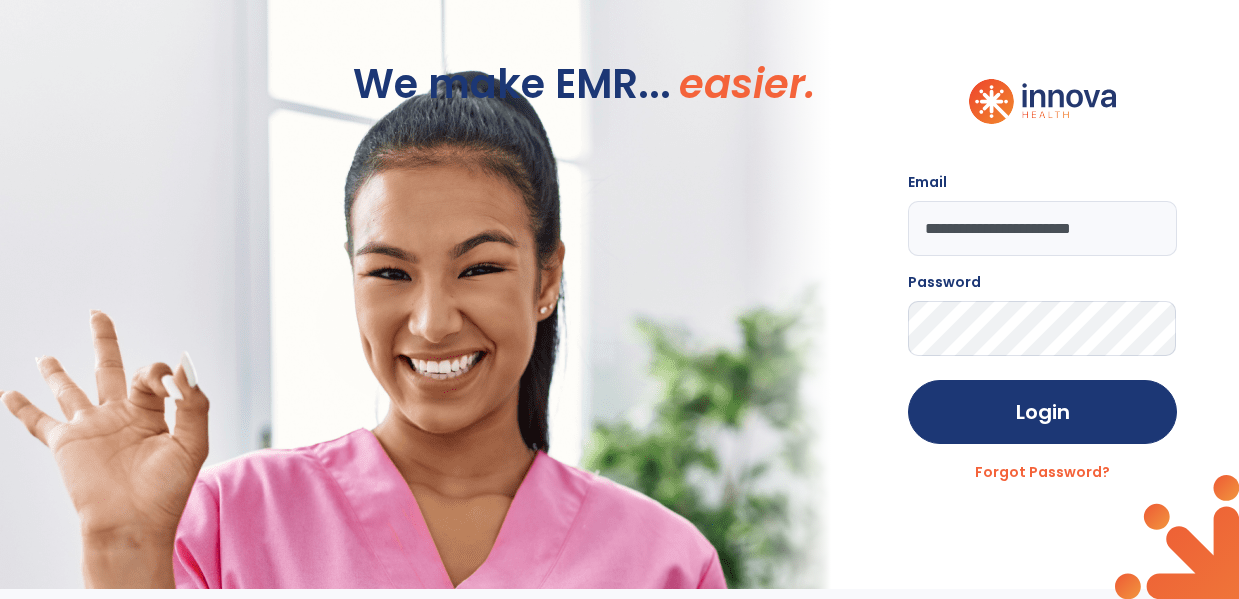 click on "Login" 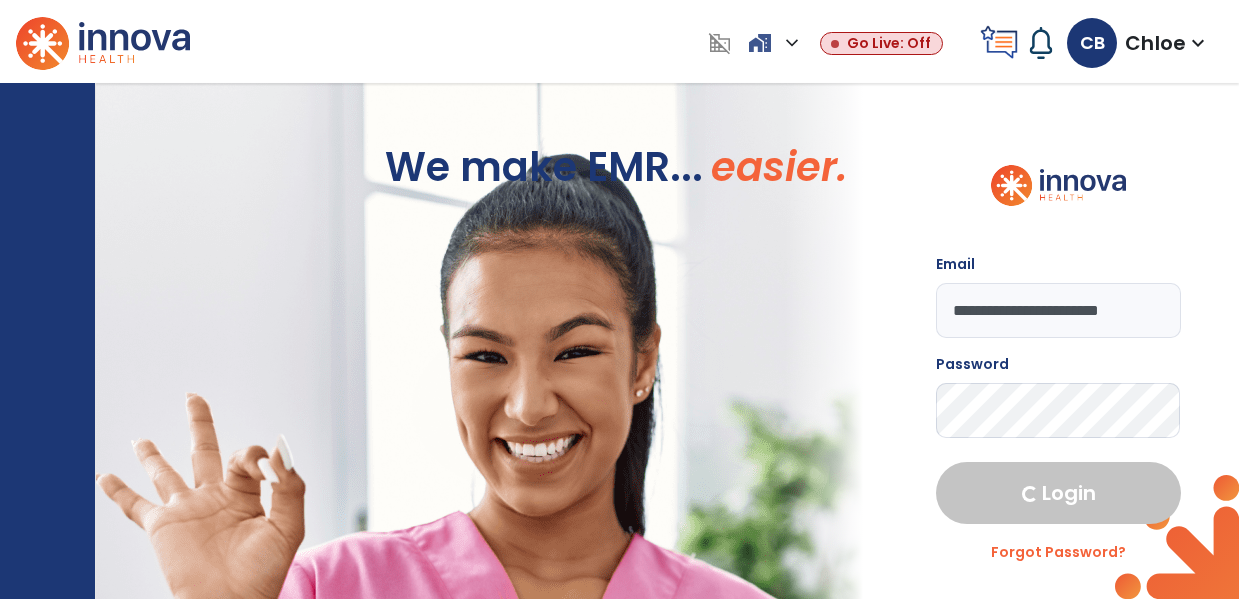 select on "****" 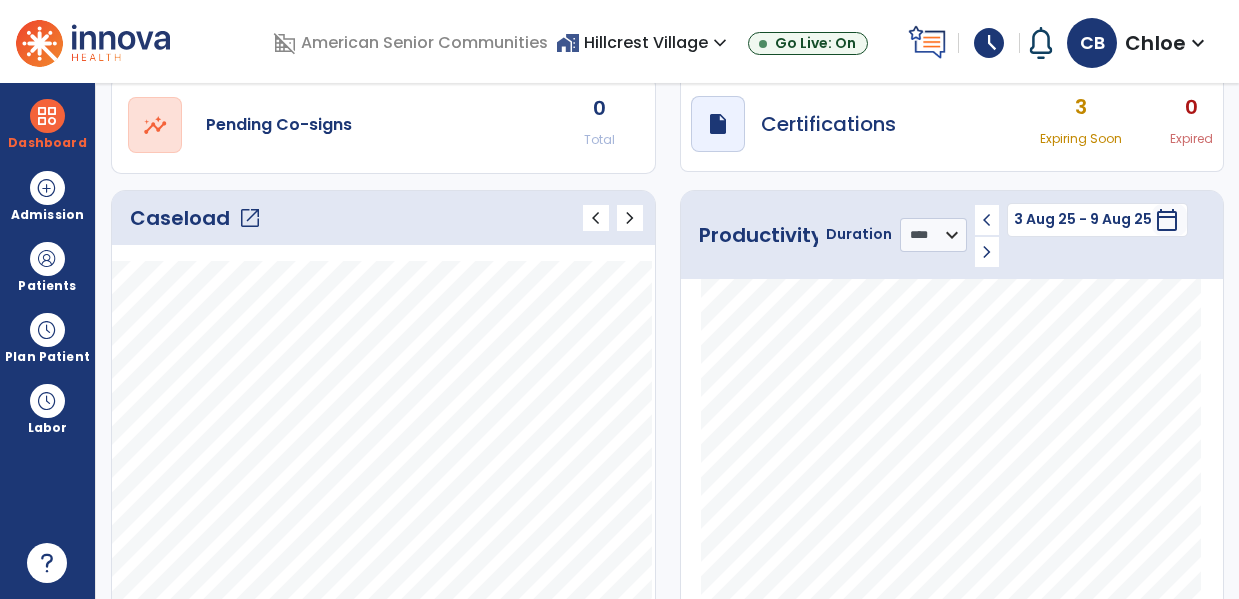 scroll, scrollTop: 174, scrollLeft: 0, axis: vertical 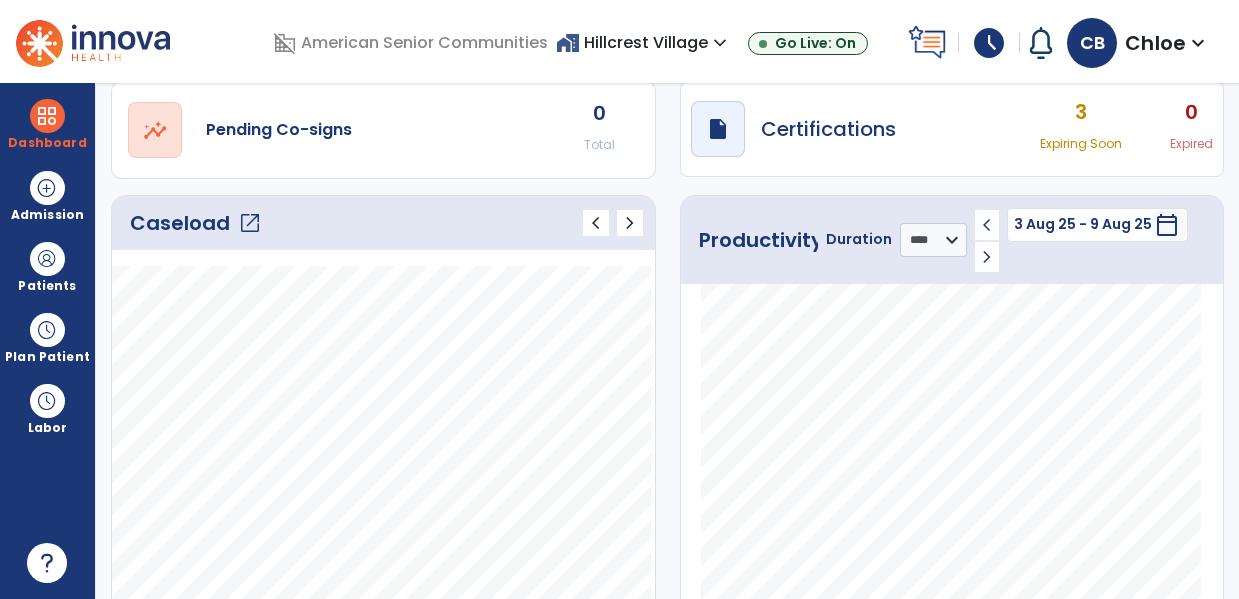 click on "open_in_new" 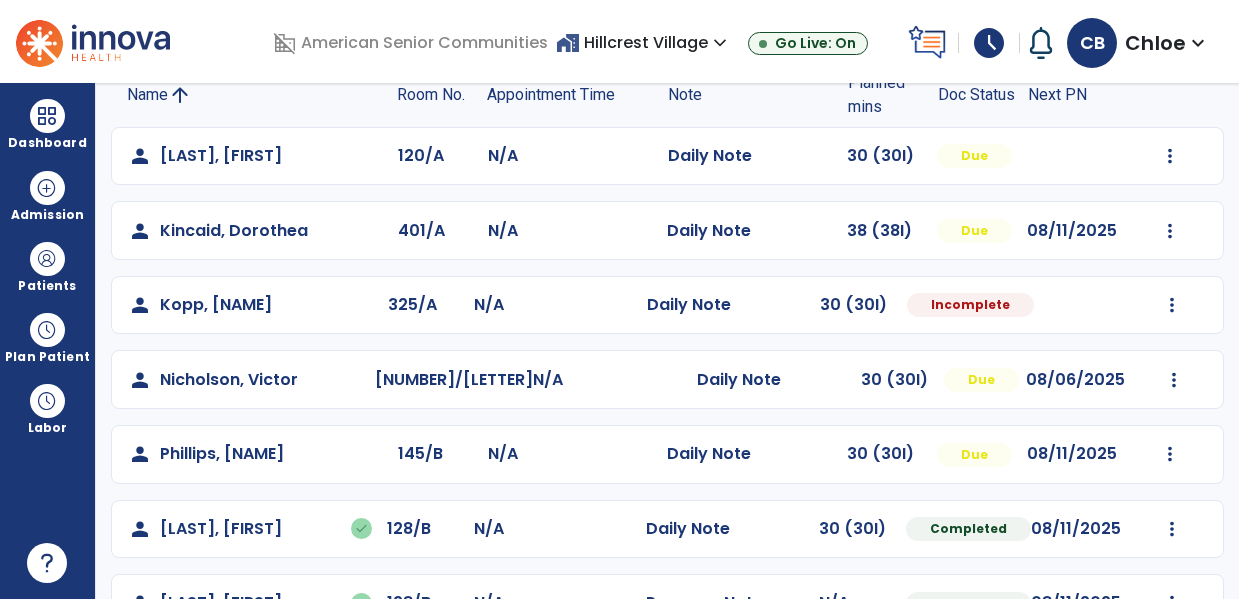 scroll, scrollTop: 162, scrollLeft: 0, axis: vertical 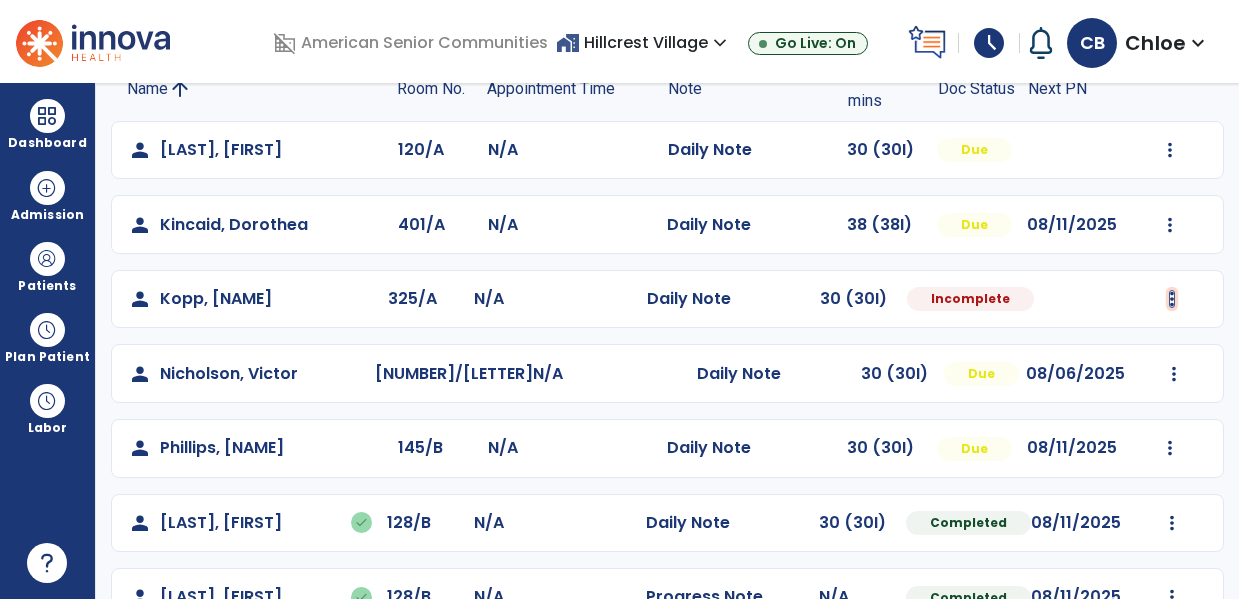 click at bounding box center [1170, 150] 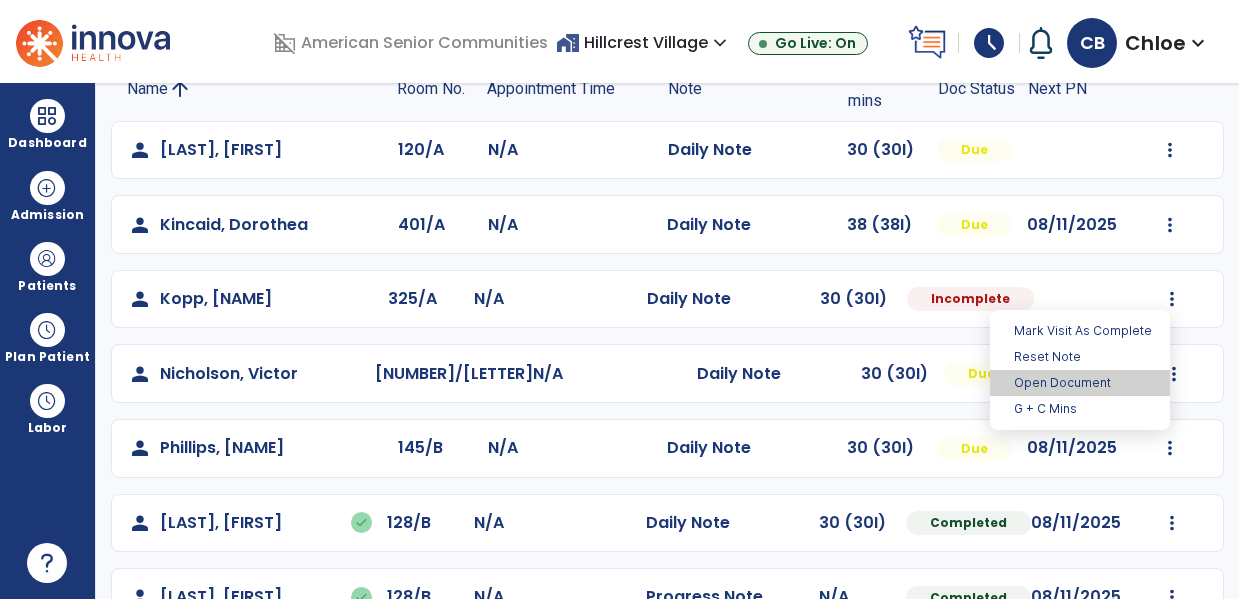click on "Open Document" at bounding box center (1080, 383) 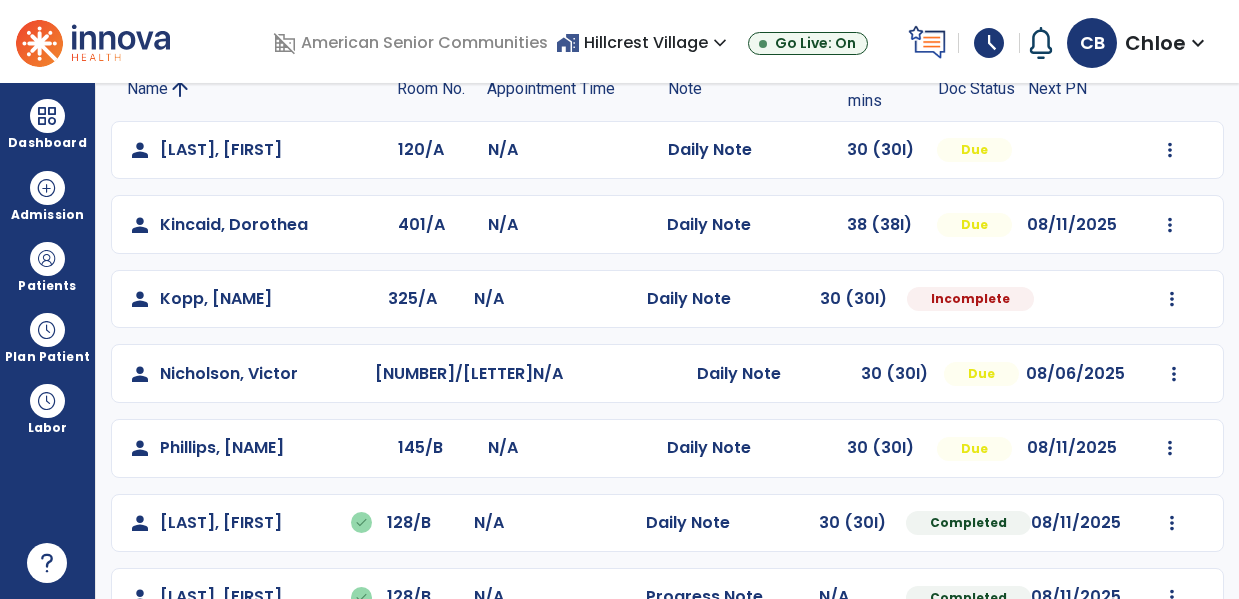 select on "*" 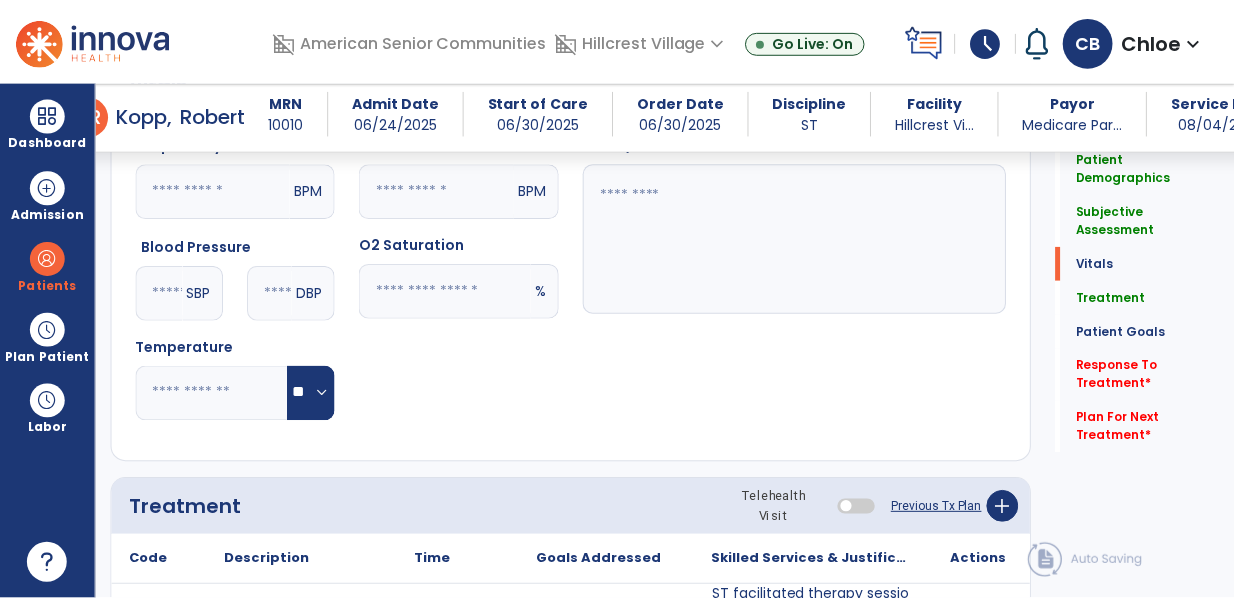 scroll, scrollTop: 1043, scrollLeft: 0, axis: vertical 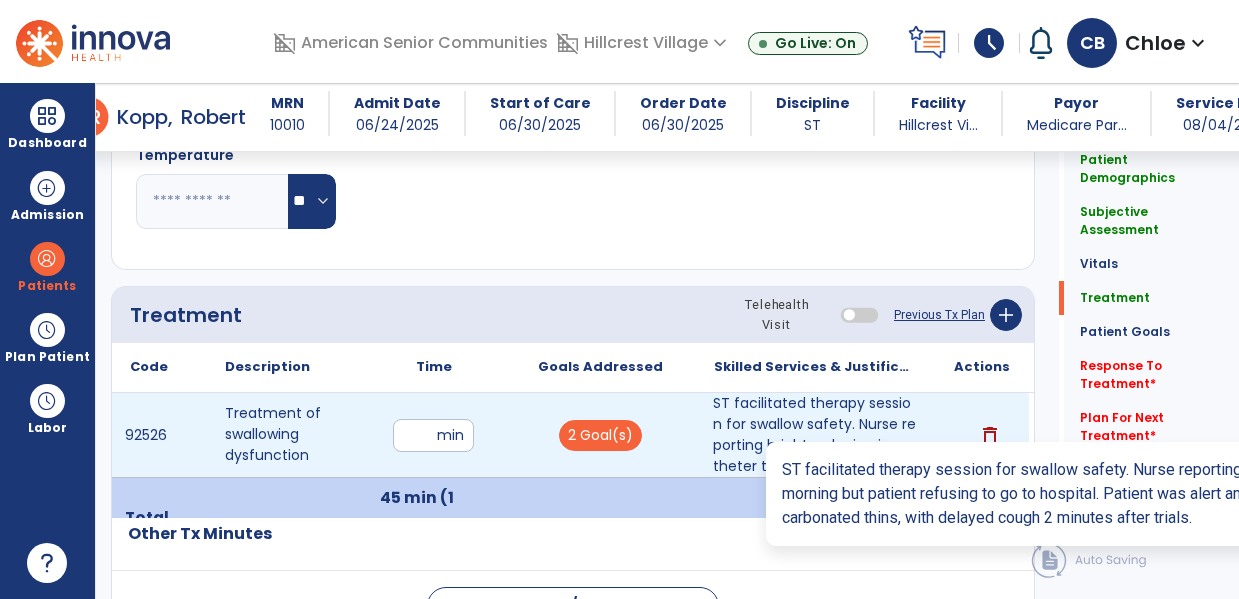 click on "ST facilitated therapy session for swallow safety. Nurse reporting bright red urine in catheter this..." at bounding box center (815, 435) 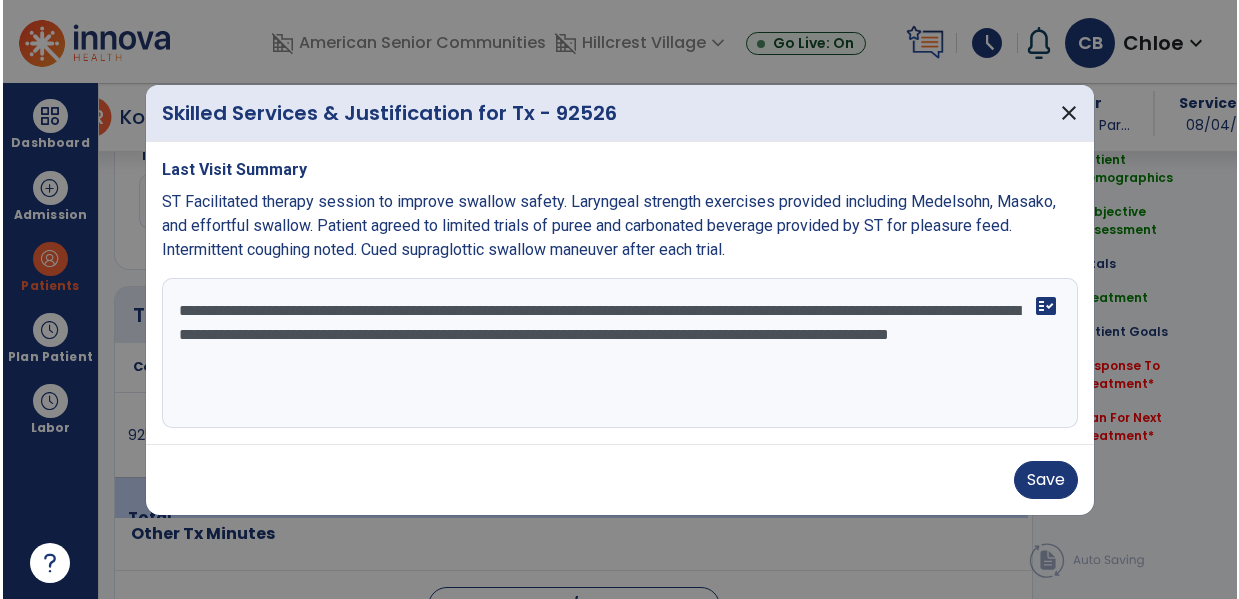 scroll, scrollTop: 1043, scrollLeft: 0, axis: vertical 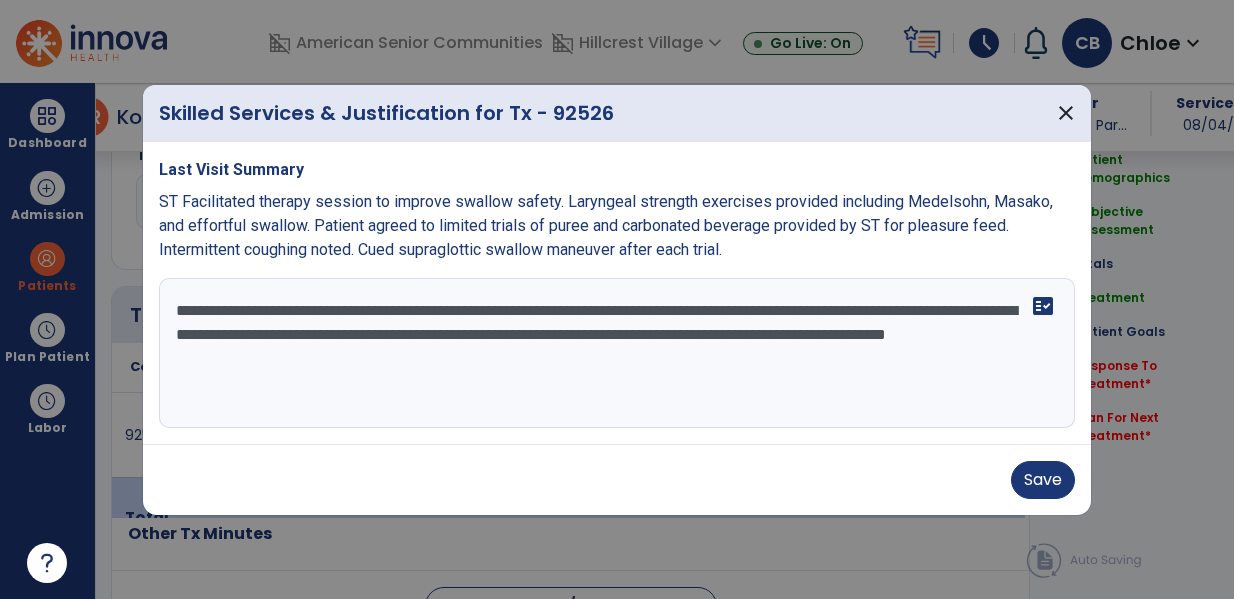 click on "**********" at bounding box center [617, 353] 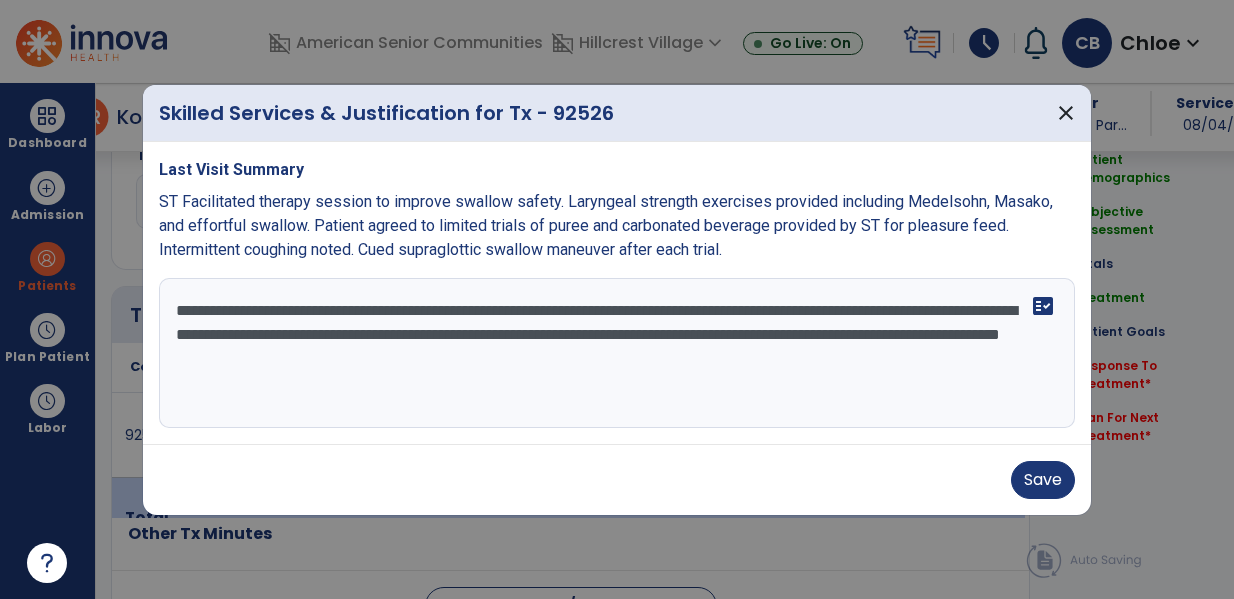 type on "**********" 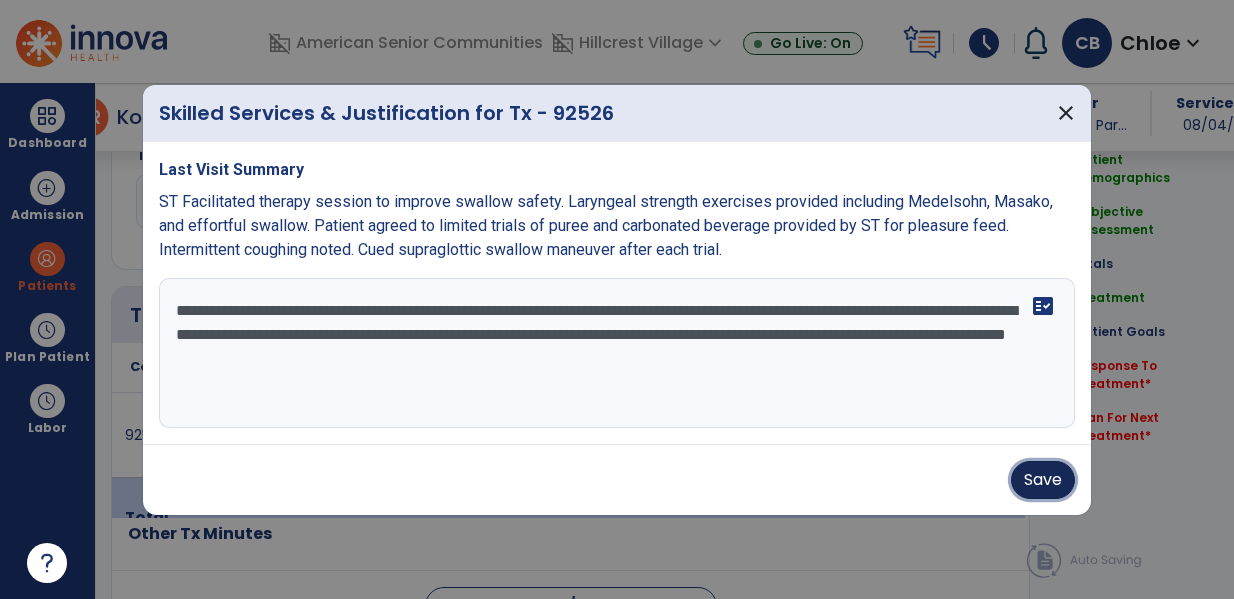 click on "Save" at bounding box center (1043, 480) 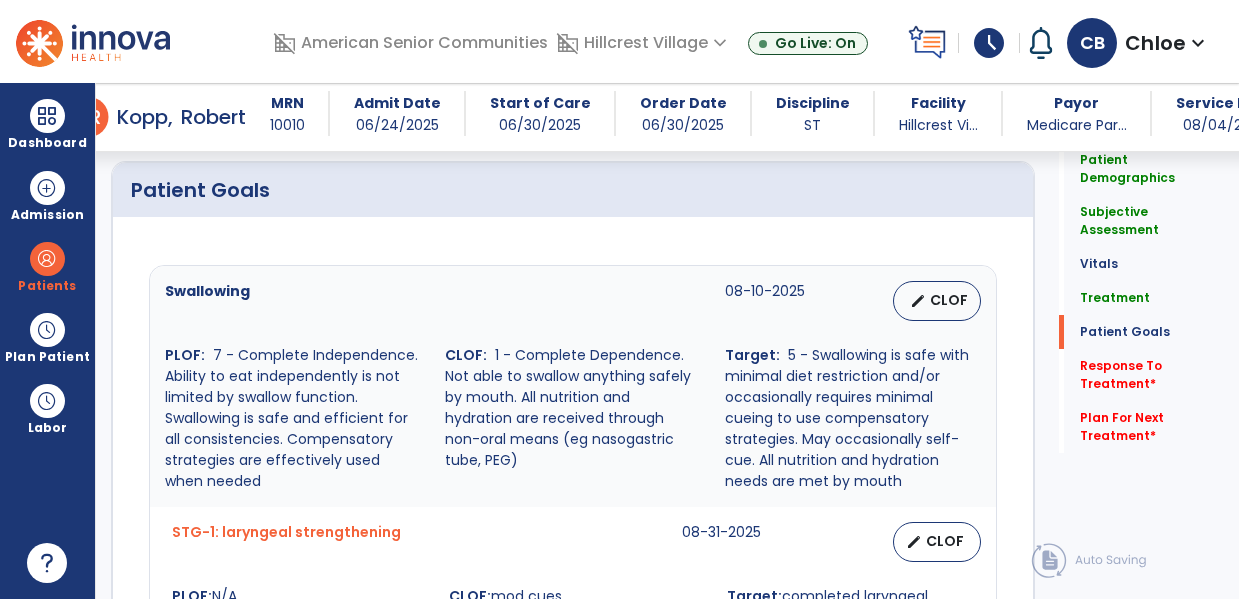 scroll, scrollTop: 1570, scrollLeft: 0, axis: vertical 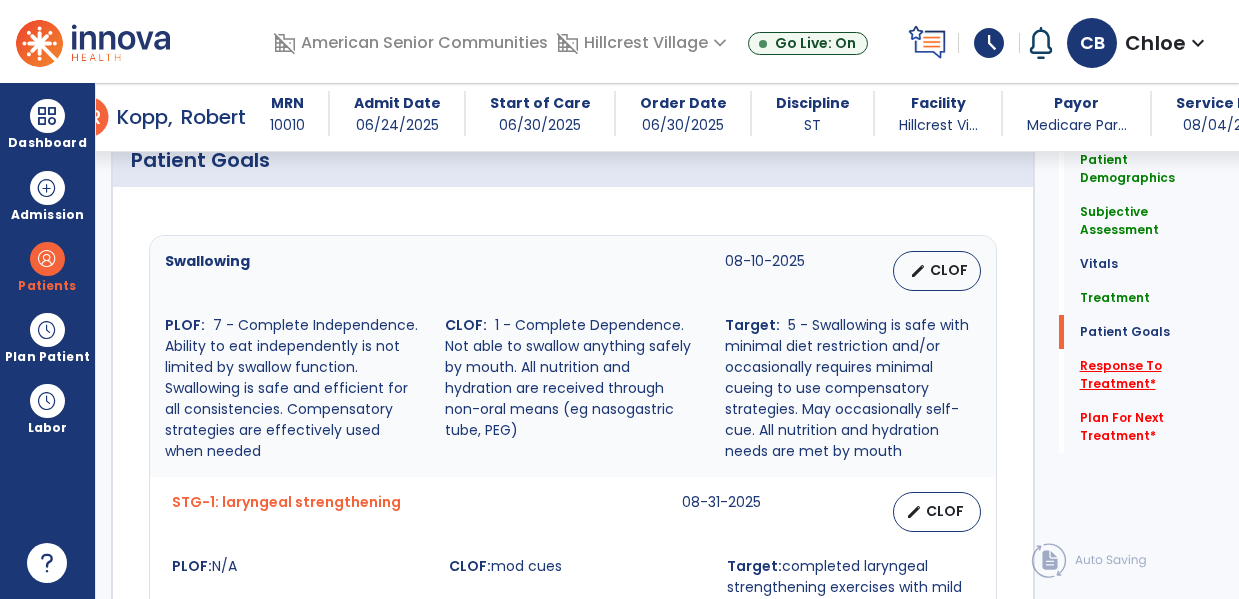 click on "Response To Treatment   *" 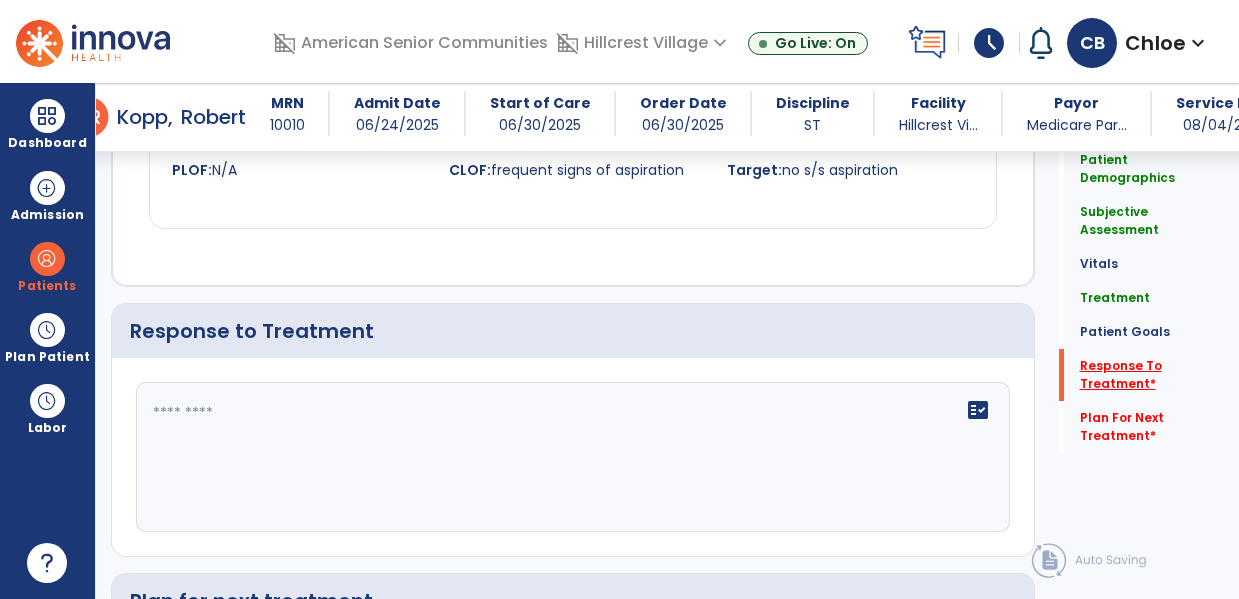 scroll, scrollTop: 2387, scrollLeft: 0, axis: vertical 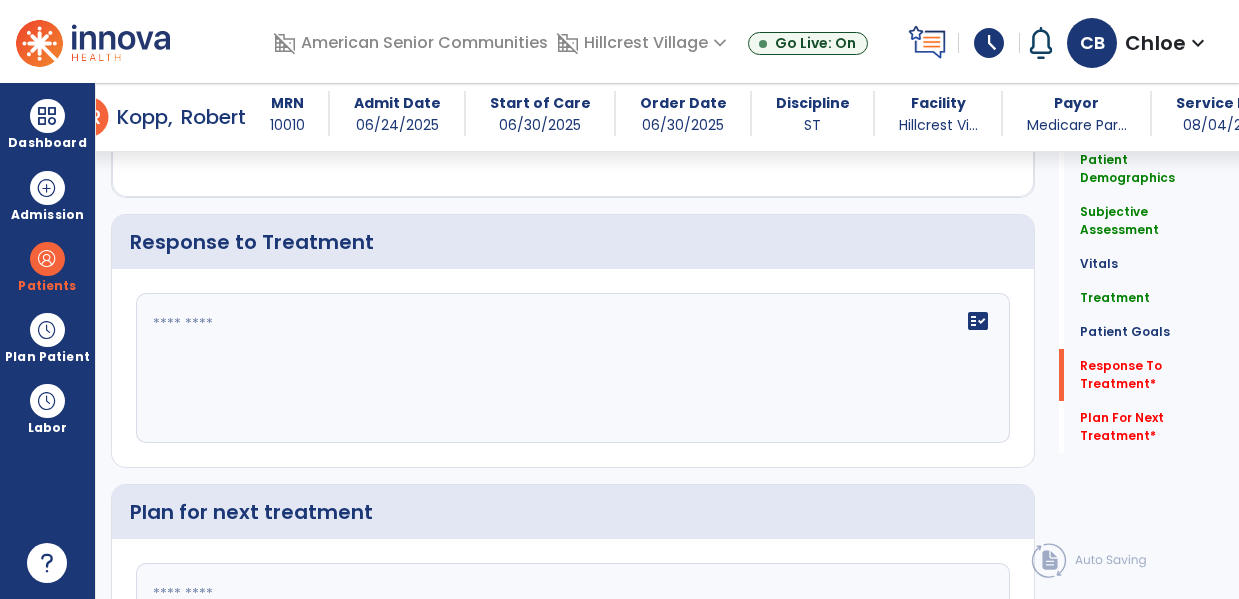 click on "fact_check" 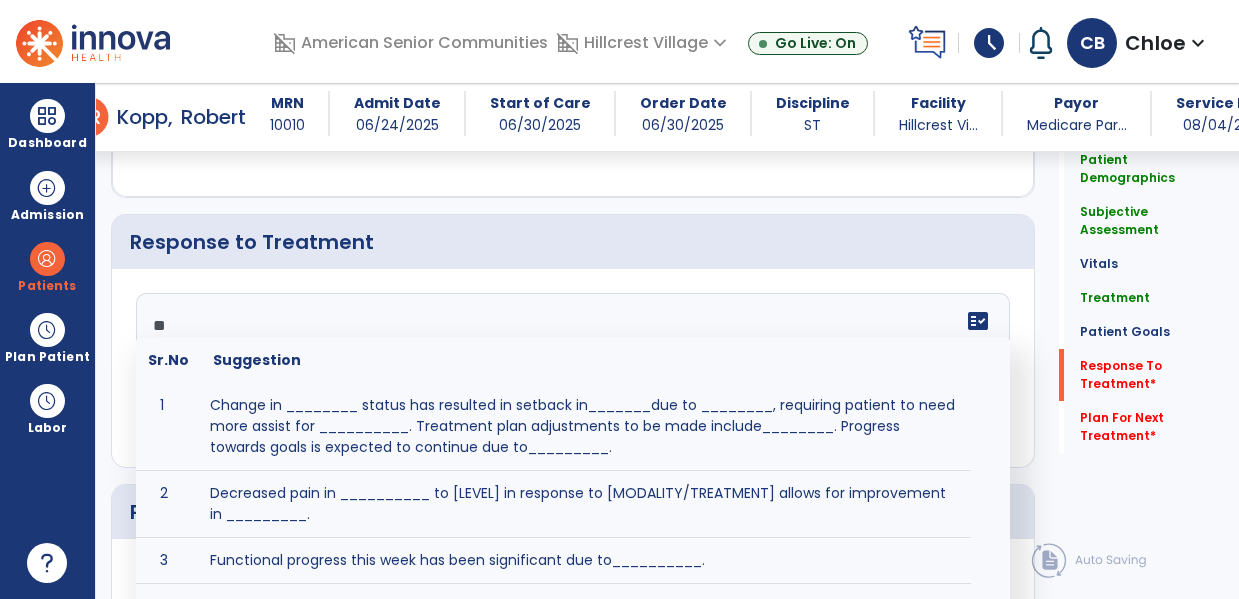 type on "*" 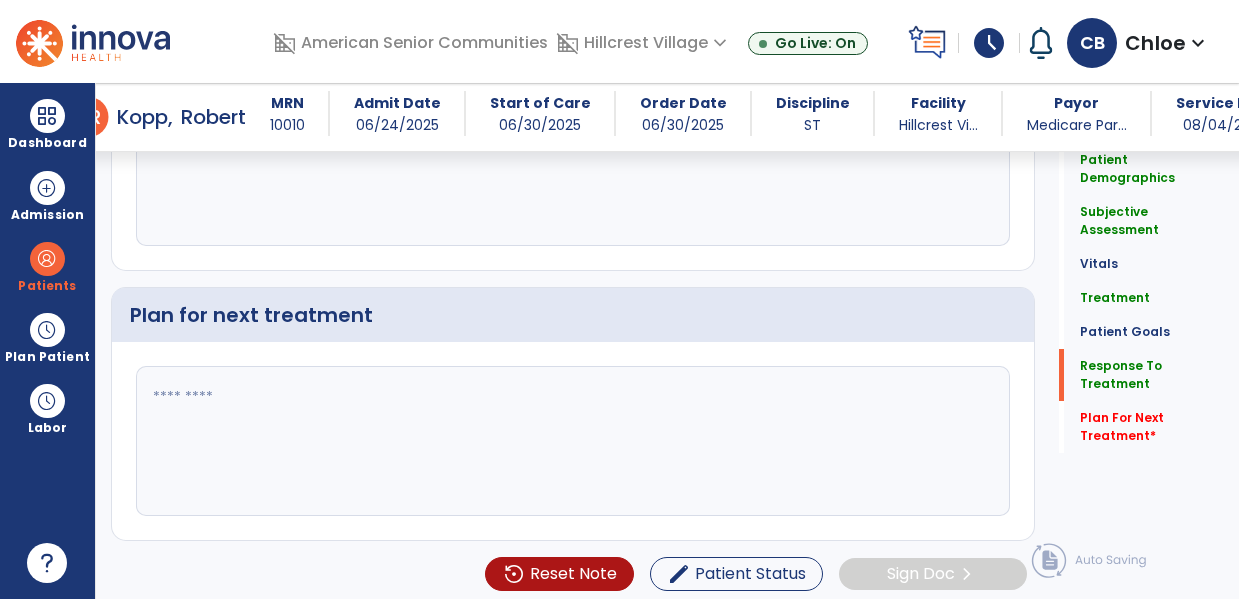 type on "**********" 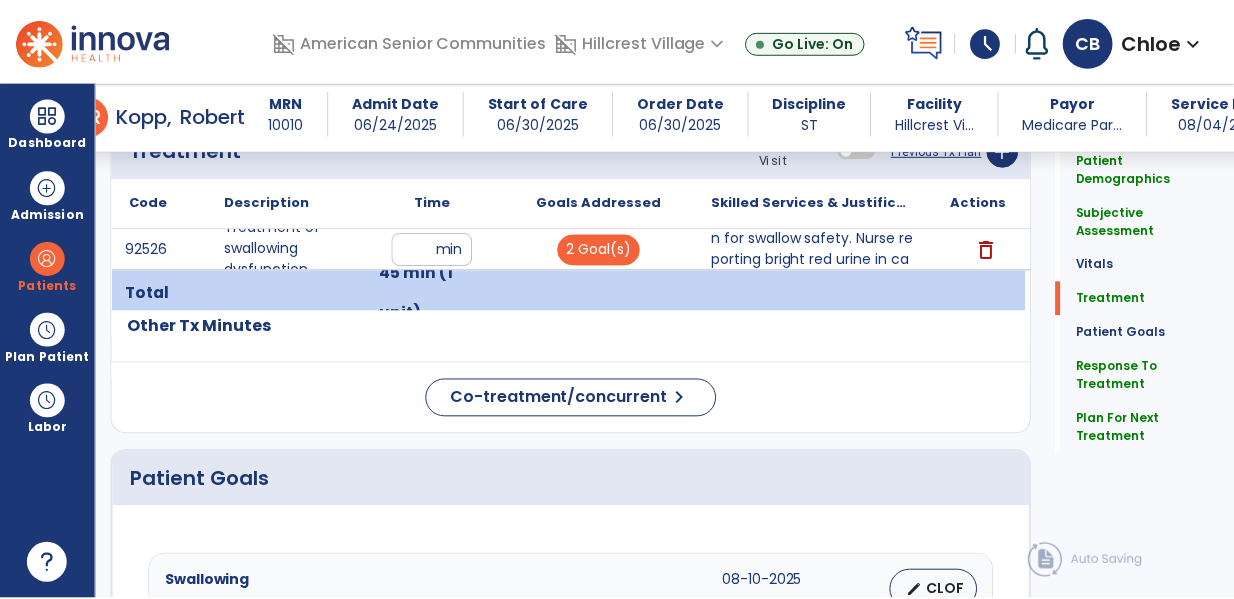 scroll, scrollTop: 1158, scrollLeft: 0, axis: vertical 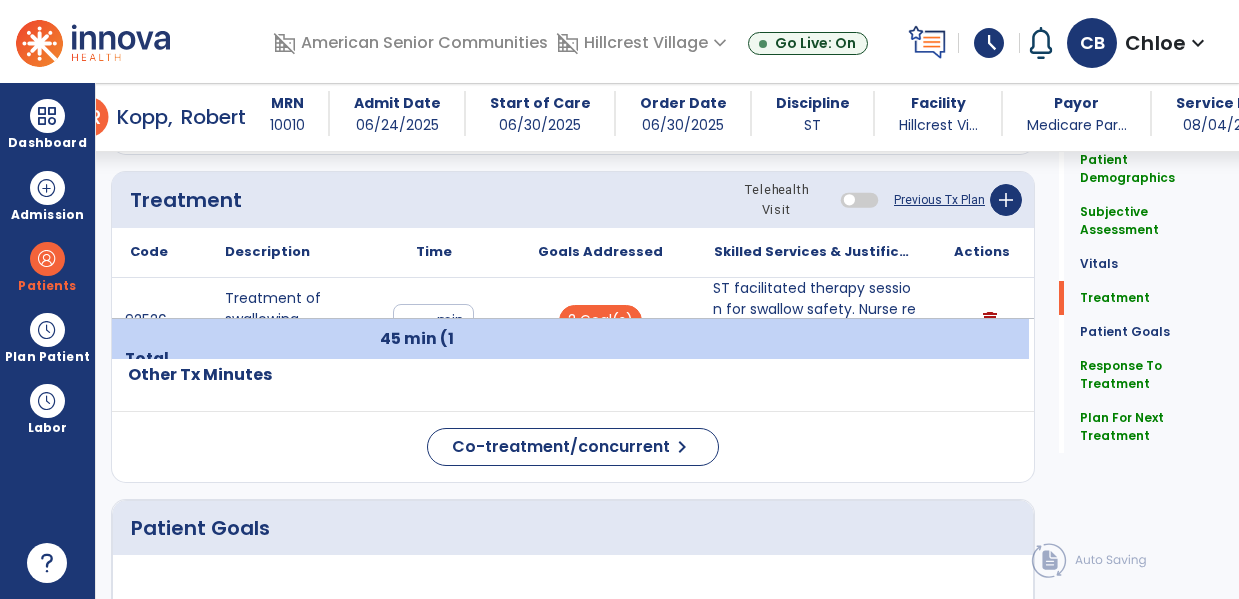 type on "**********" 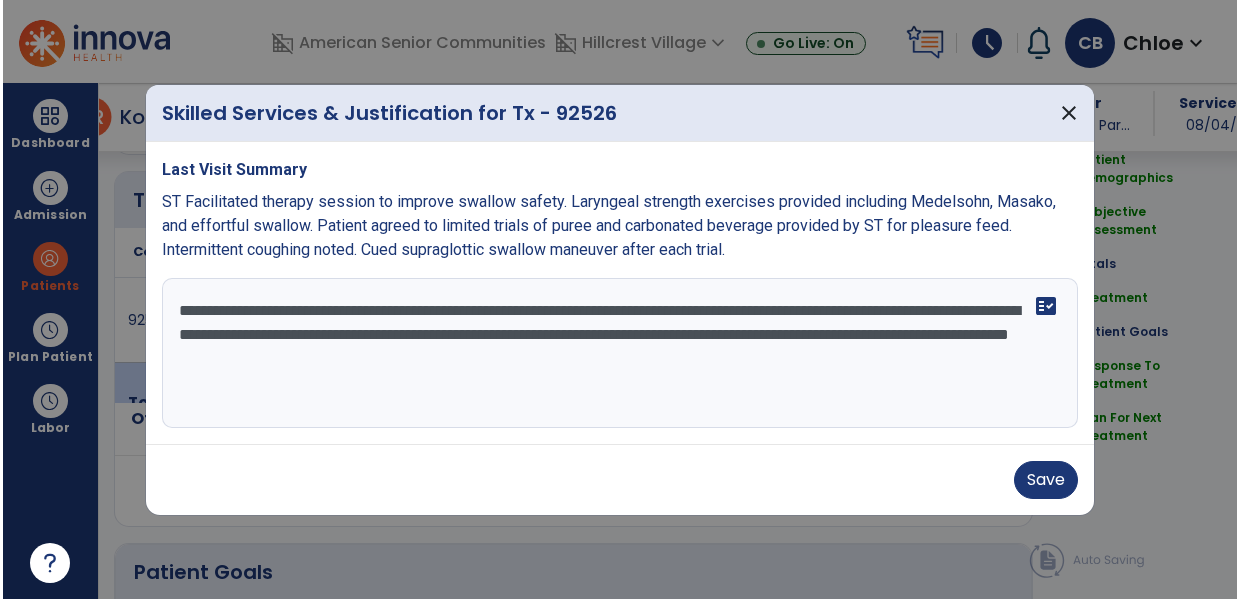 scroll, scrollTop: 1158, scrollLeft: 0, axis: vertical 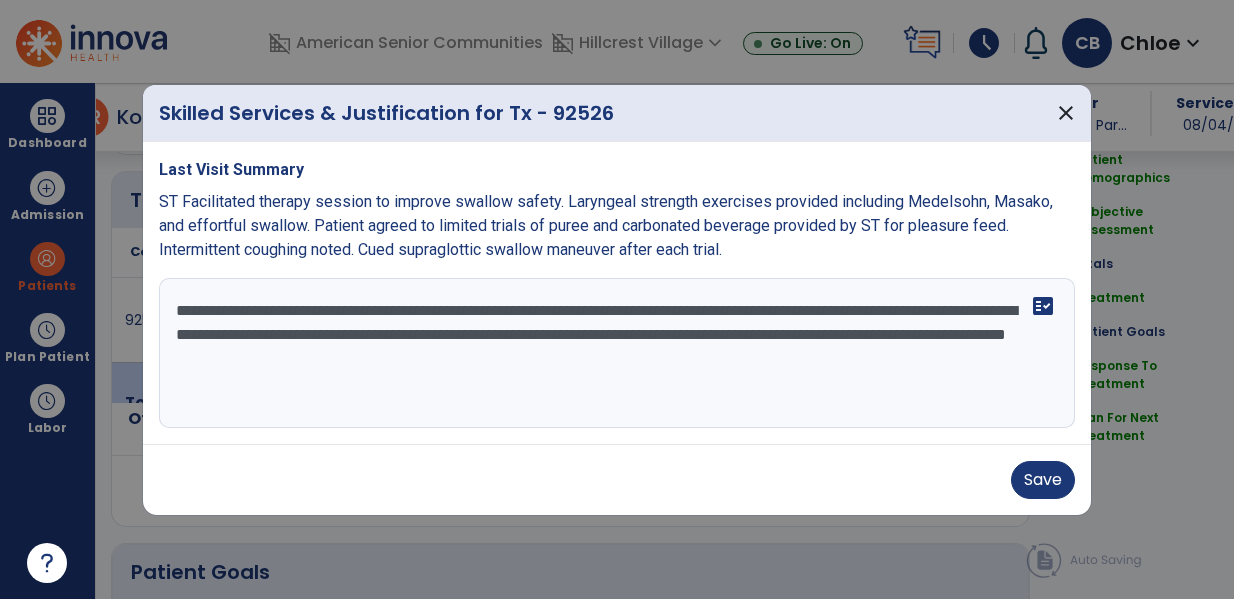 click on "**********" at bounding box center (617, 353) 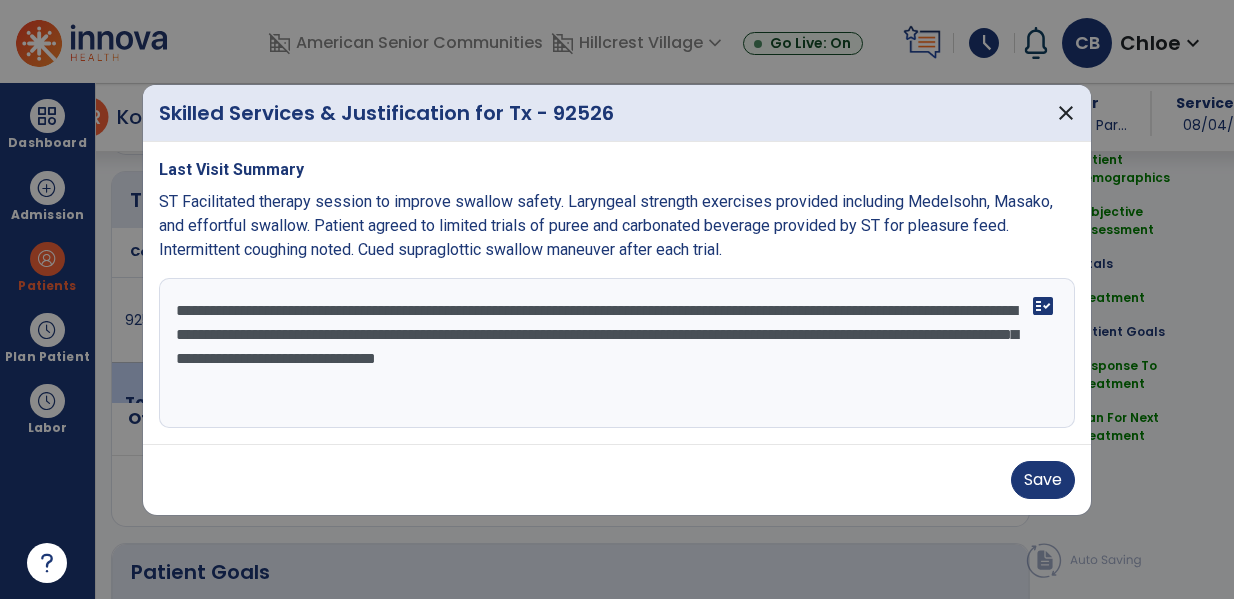 click on "**********" at bounding box center (617, 353) 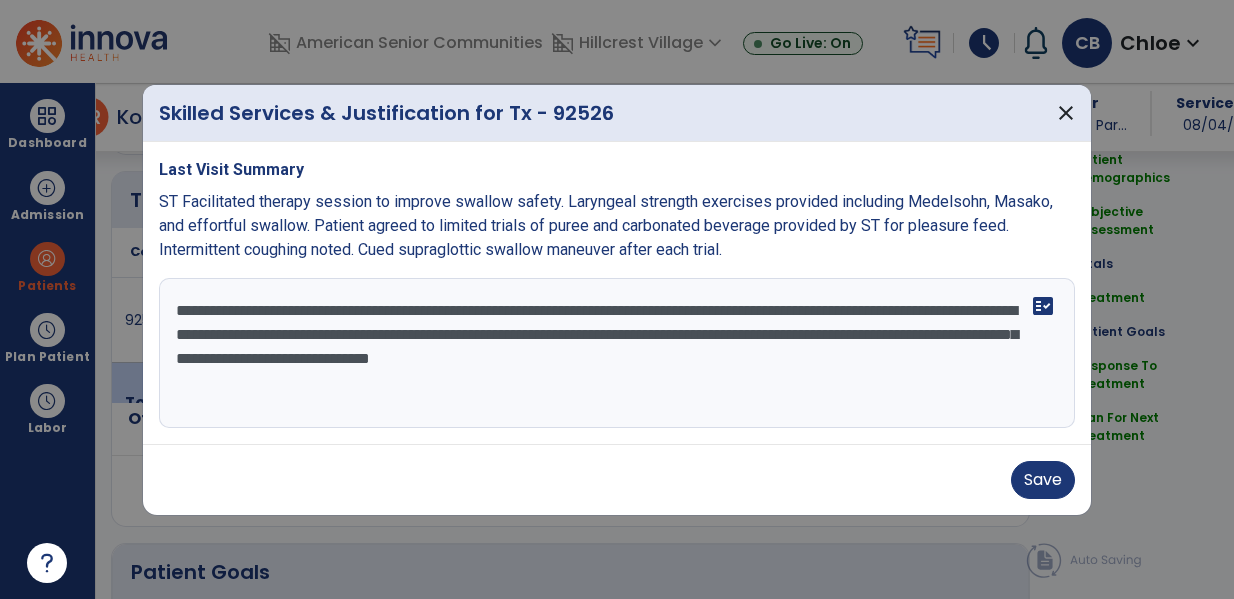 click on "**********" at bounding box center [617, 353] 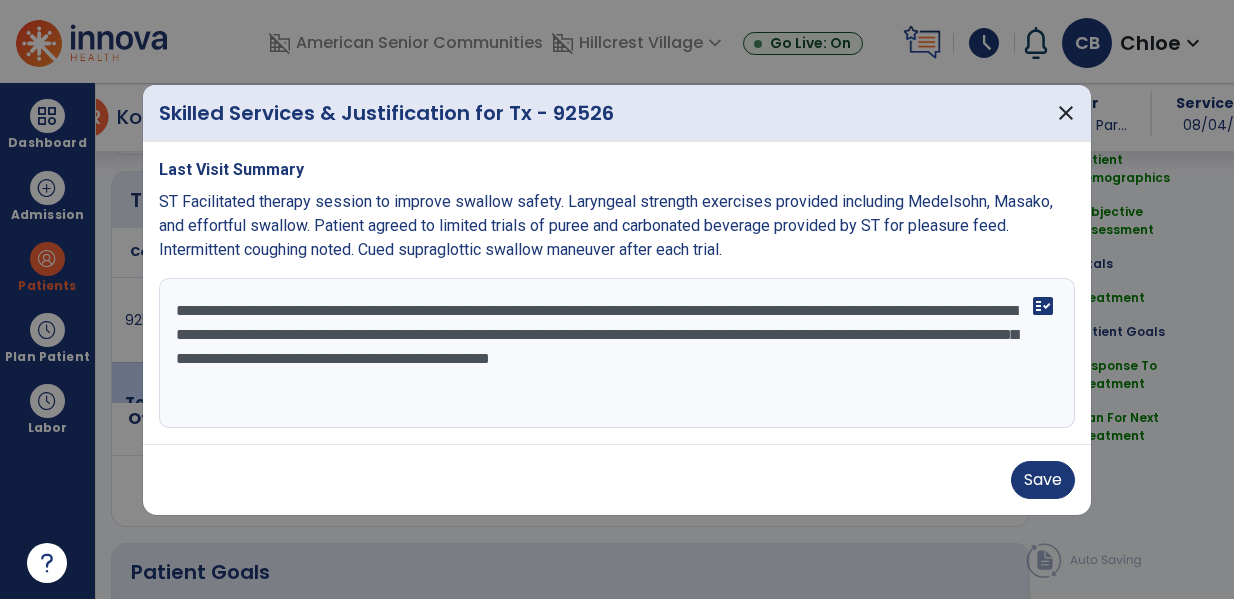 click on "**********" at bounding box center (617, 353) 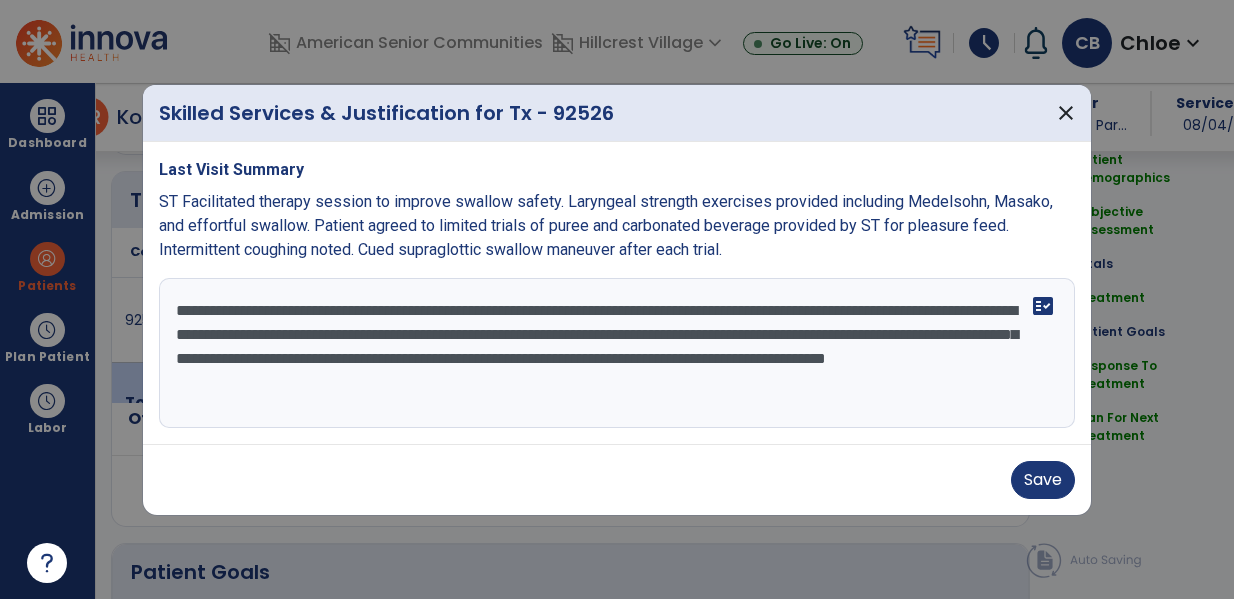 click on "**********" at bounding box center [617, 353] 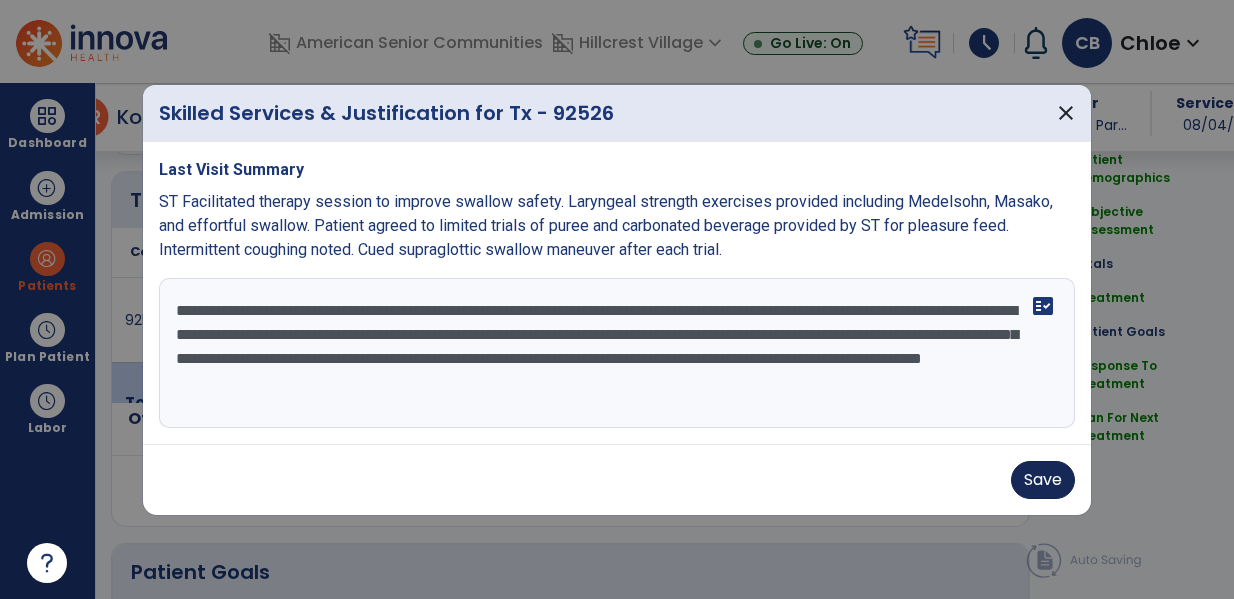 type on "**********" 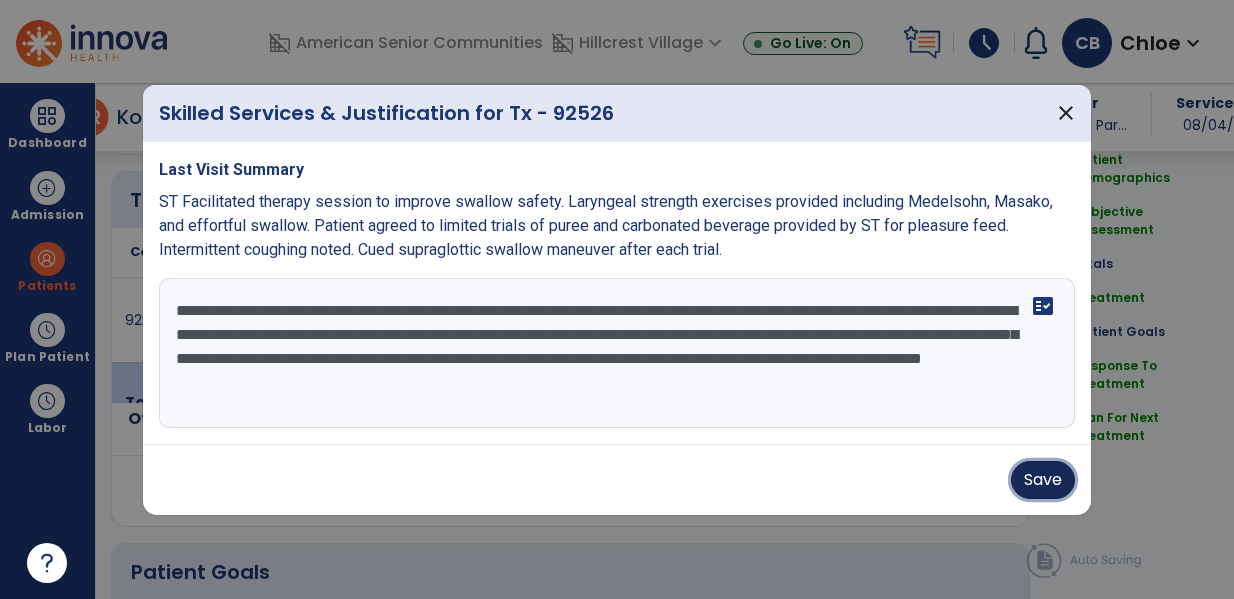 click on "Save" at bounding box center (1043, 480) 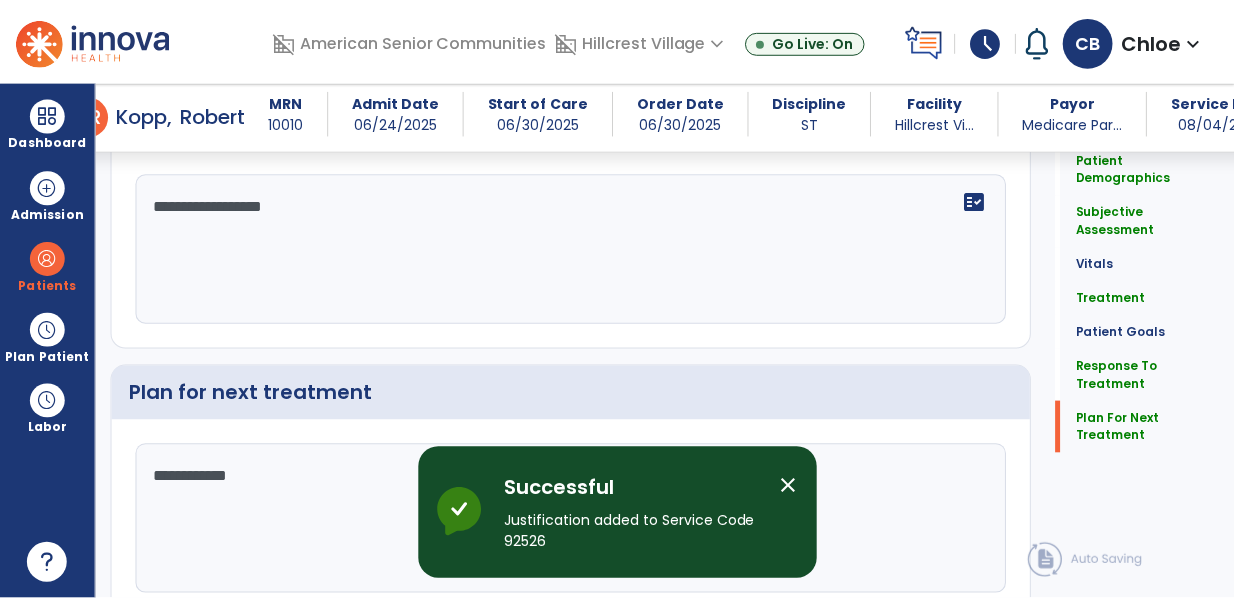 scroll, scrollTop: 2592, scrollLeft: 0, axis: vertical 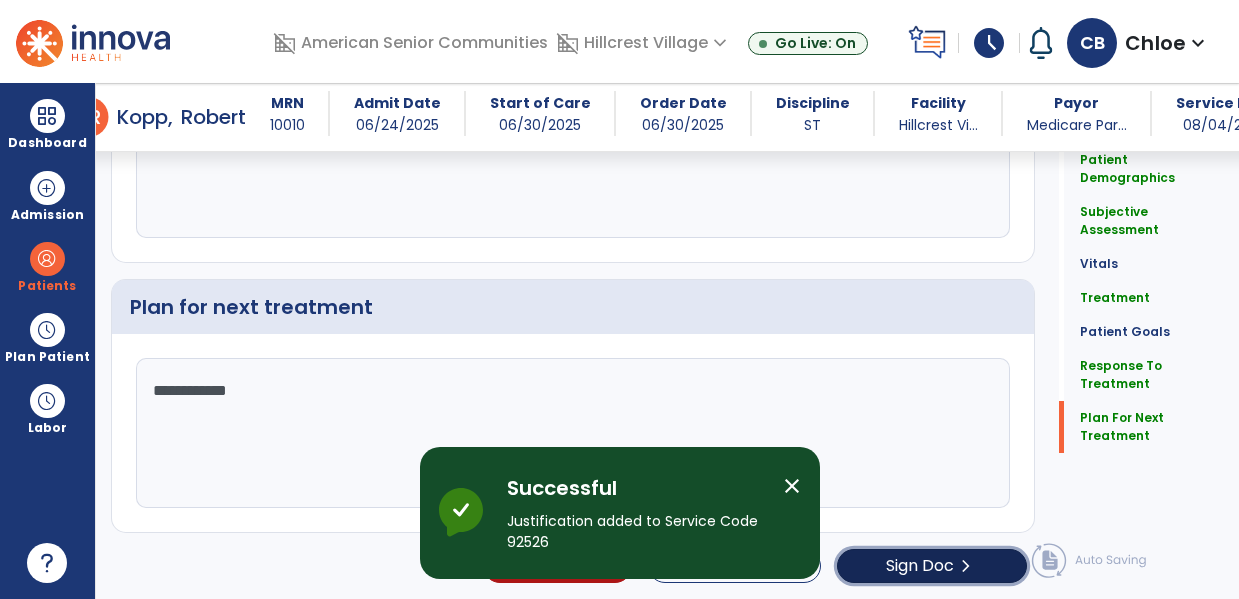 click on "Sign Doc" 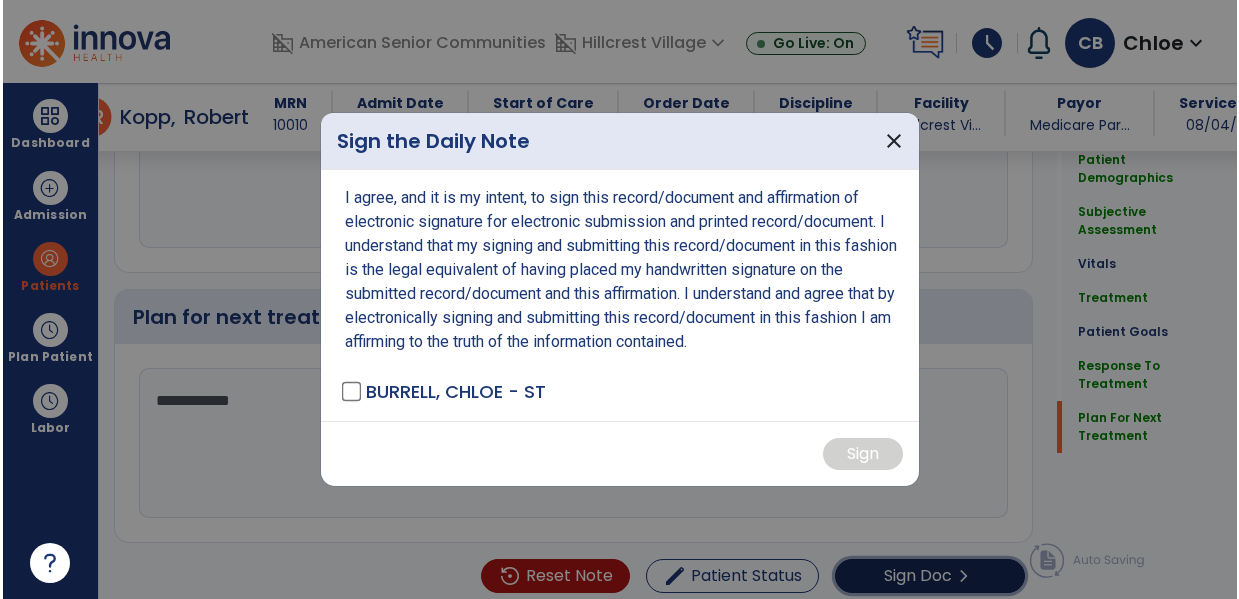scroll, scrollTop: 2592, scrollLeft: 0, axis: vertical 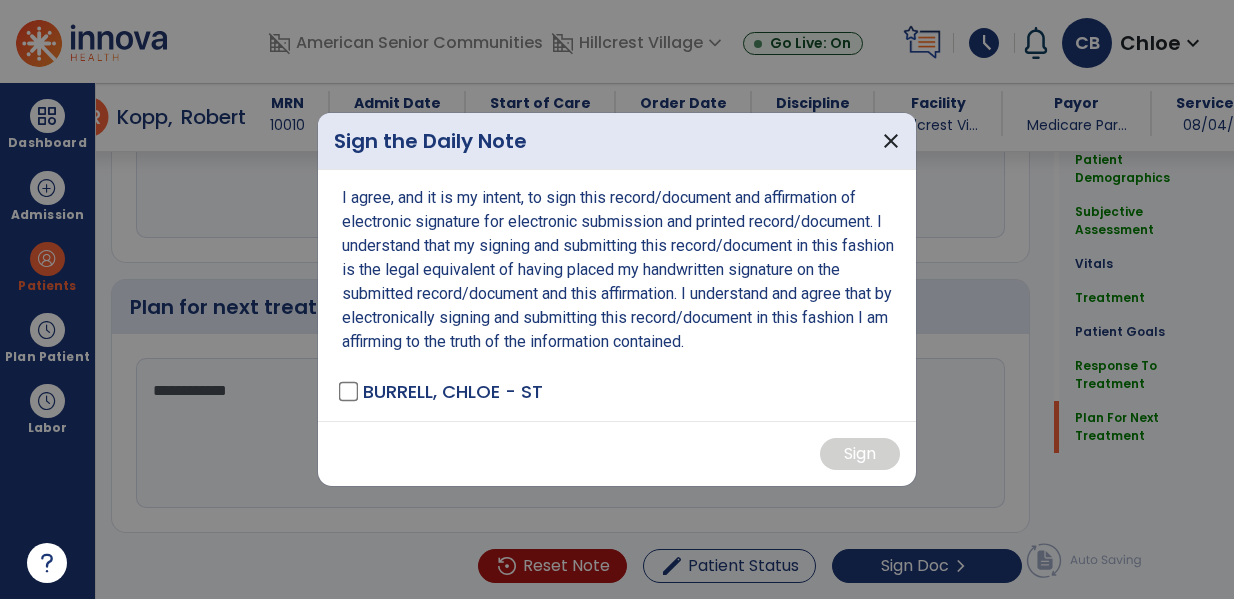 click on "I agree, and it is my intent, to sign this record/document and affirmation of electronic signature for electronic submission and printed record/document. I understand that my signing and submitting this record/document in this fashion is the legal equivalent of having placed my handwritten signature on the submitted record/document and this affirmation. I understand and agree that by electronically signing and submitting this record/document in this fashion I am affirming to the truth of the information contained. [LAST_NAME], [FIRST_NAME]  - ST" at bounding box center (617, 295) 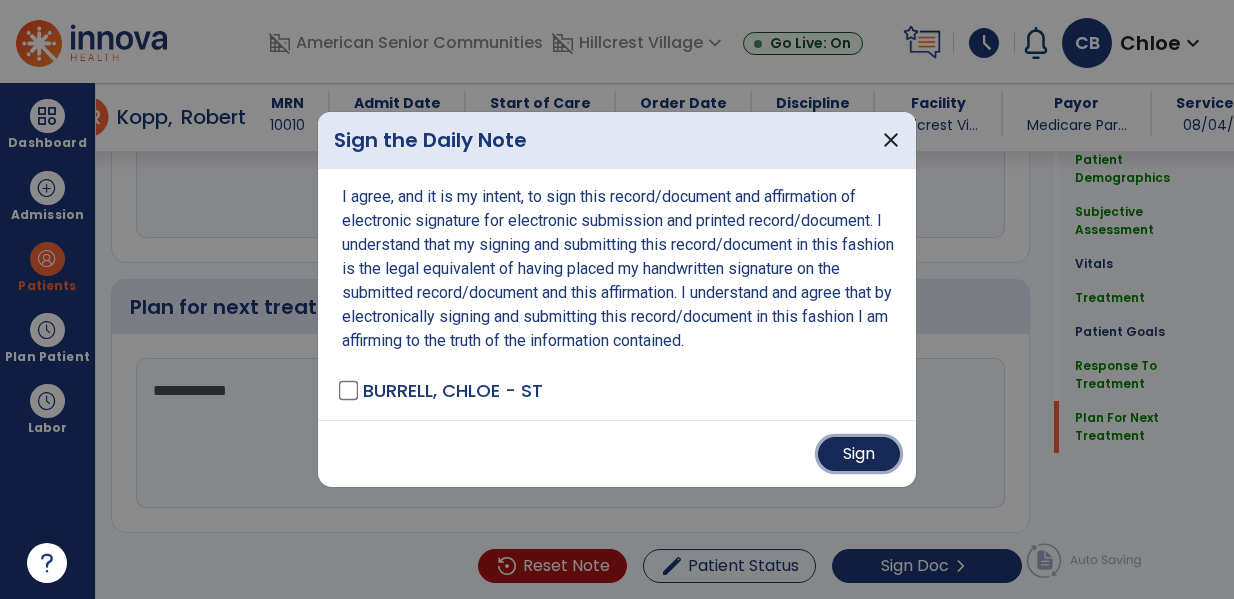 click on "Sign" at bounding box center (859, 454) 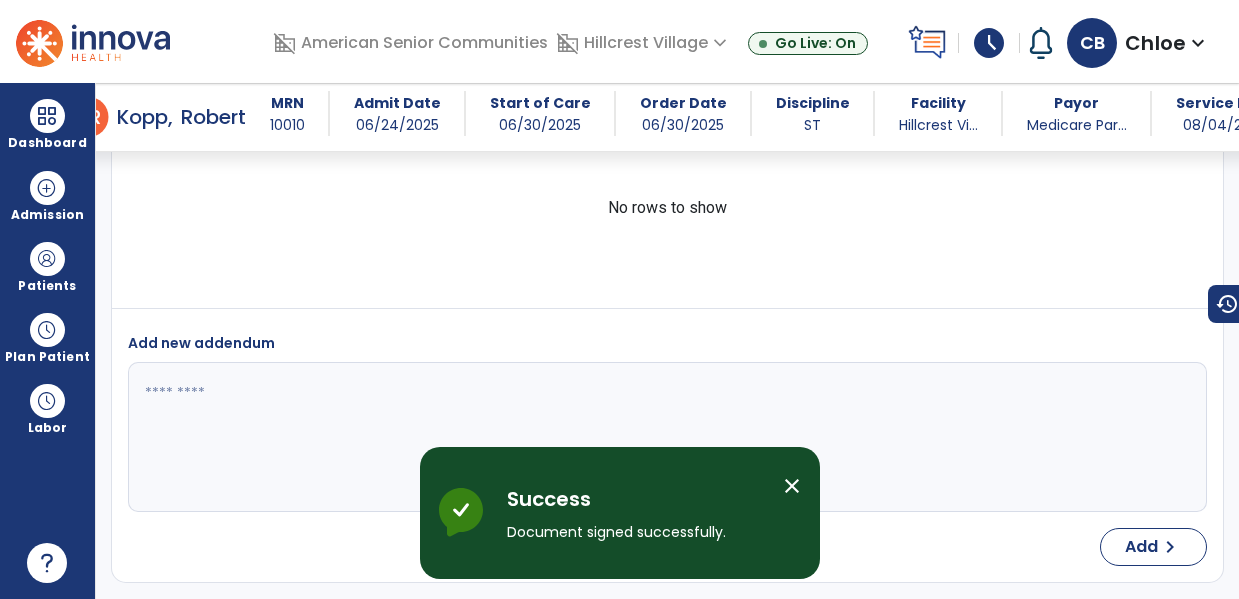 scroll, scrollTop: 4066, scrollLeft: 0, axis: vertical 